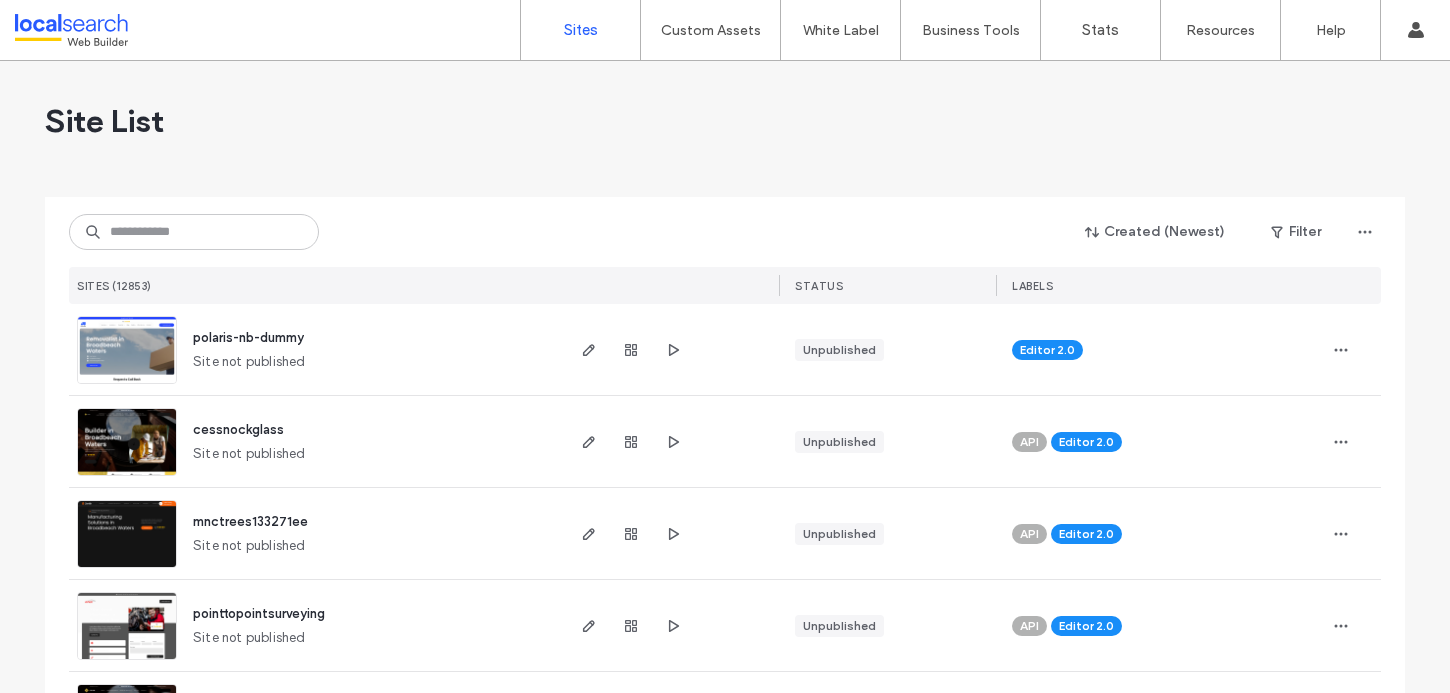 scroll, scrollTop: 0, scrollLeft: 0, axis: both 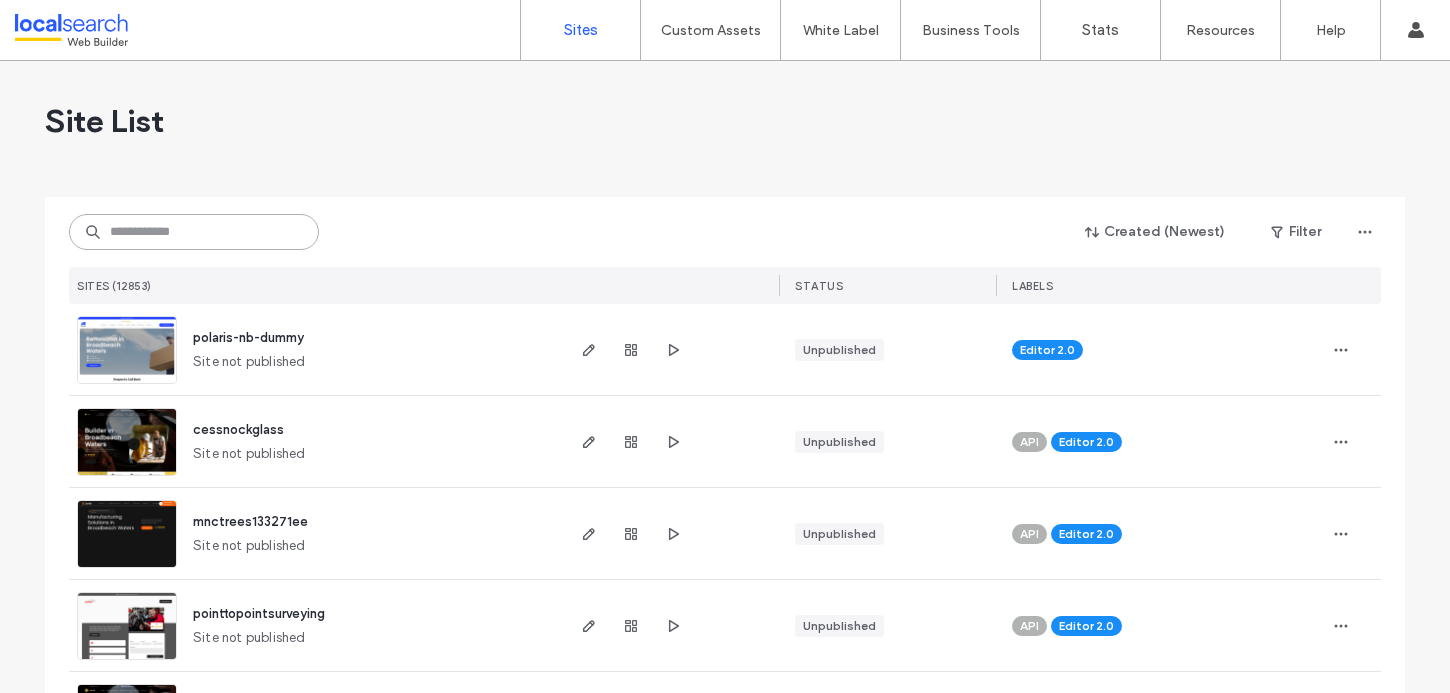 click at bounding box center [194, 232] 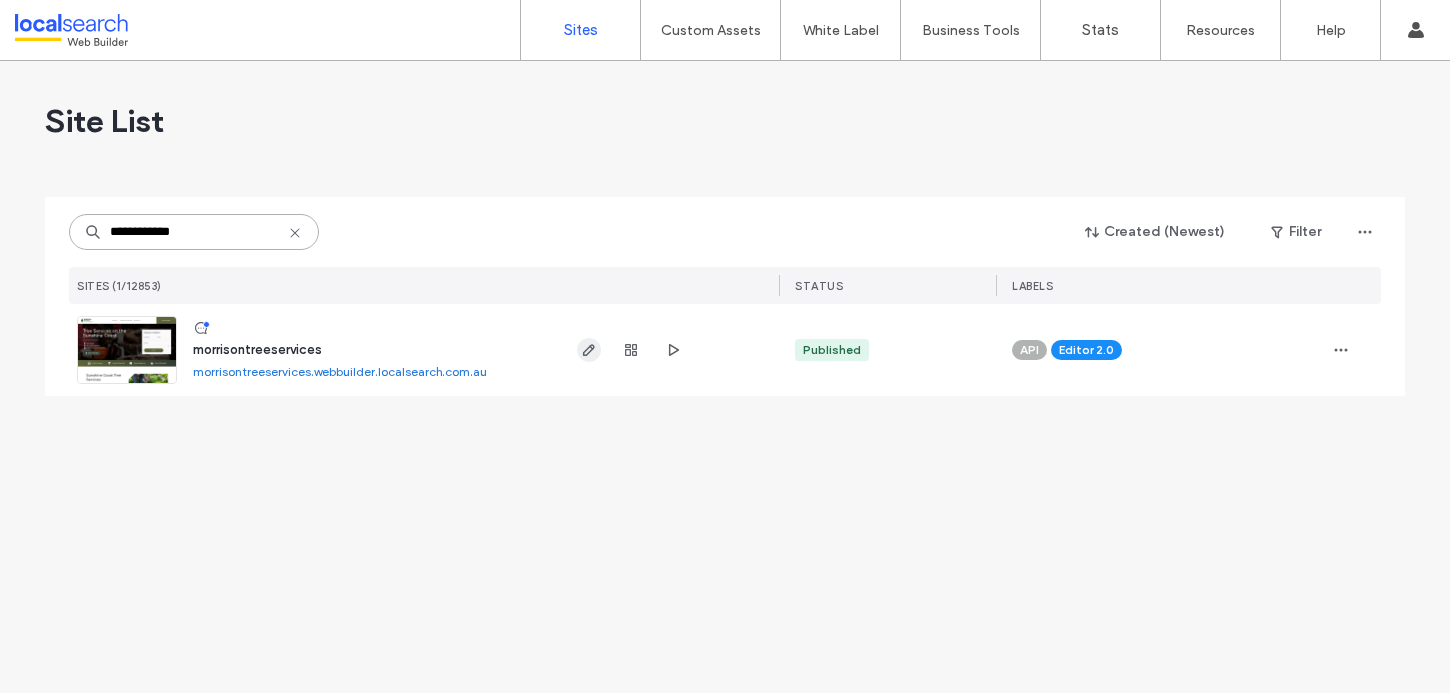 type on "**********" 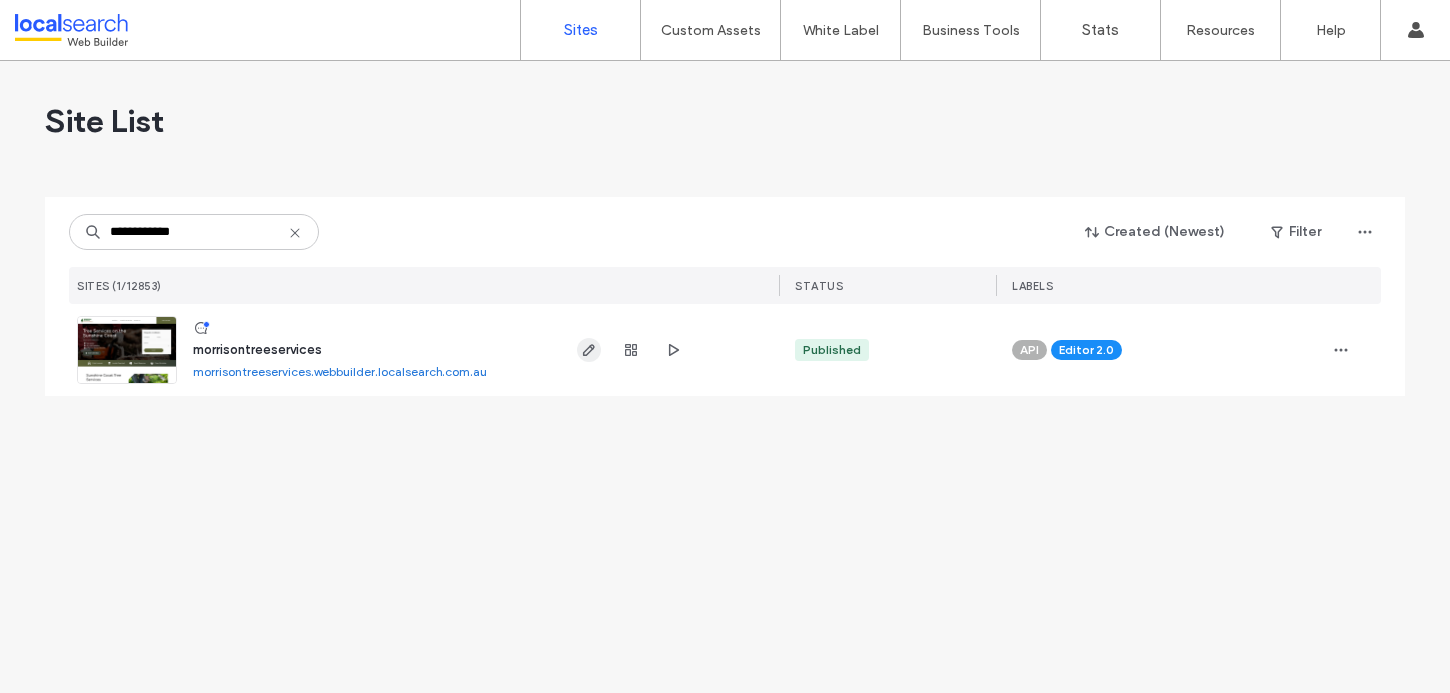 click 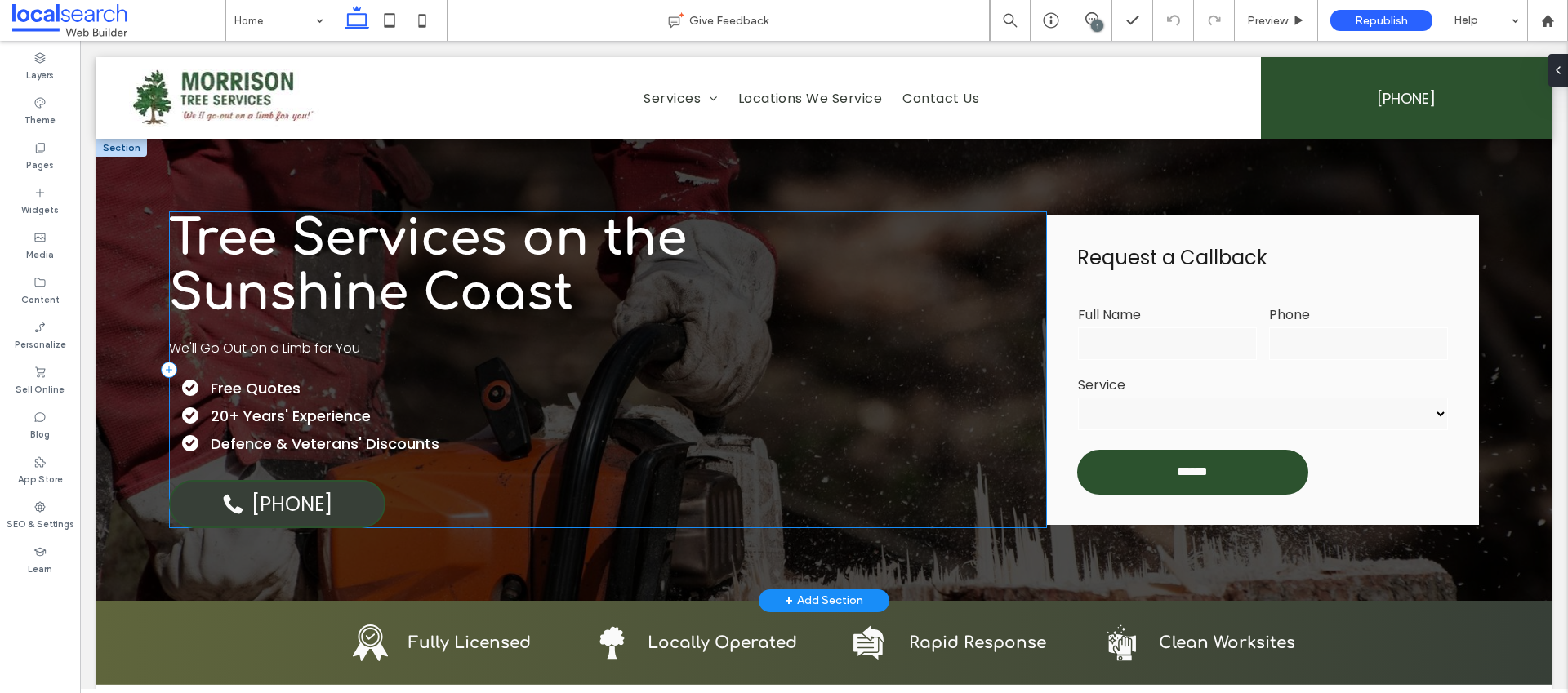 scroll, scrollTop: 0, scrollLeft: 0, axis: both 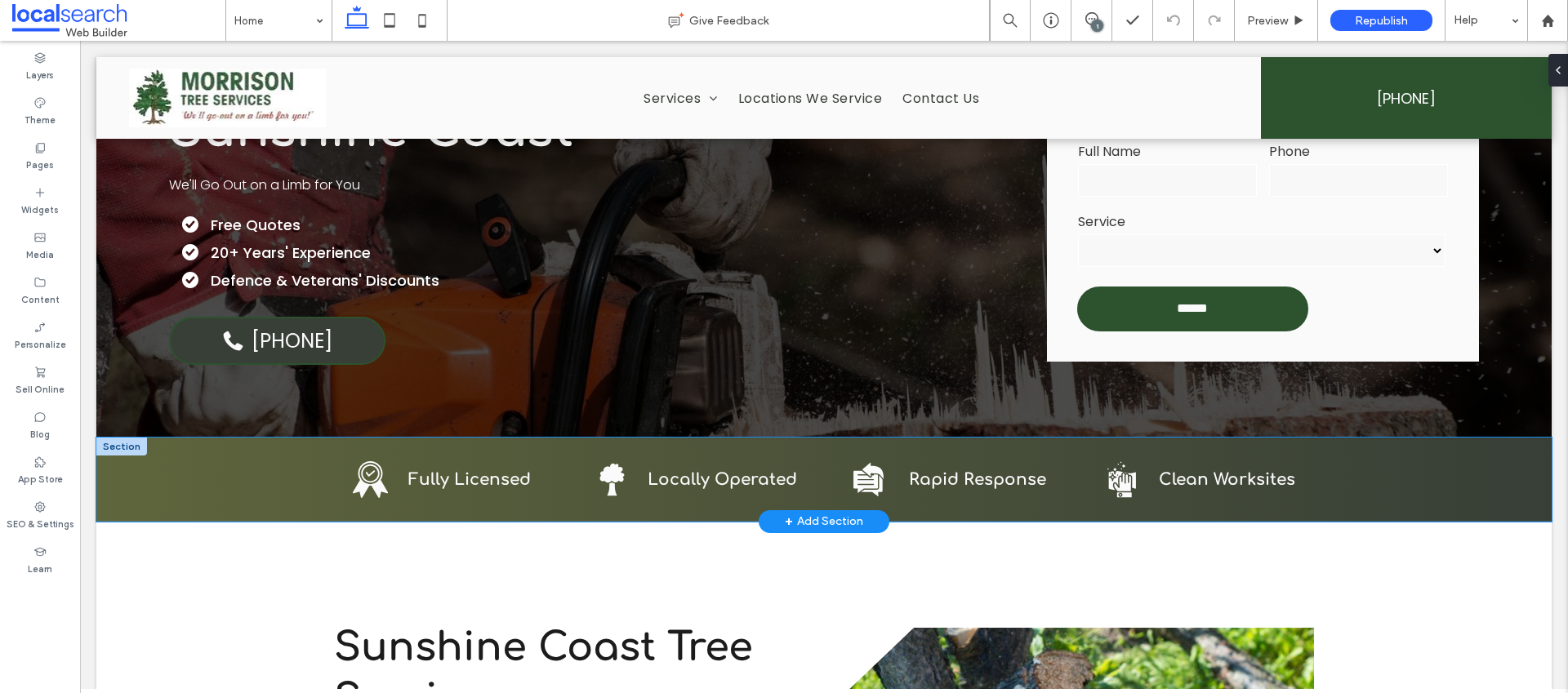 click on "Licensed Icon
Fully Licensed
Tree Removal Icon
Locally Operated
Response Icon
Rapid Response
Cleaning Icon
Clean Worksites" at bounding box center (824, 479) 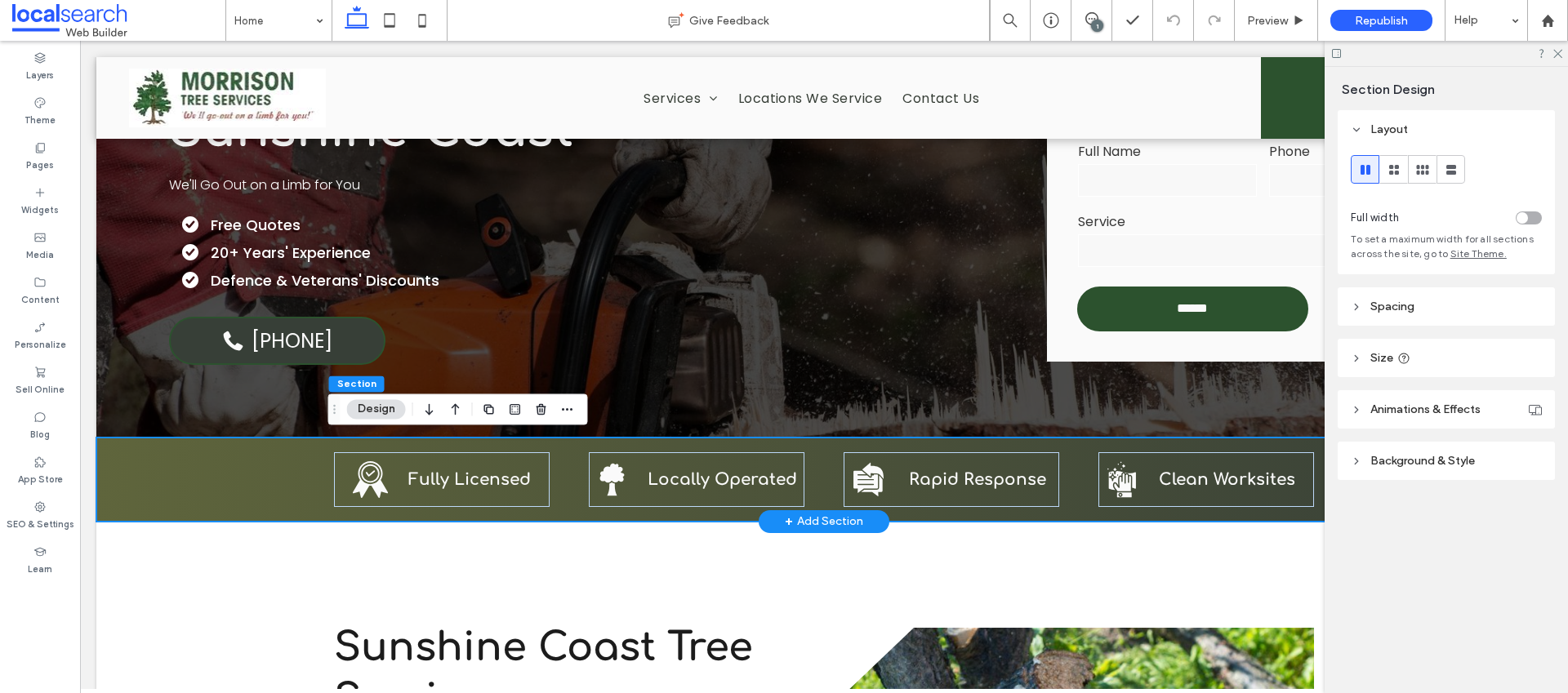click on "Licensed Icon
Fully Licensed
Tree Removal Icon
Locally Operated
Response Icon
Rapid Response
Cleaning Icon
Clean Worksites" at bounding box center [824, 479] 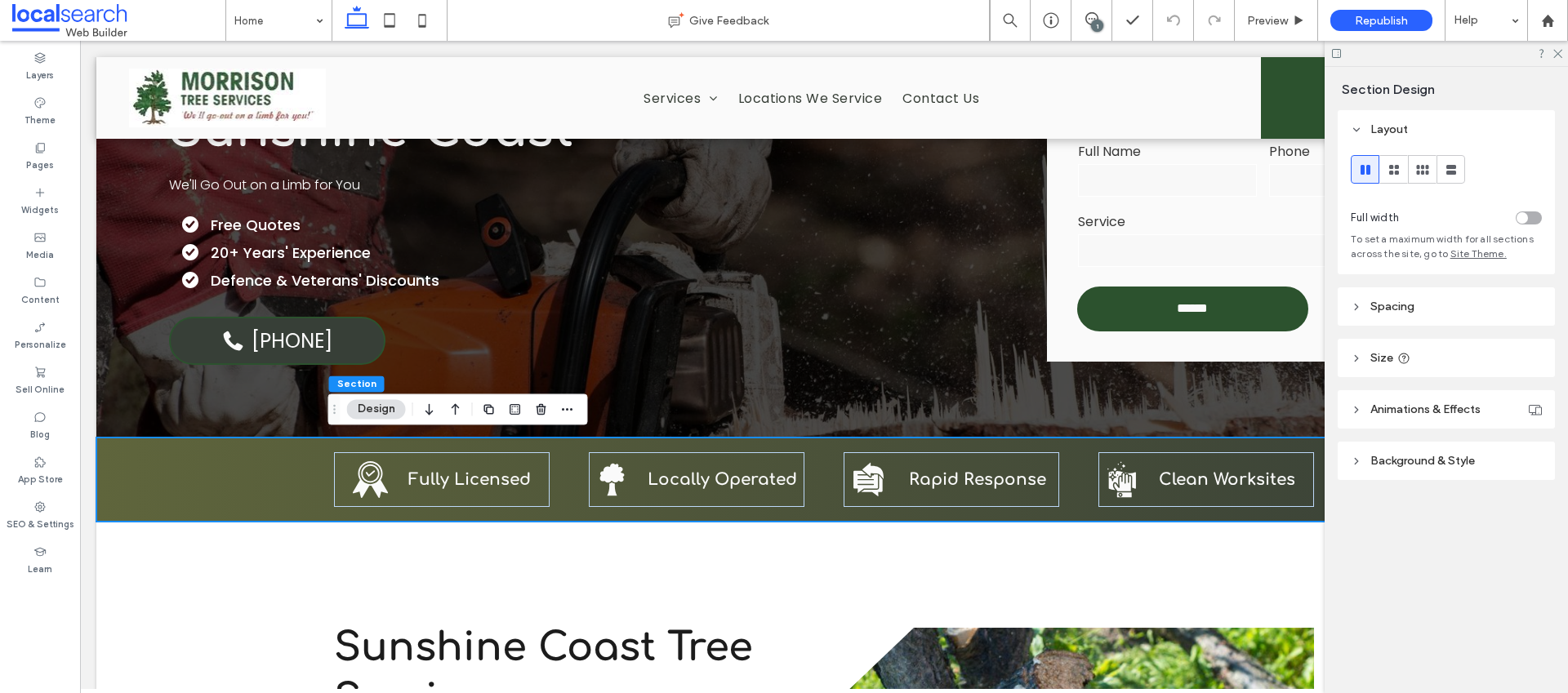 click on "Background & Style" at bounding box center (1423, 460) 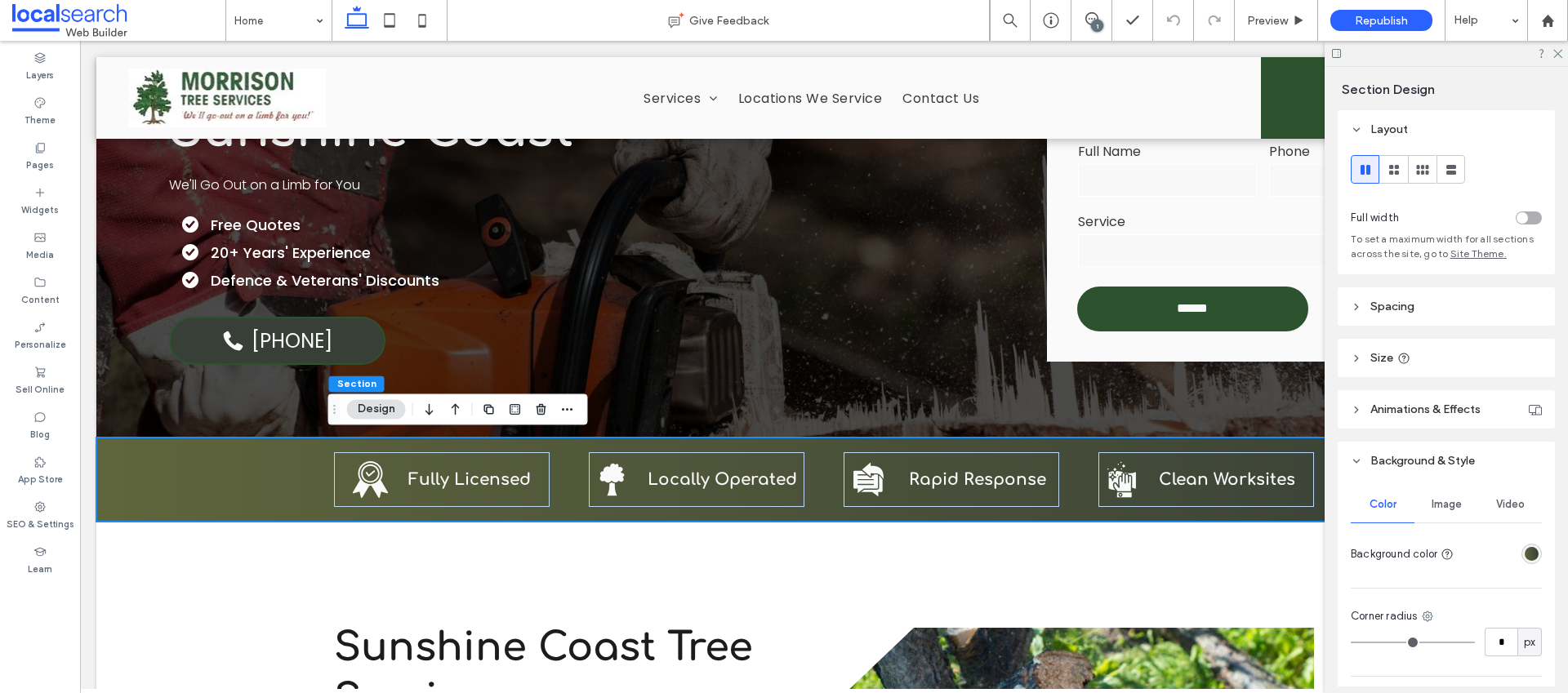 click on "Animations & Effects" at bounding box center [1425, 409] 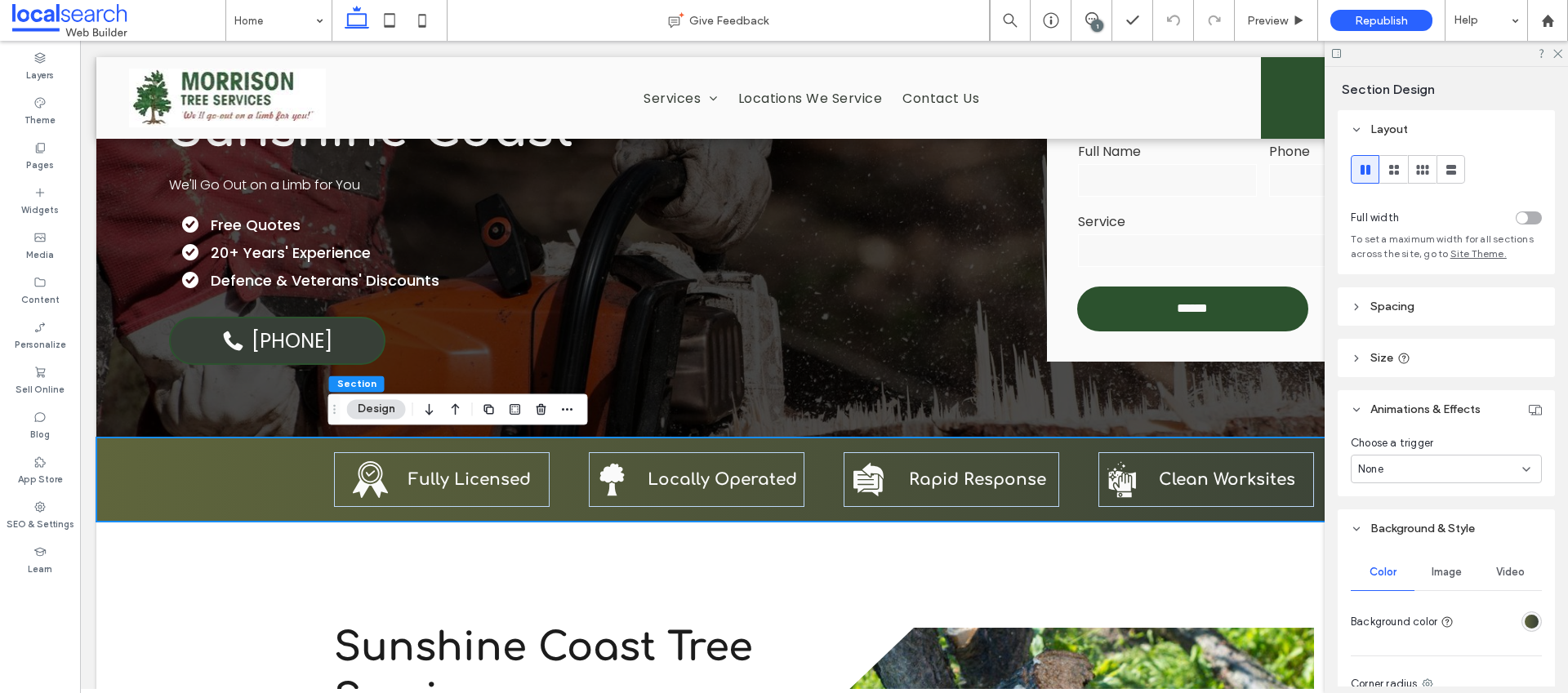 click at bounding box center [1531, 621] 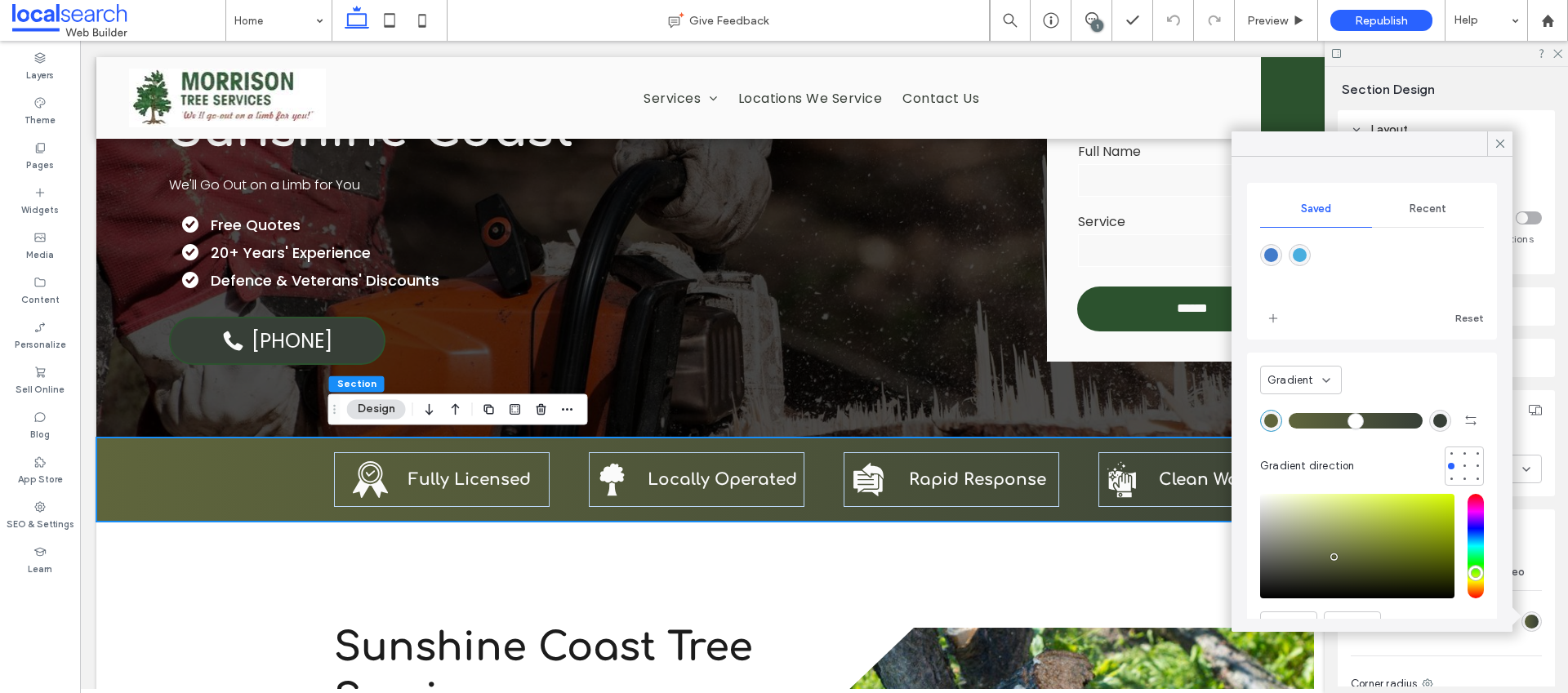 click on "Recent" at bounding box center [1428, 209] 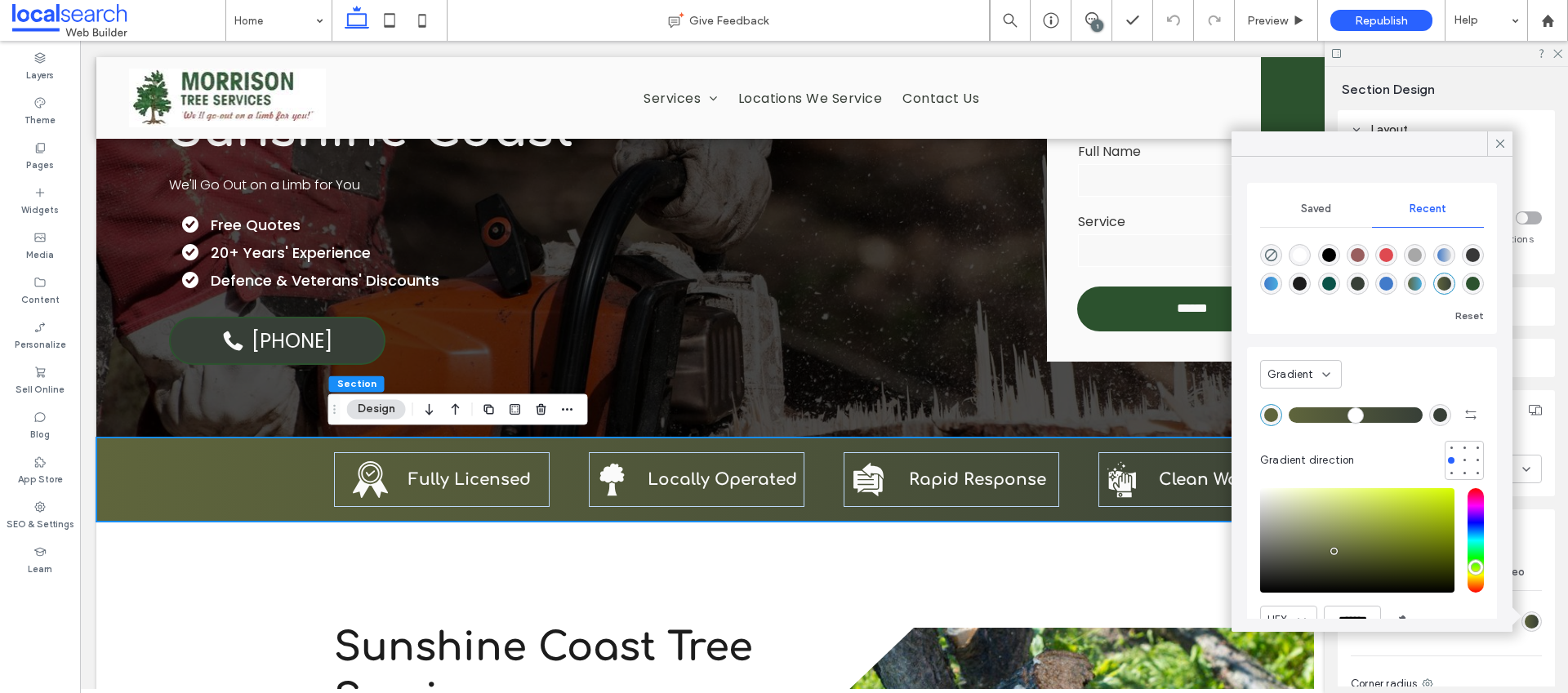 click at bounding box center [1329, 283] 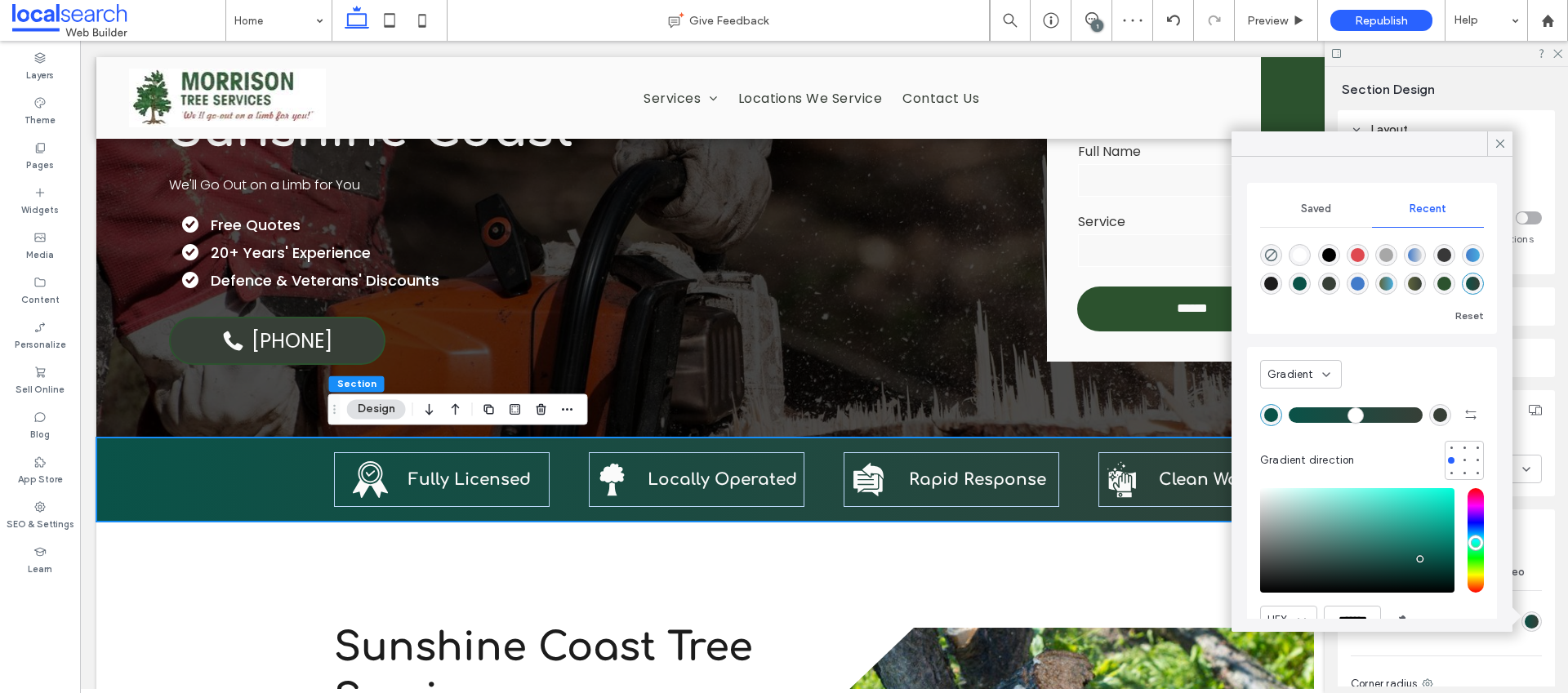 click 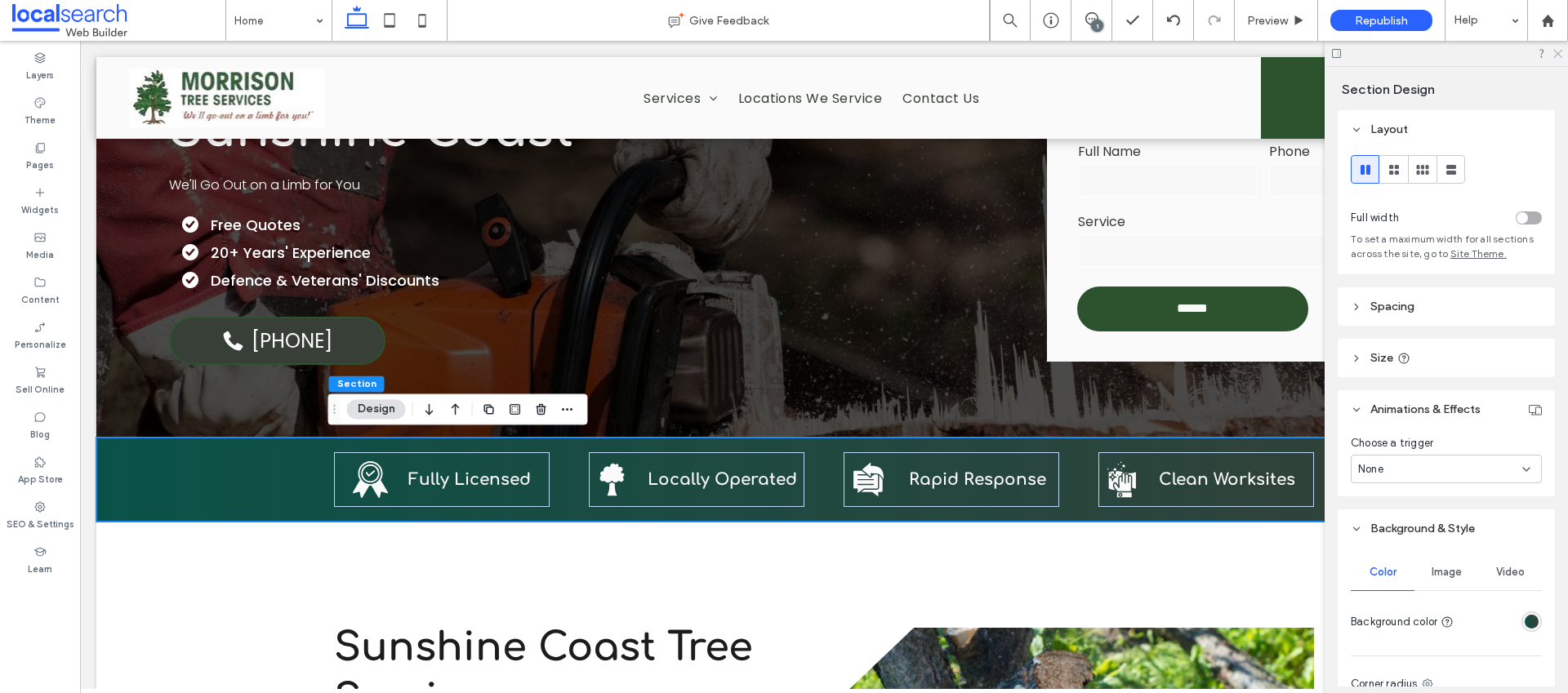 click 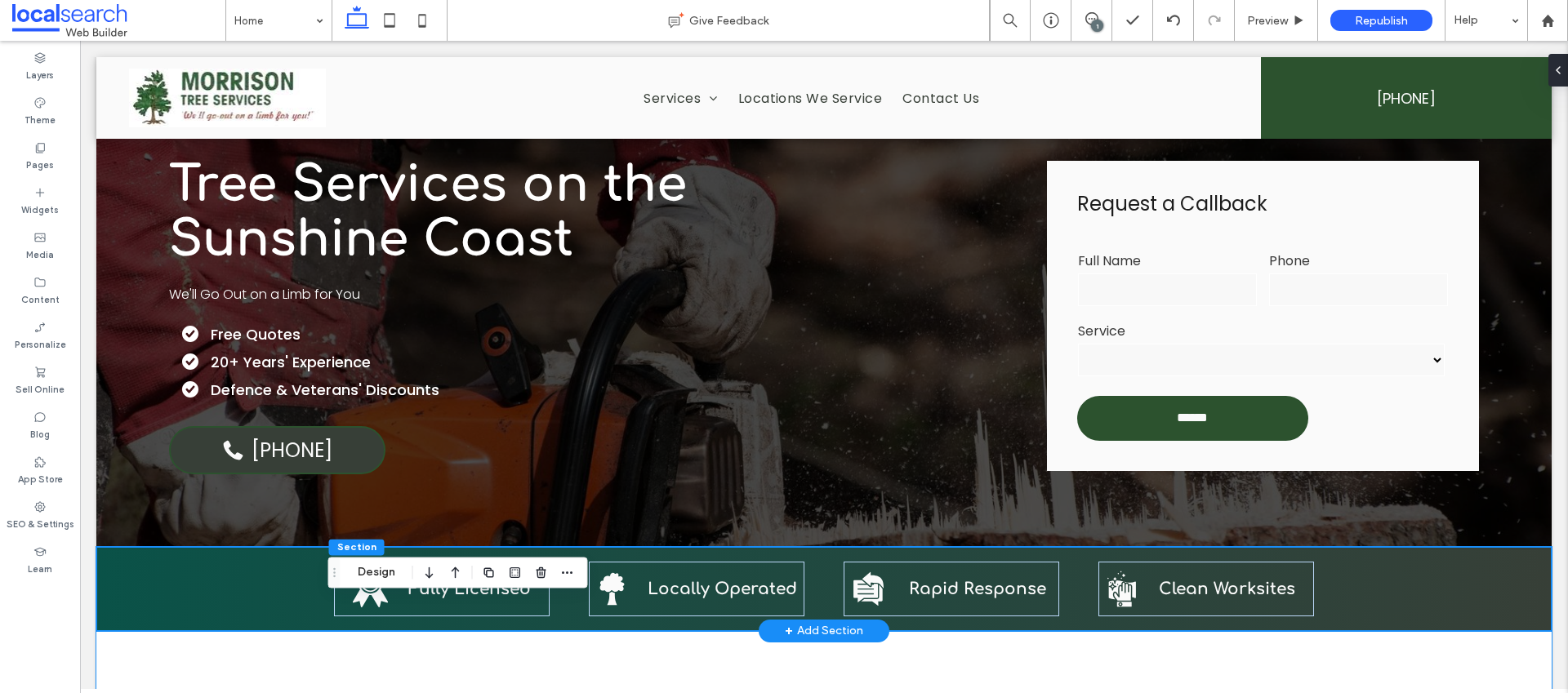 scroll, scrollTop: 0, scrollLeft: 0, axis: both 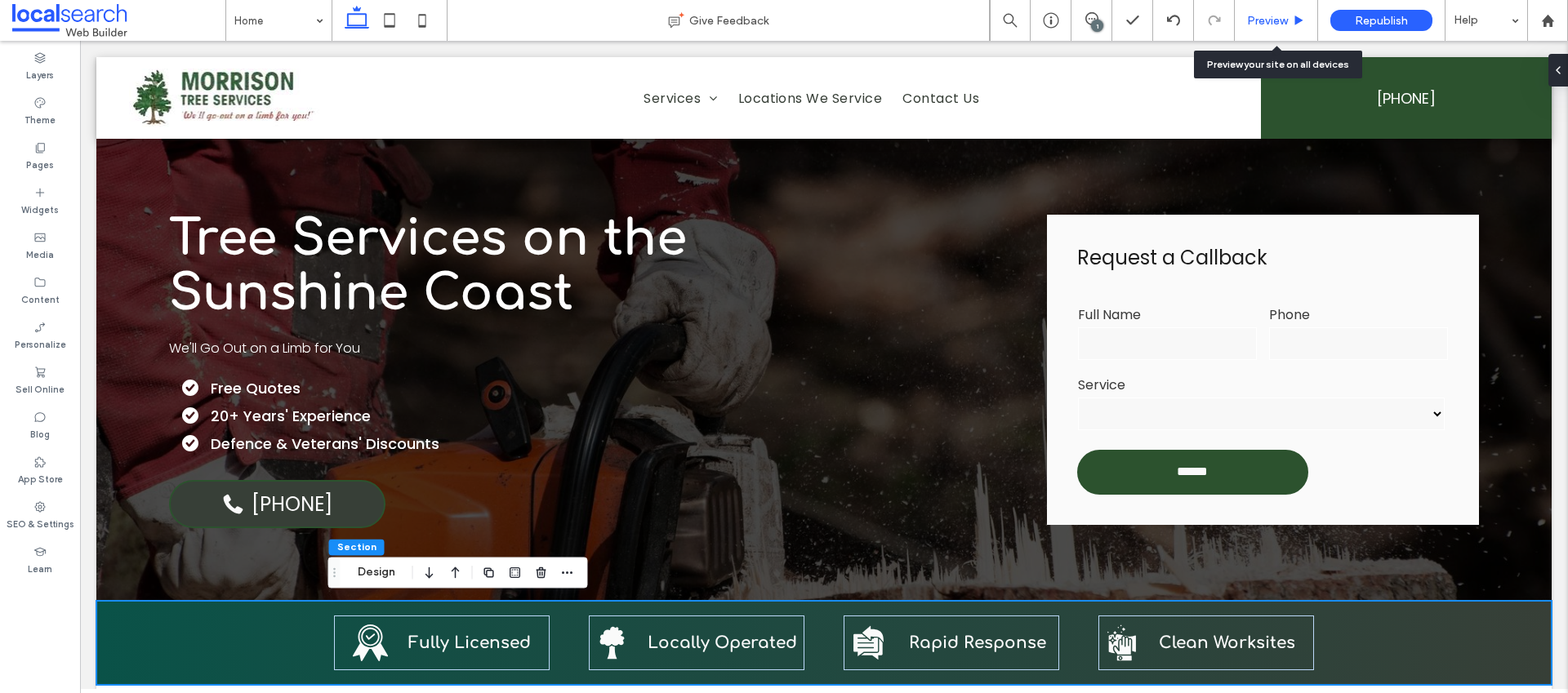 click on "Preview" at bounding box center (1267, 20) 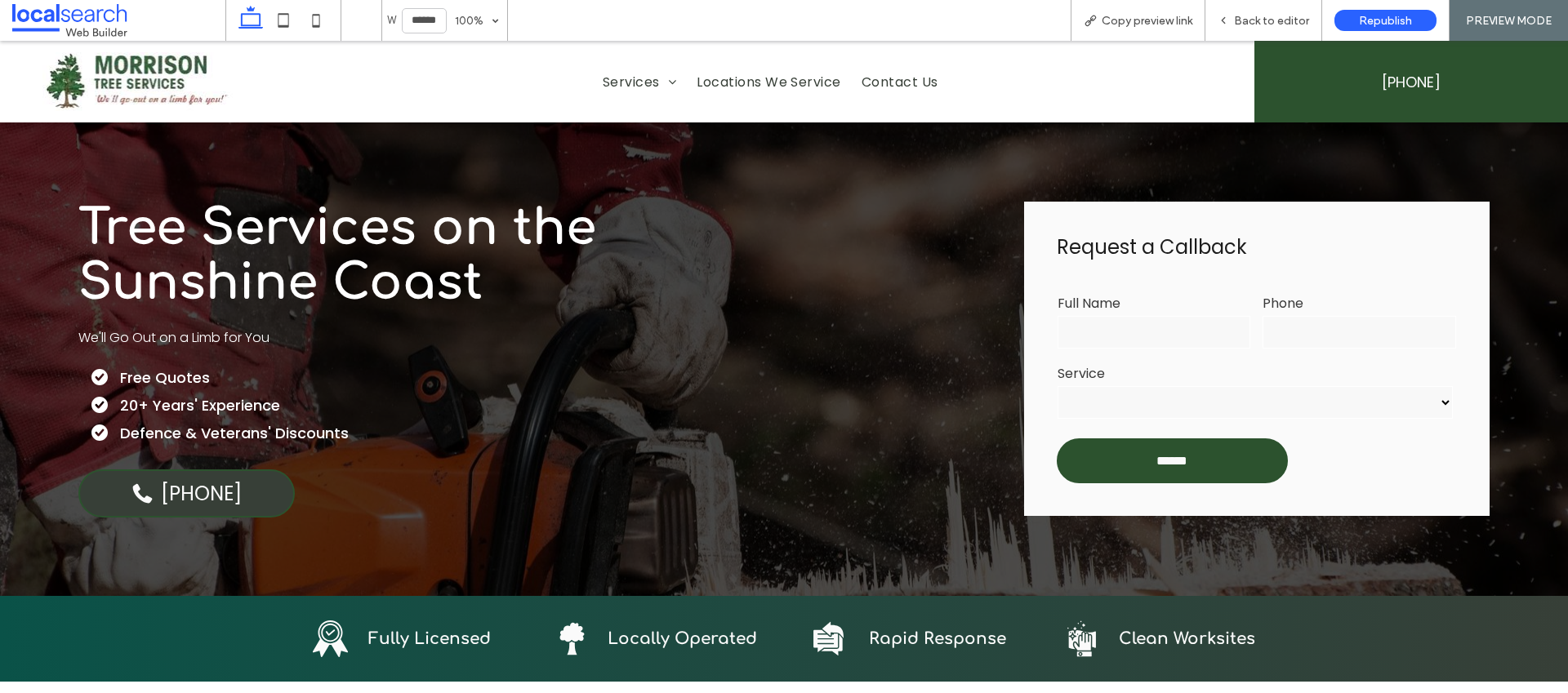 click on "**********" at bounding box center (1255, 402) 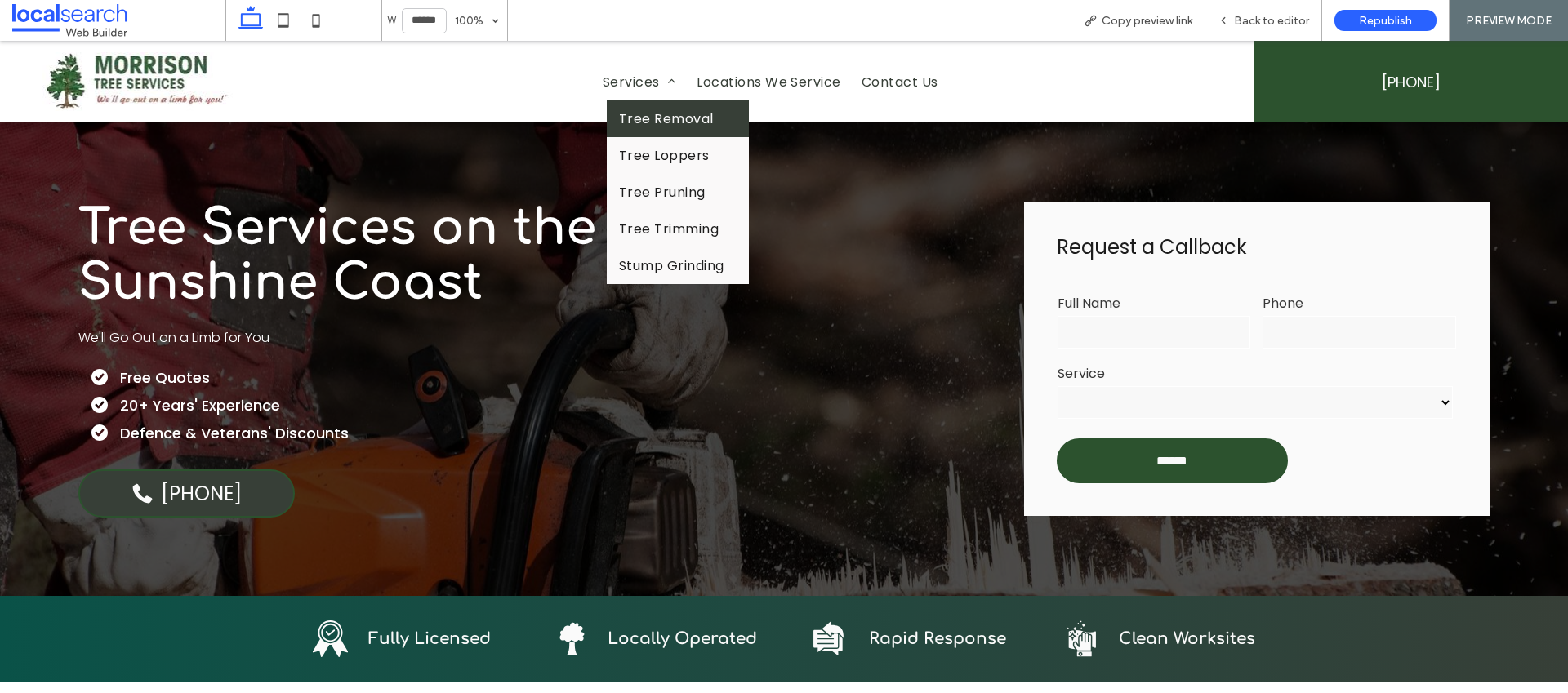 click on "Tree Removal" at bounding box center (666, 118) 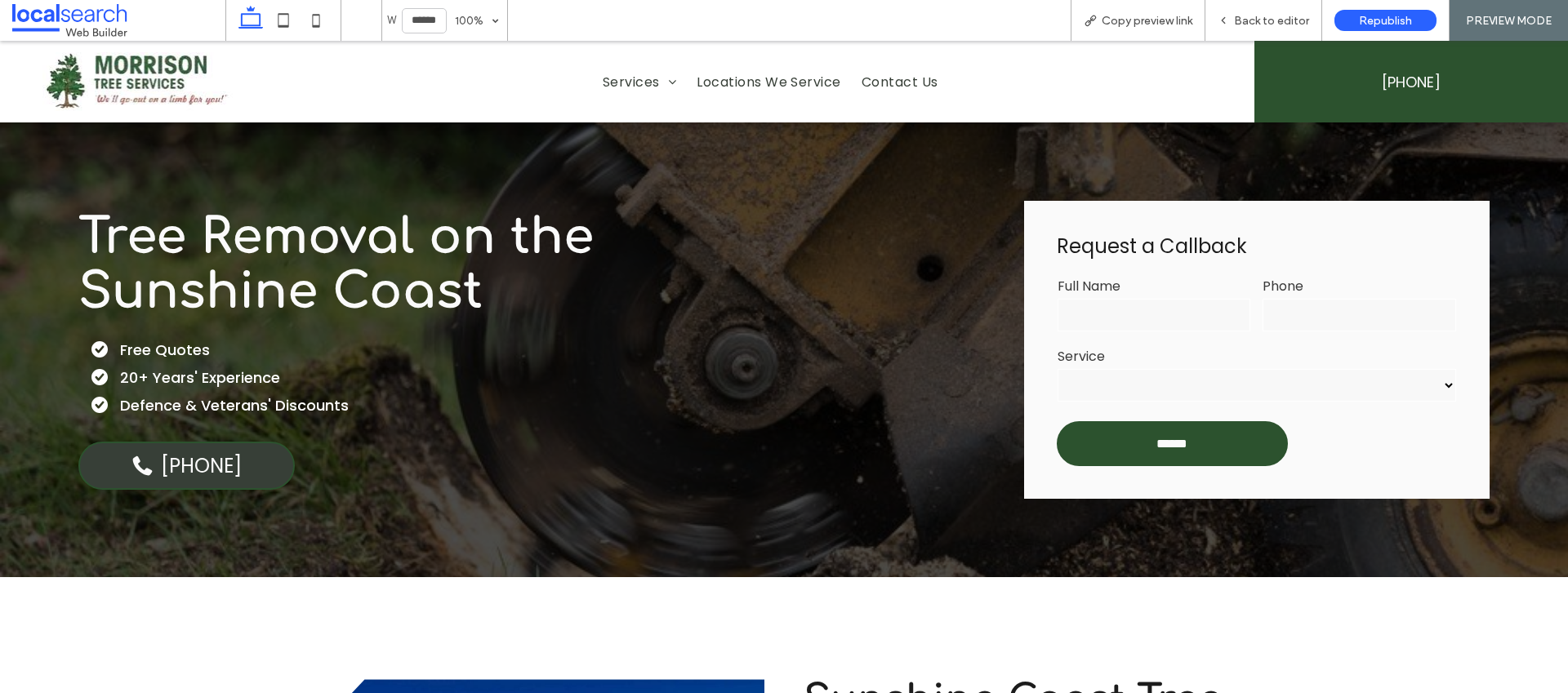 scroll, scrollTop: 0, scrollLeft: 0, axis: both 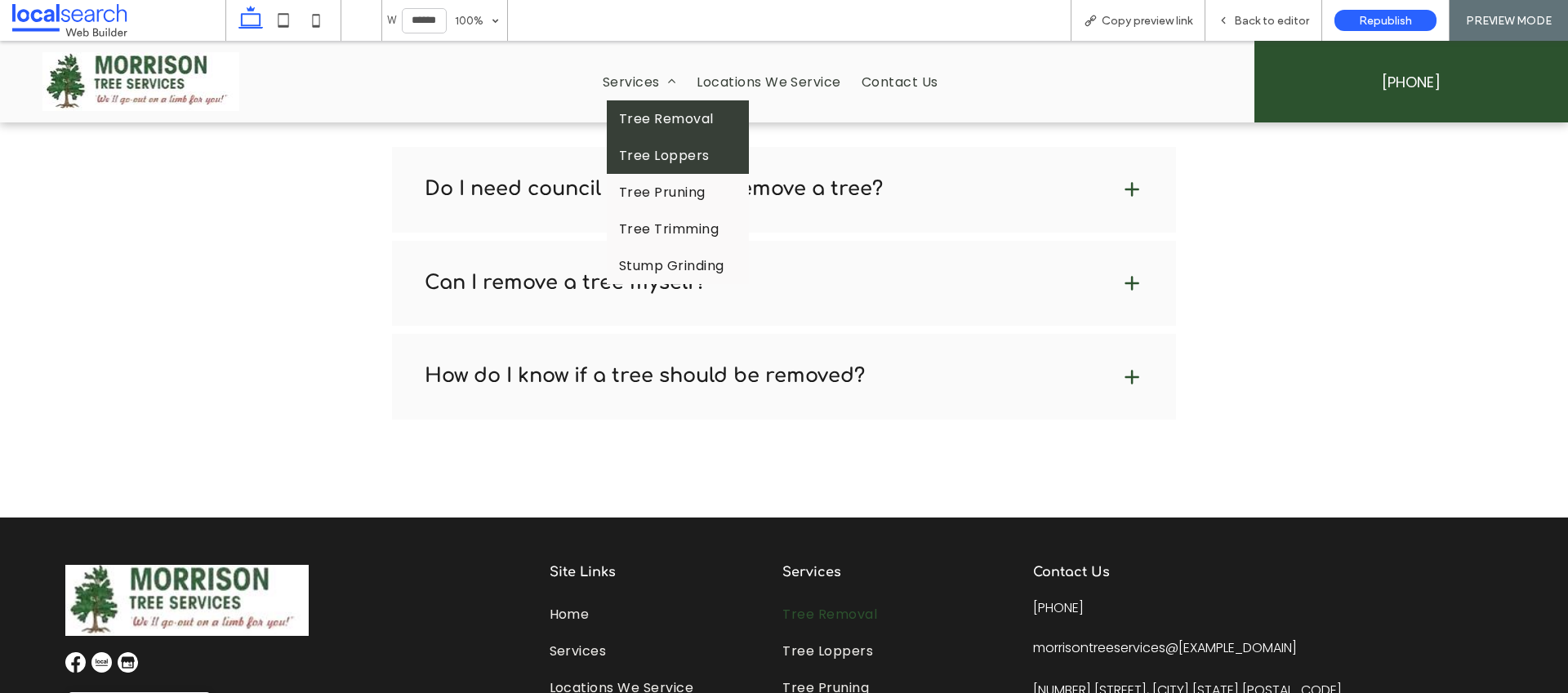 click on "Tree Loppers" at bounding box center (664, 155) 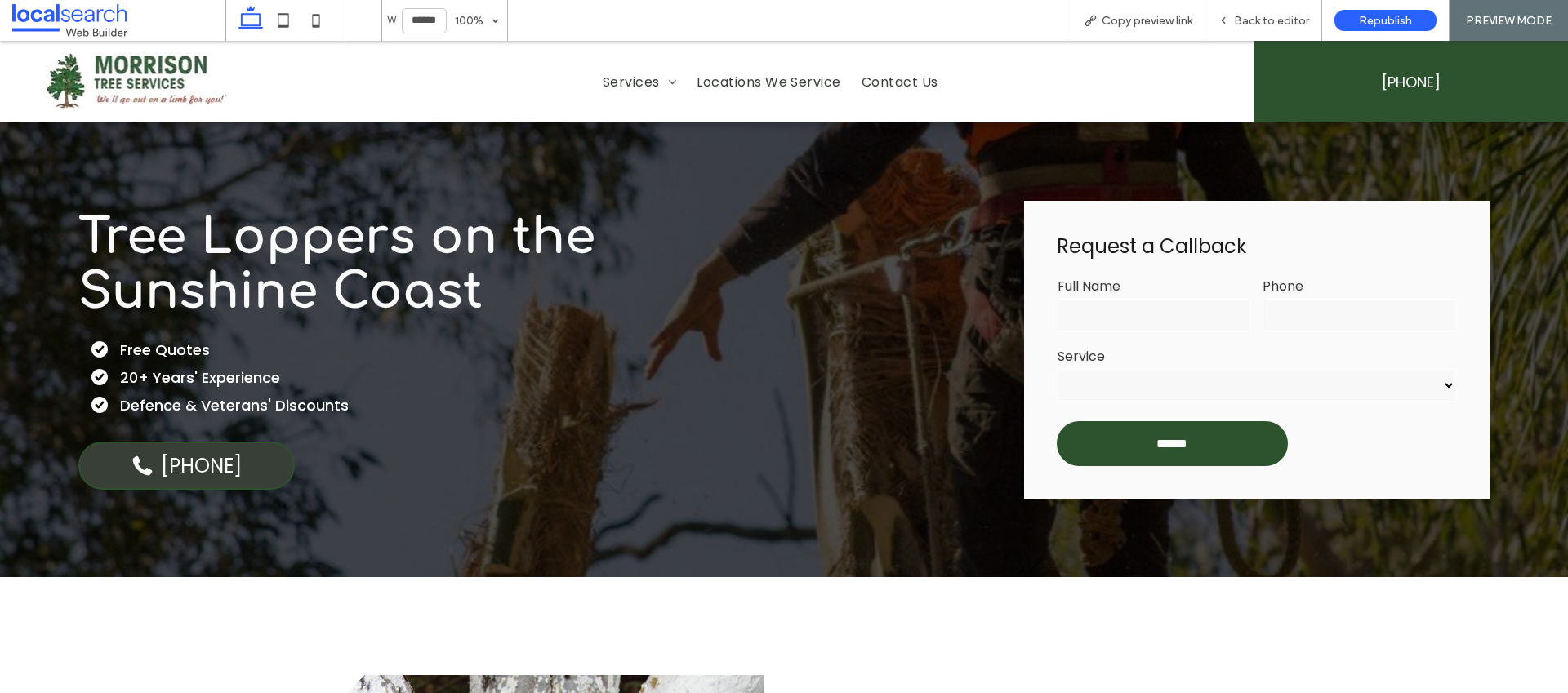 scroll, scrollTop: 0, scrollLeft: 0, axis: both 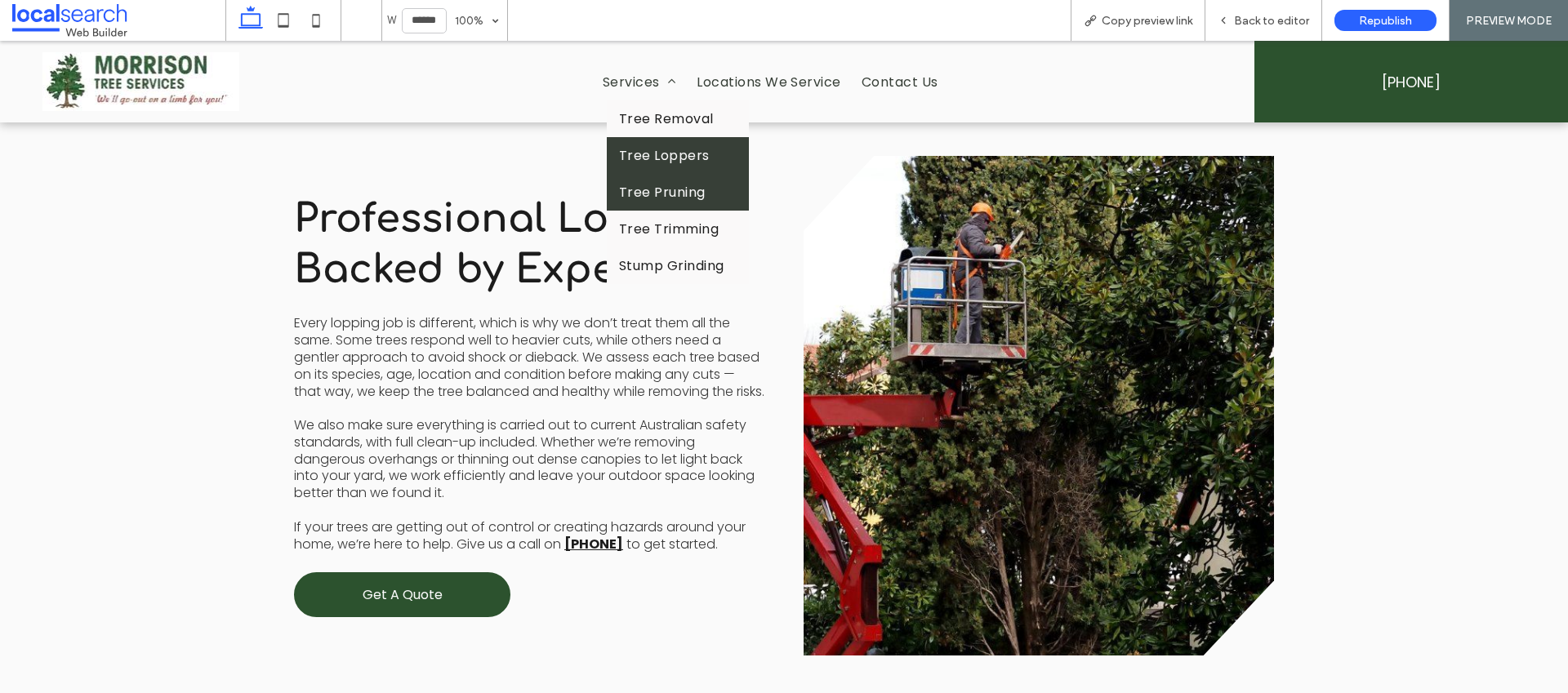 click on "Tree Pruning" at bounding box center [662, 192] 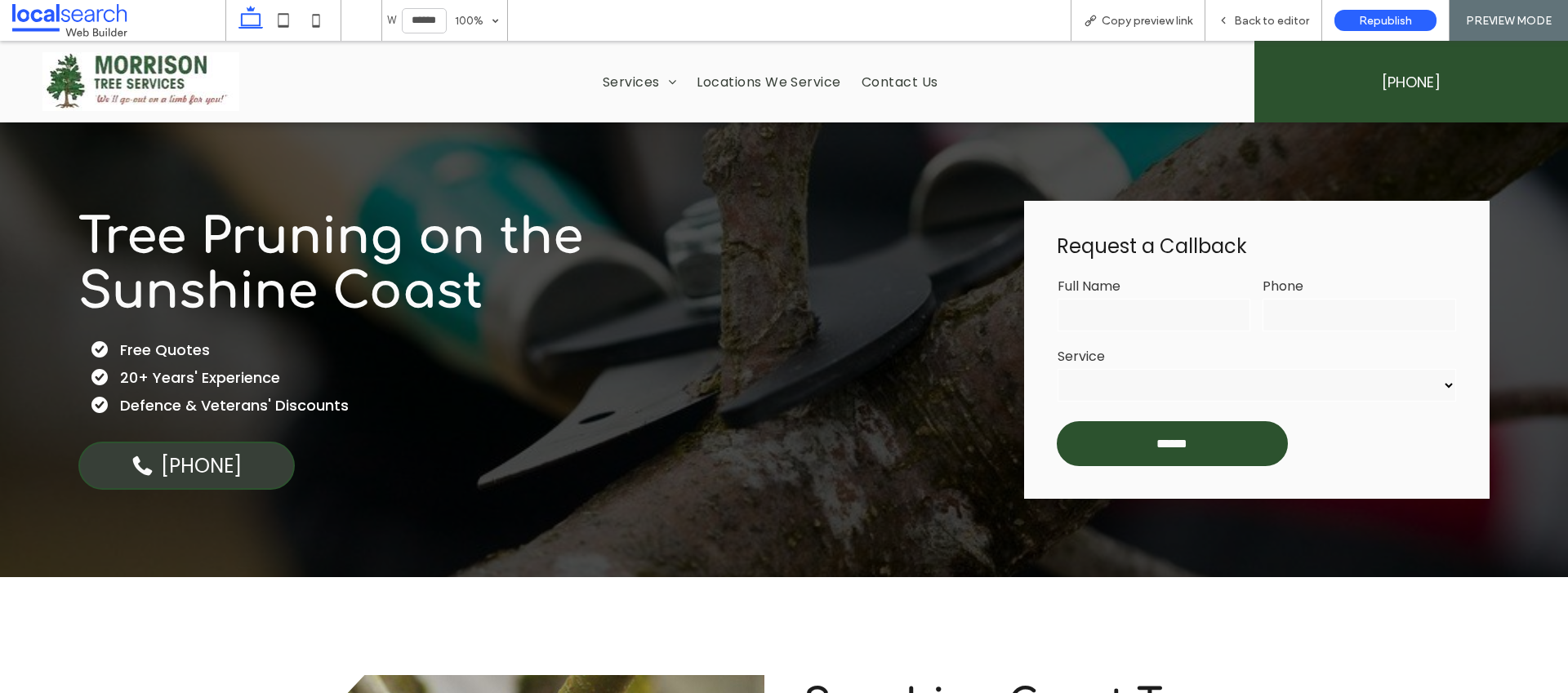 scroll, scrollTop: 150, scrollLeft: 0, axis: vertical 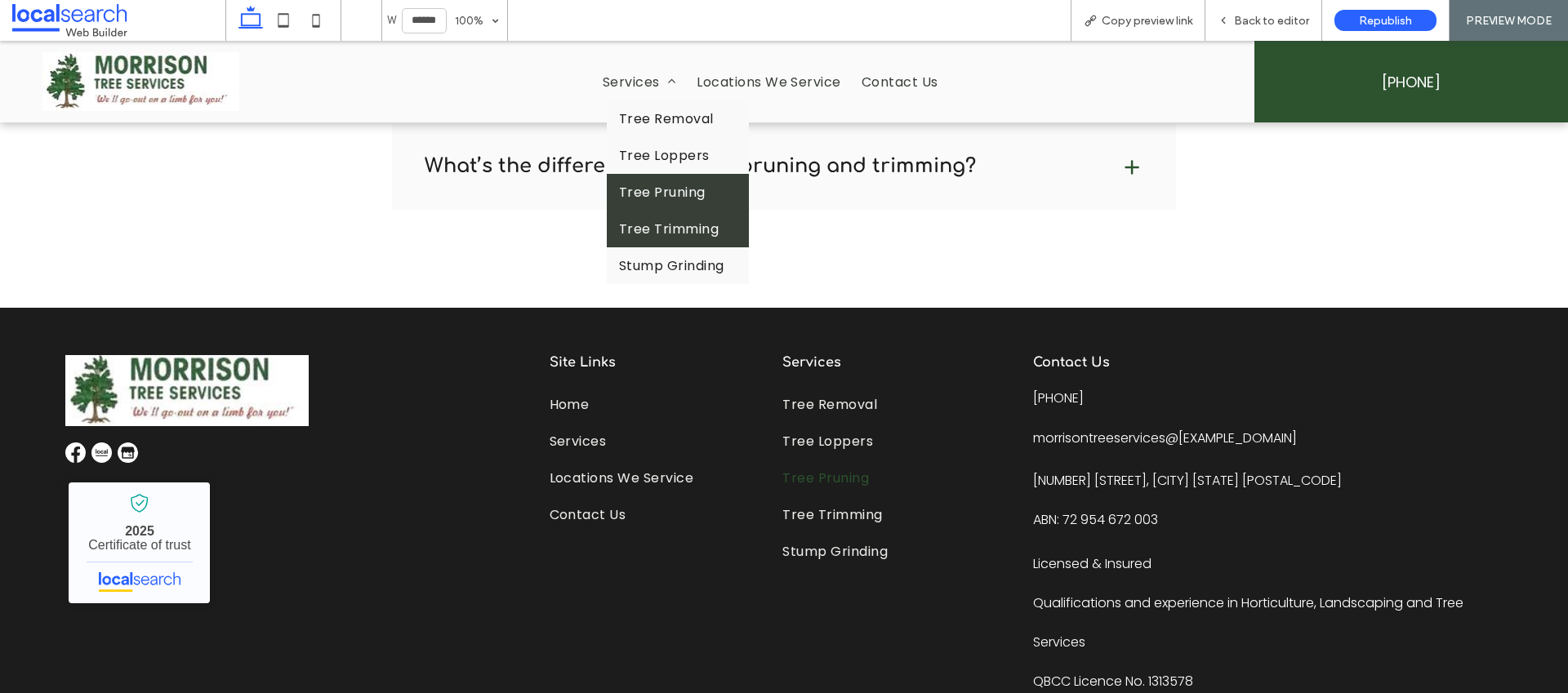 click on "Tree Trimming" at bounding box center [669, 229] 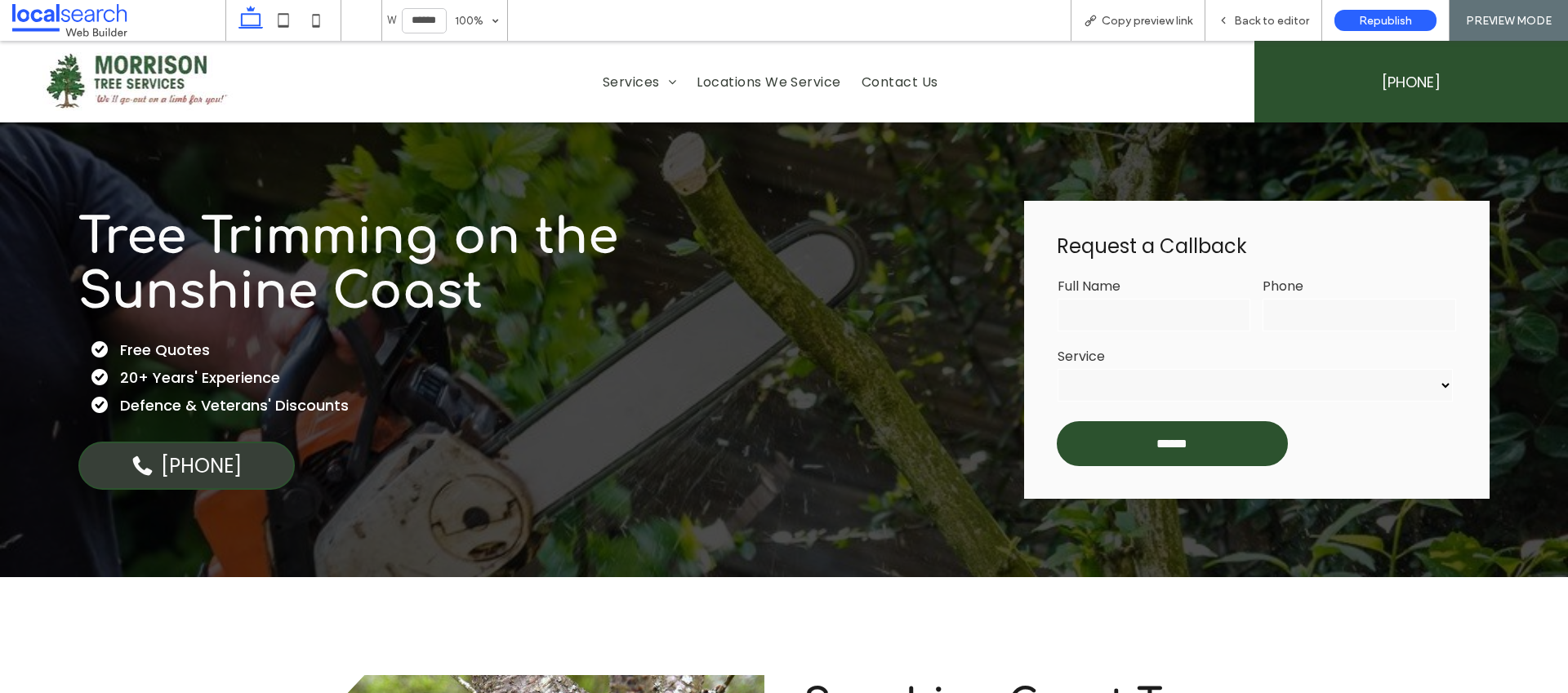 scroll, scrollTop: 0, scrollLeft: 0, axis: both 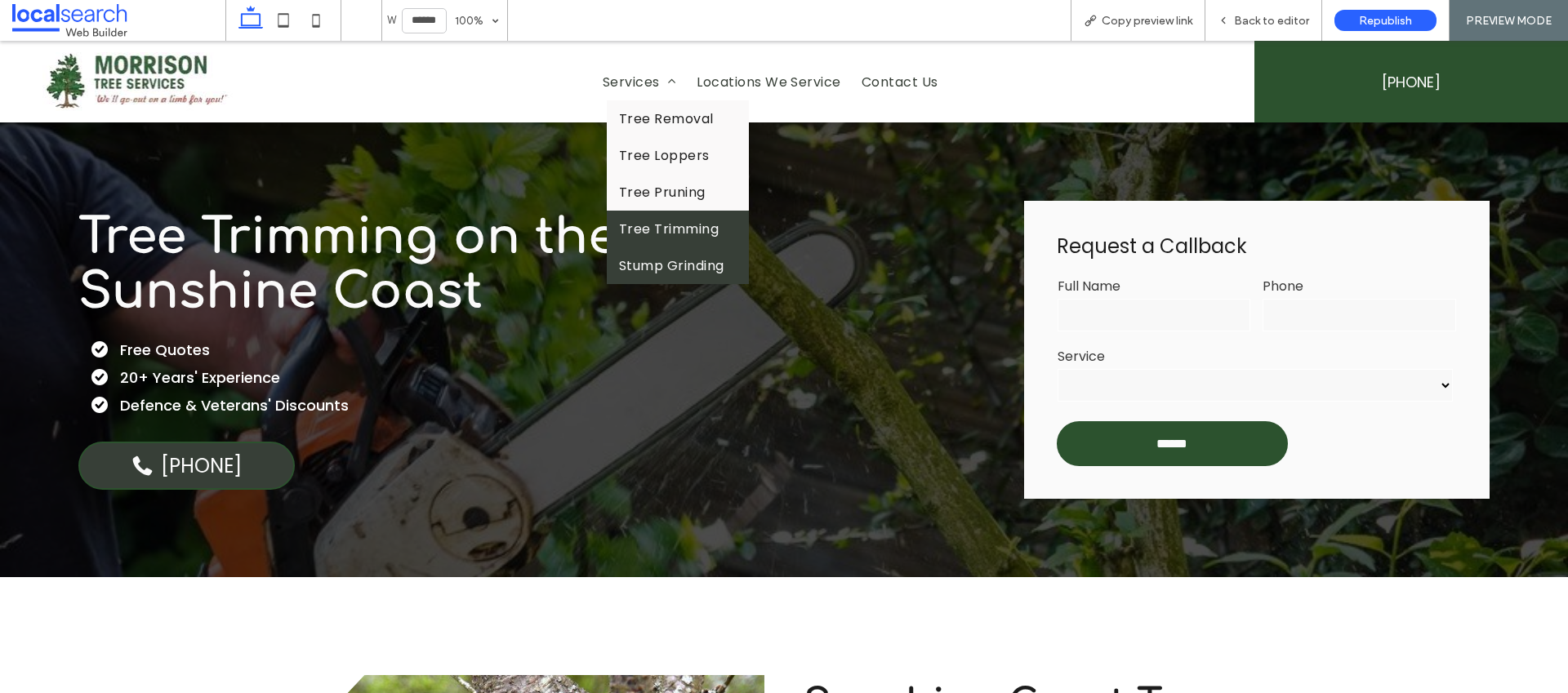 click on "Stump Grinding" at bounding box center (671, 265) 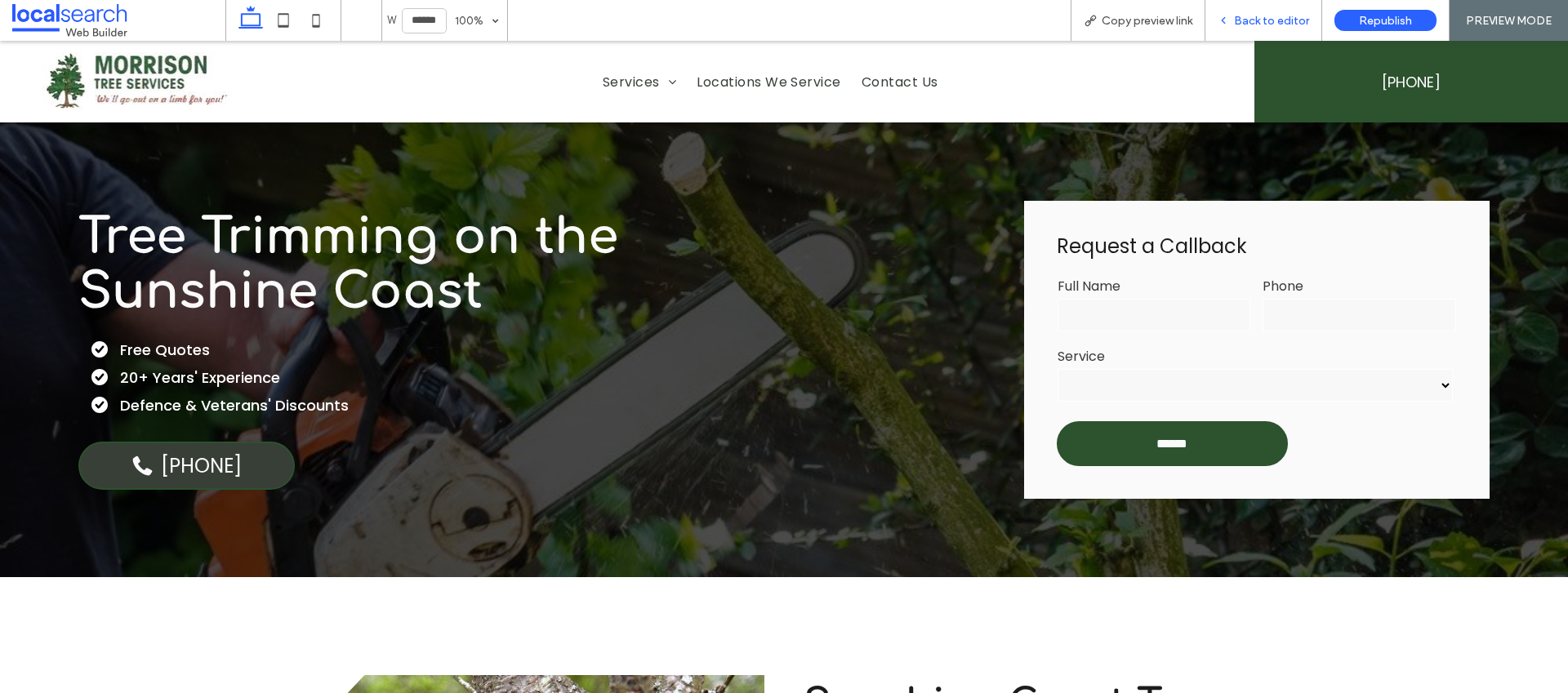 click 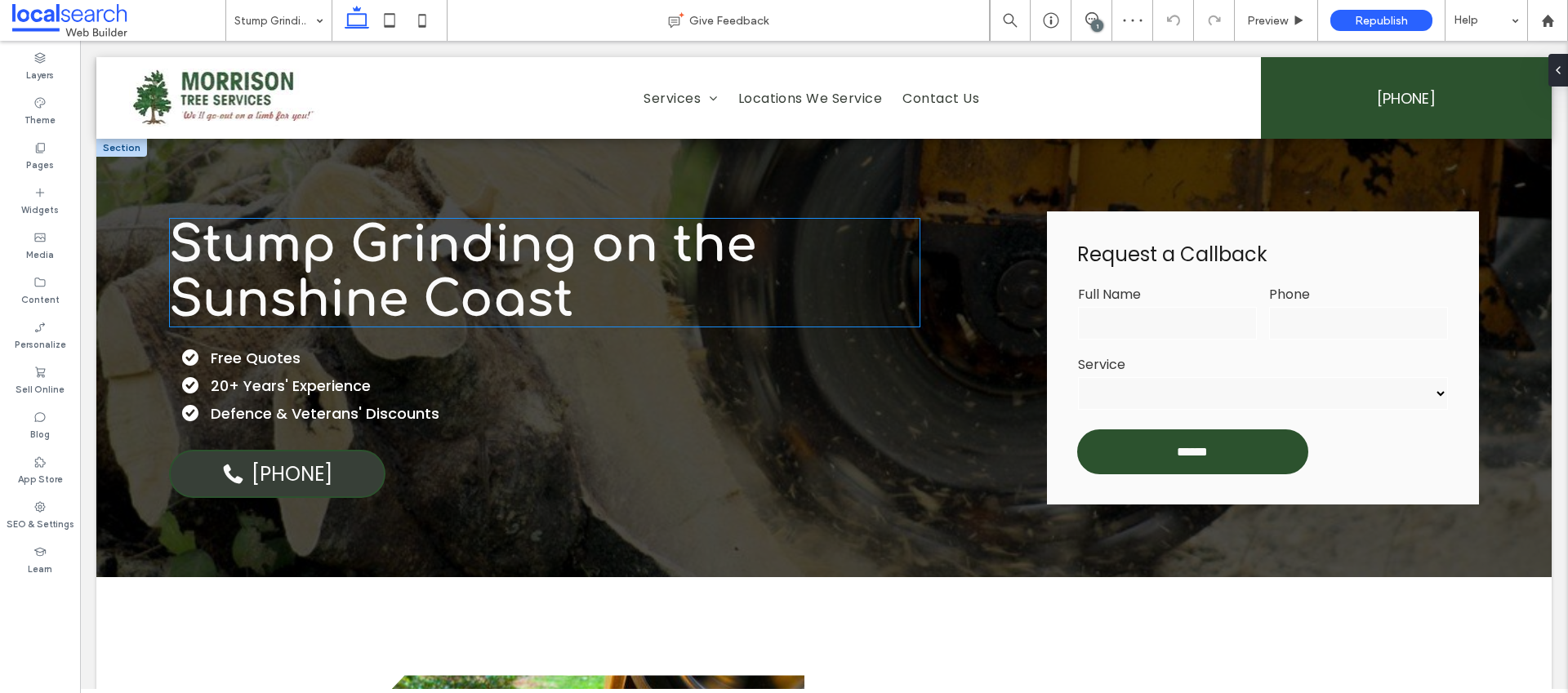scroll, scrollTop: 0, scrollLeft: 0, axis: both 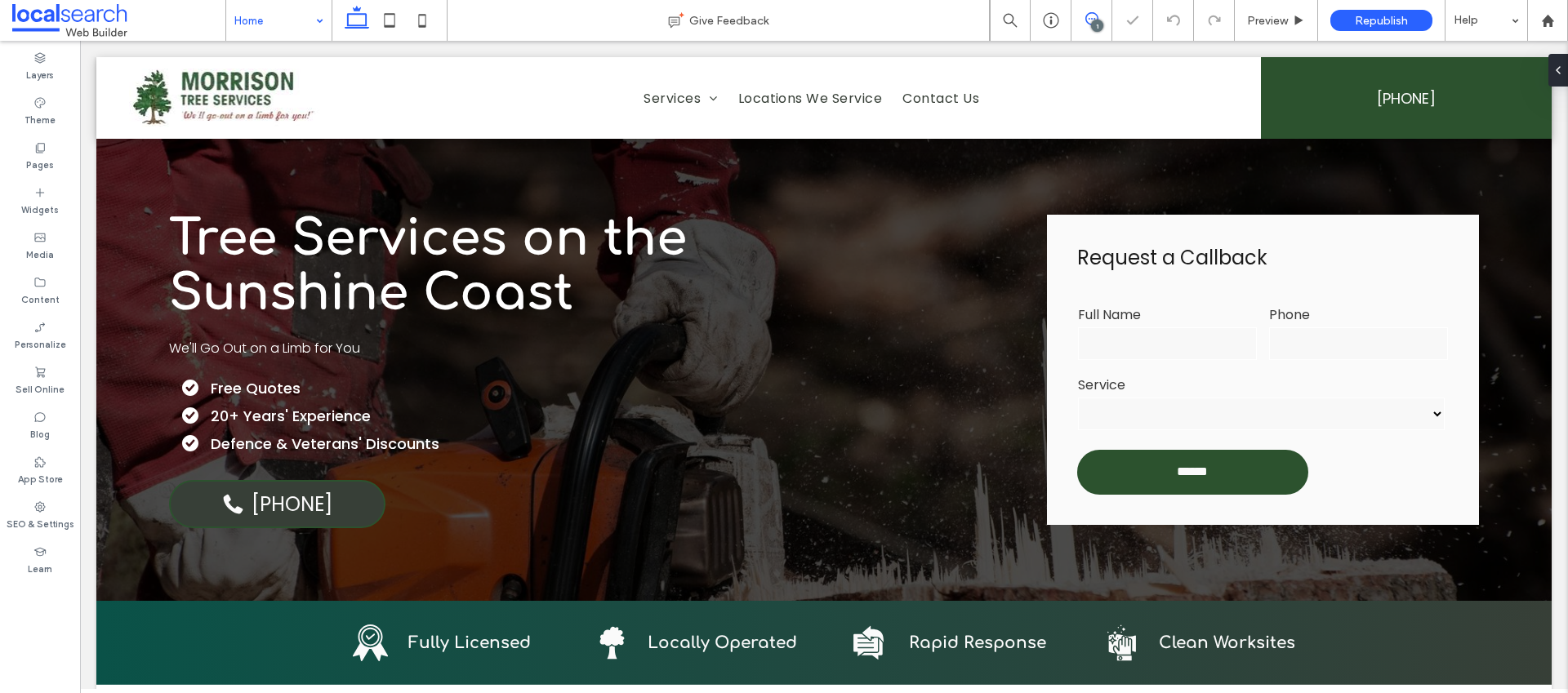 click 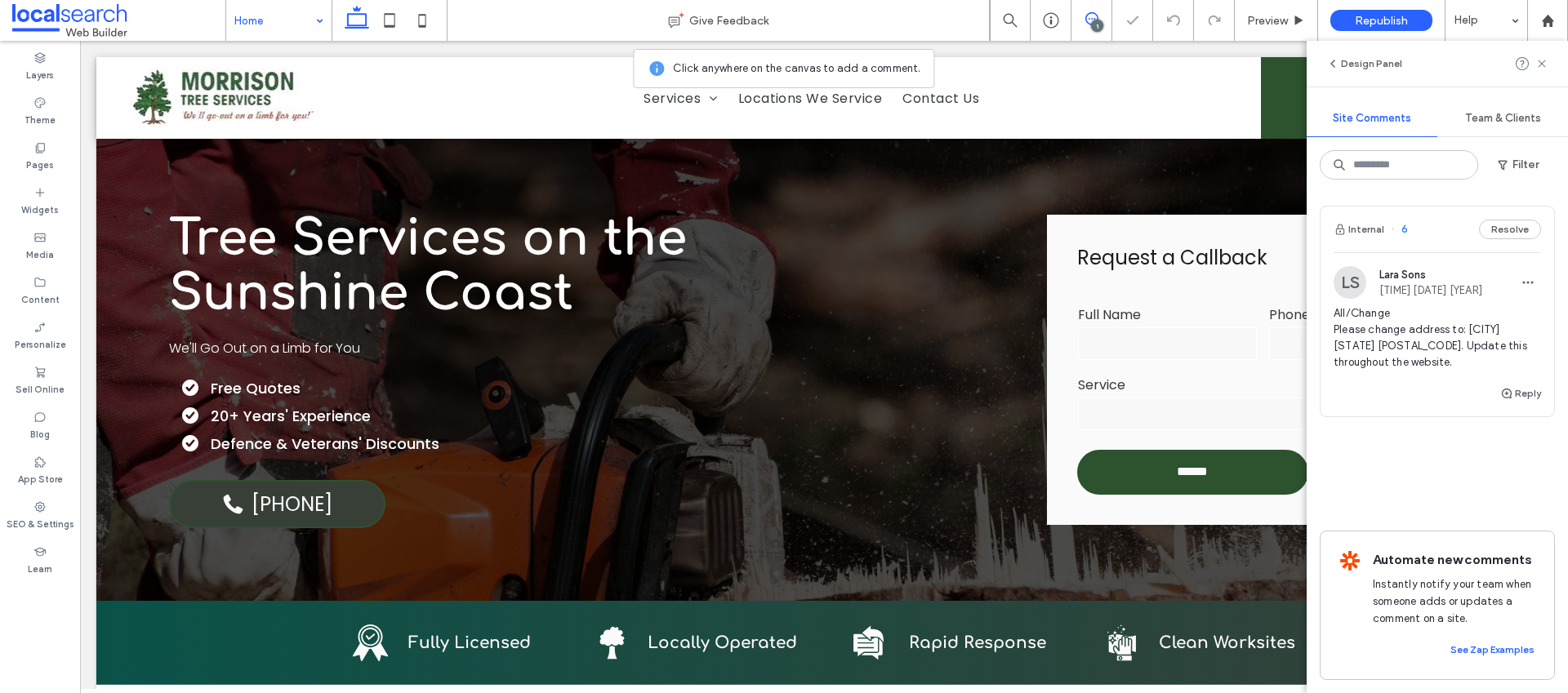 click on "1" at bounding box center [1097, 25] 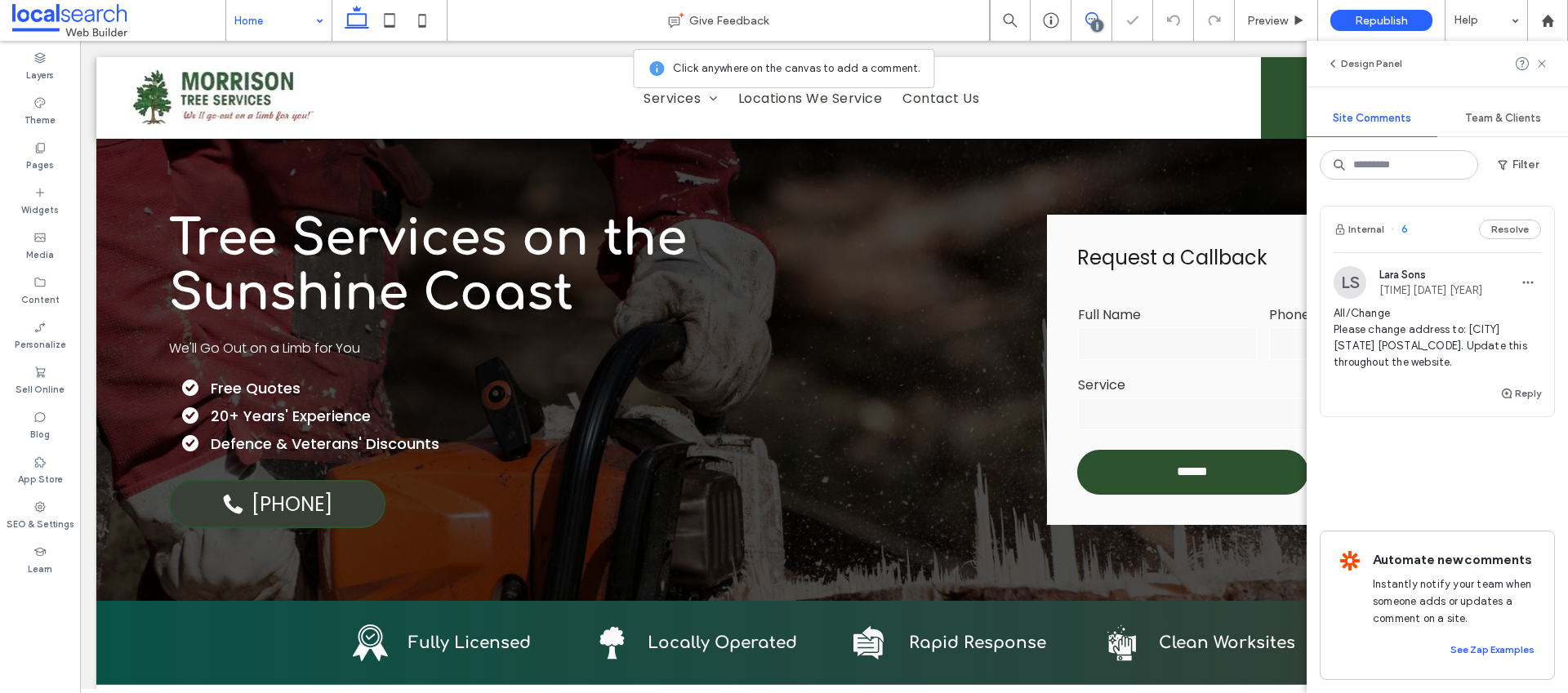 click on "1" at bounding box center (1097, 25) 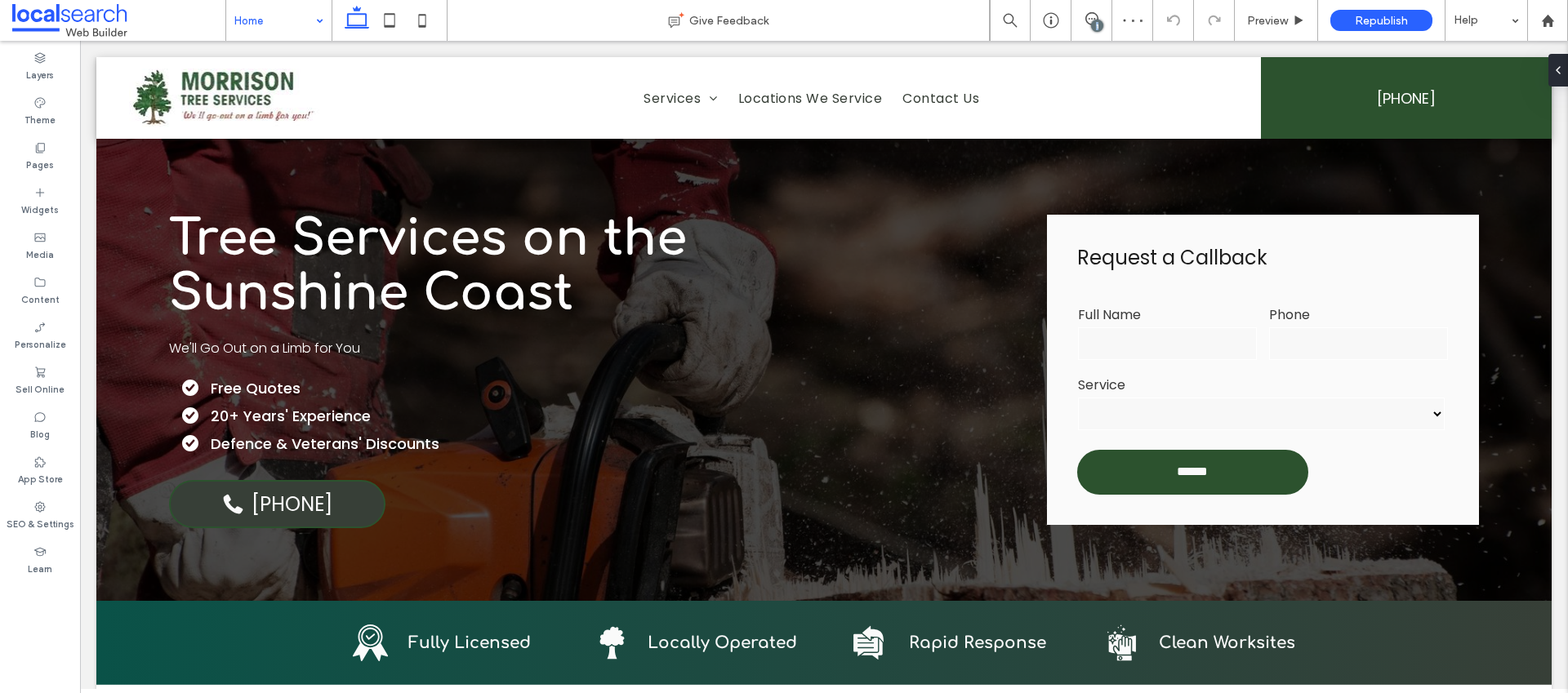click on "1" at bounding box center [1097, 25] 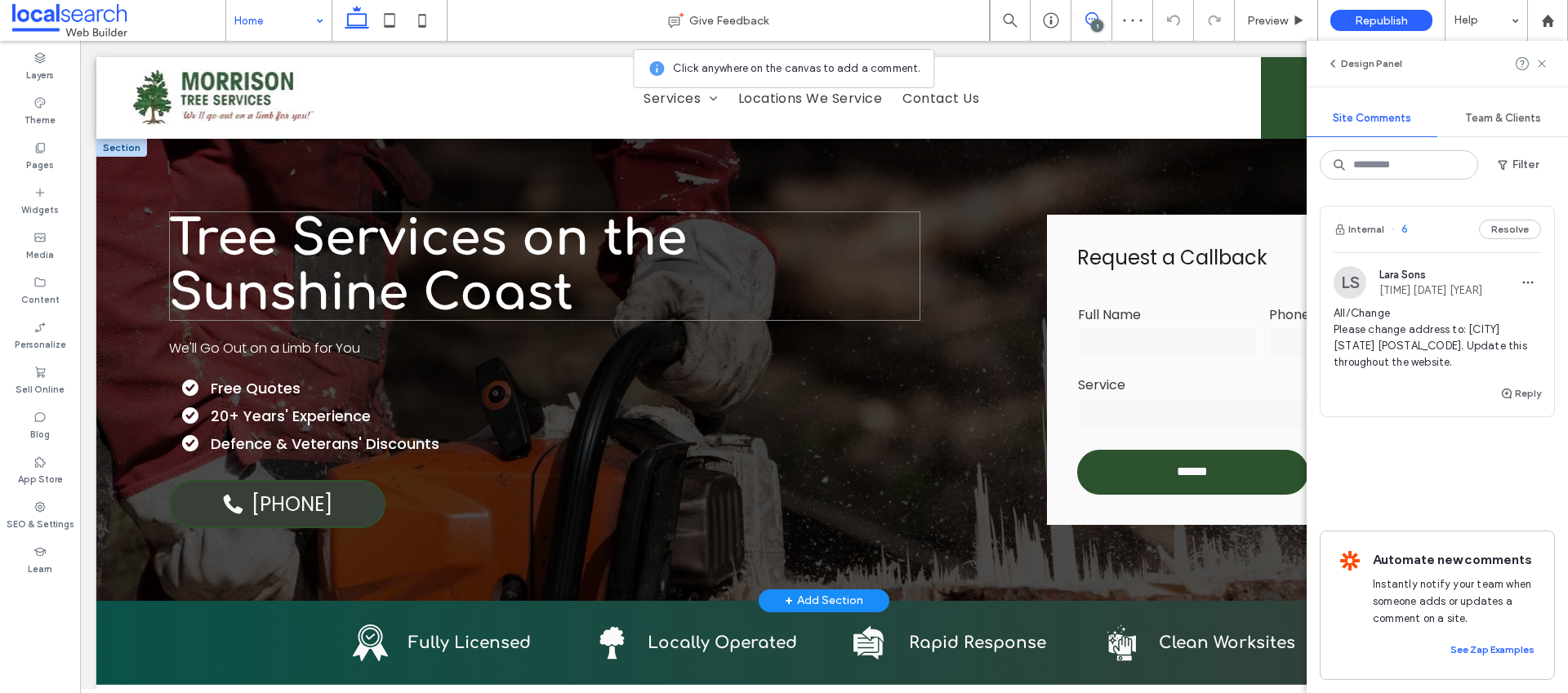 click on "Tree Services on the Sunshine Coast" at bounding box center [545, 266] 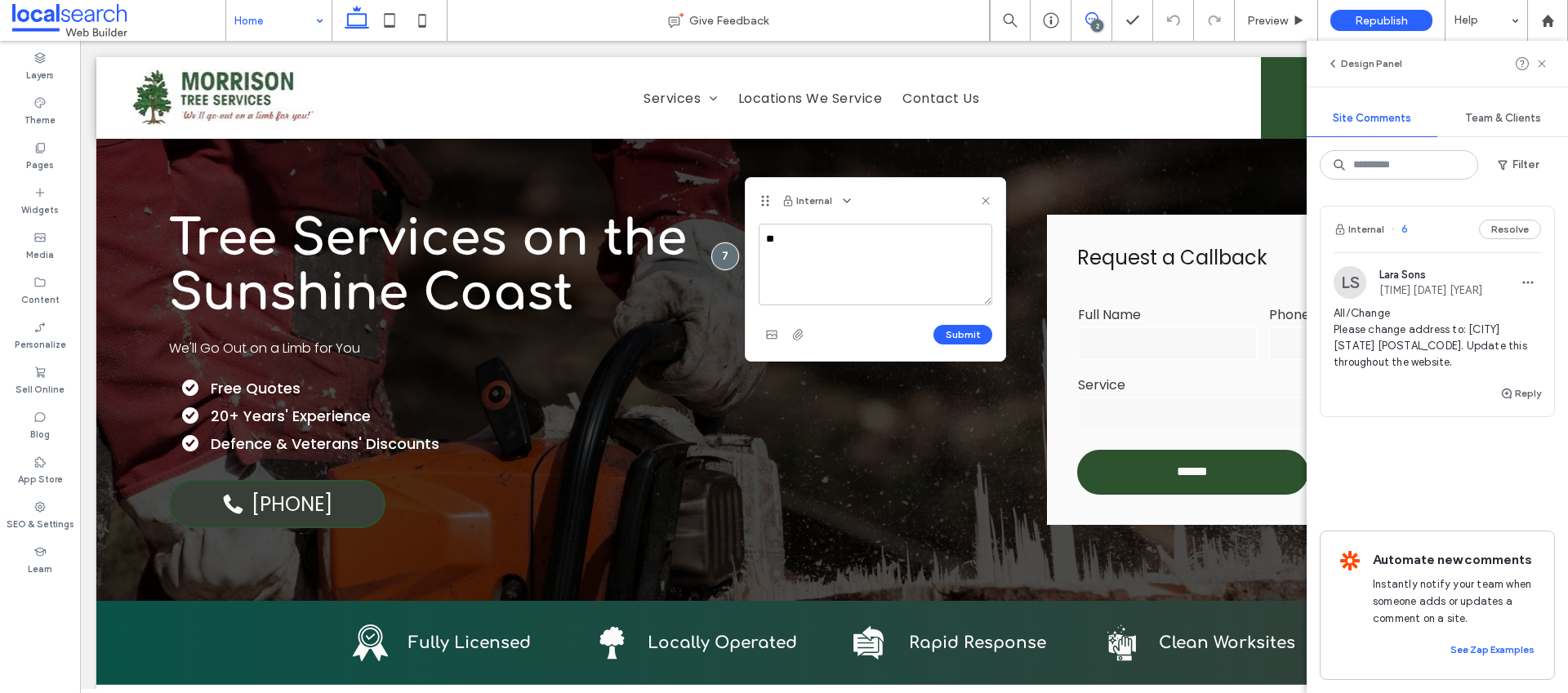 type on "*" 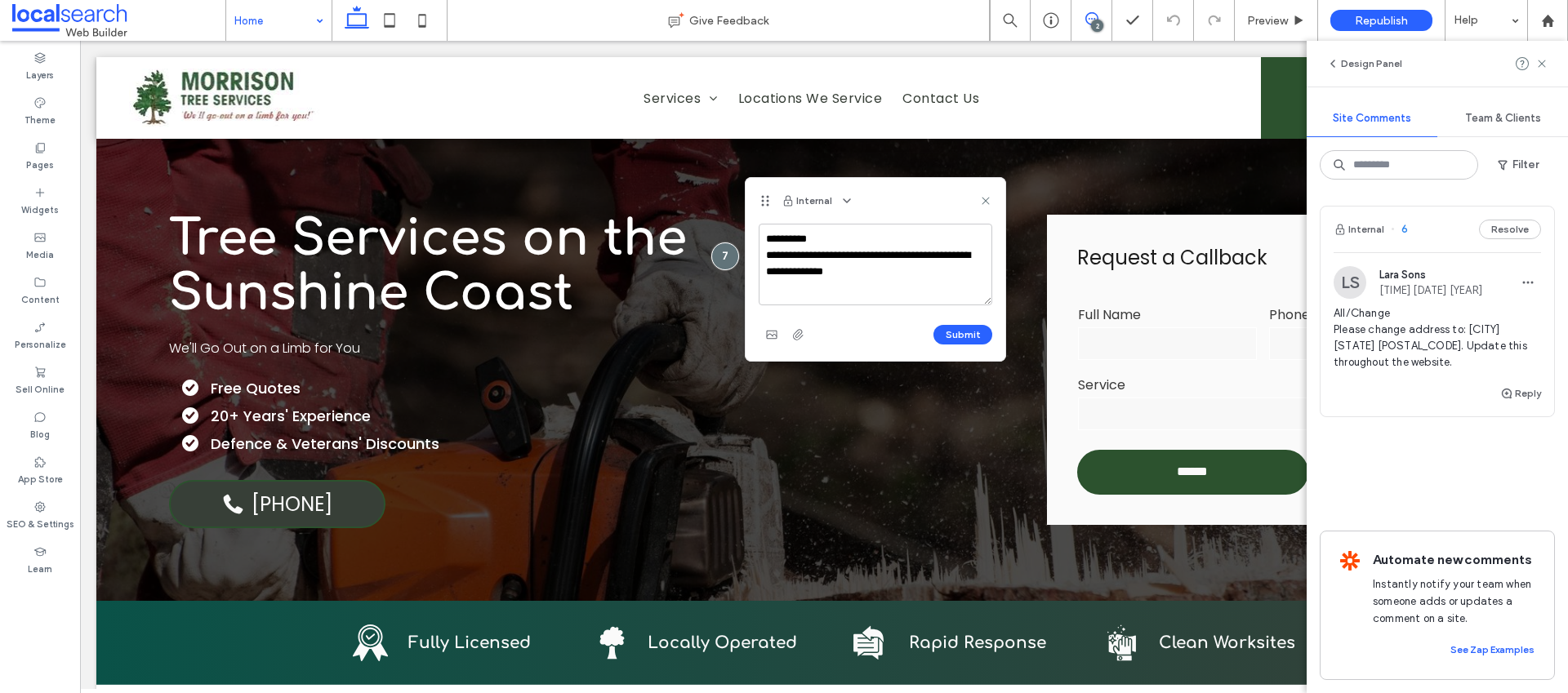 drag, startPoint x: 934, startPoint y: 276, endPoint x: 764, endPoint y: 254, distance: 171.4176 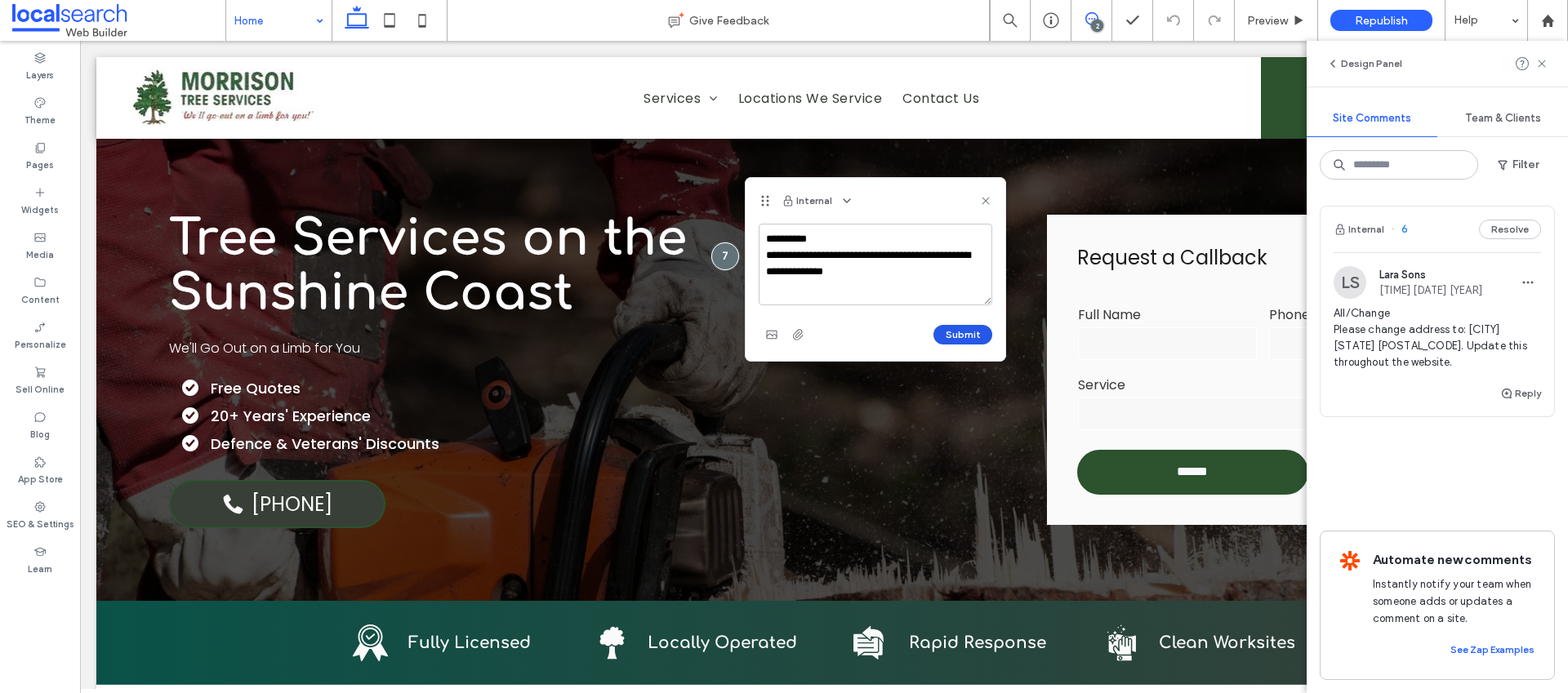 type on "**********" 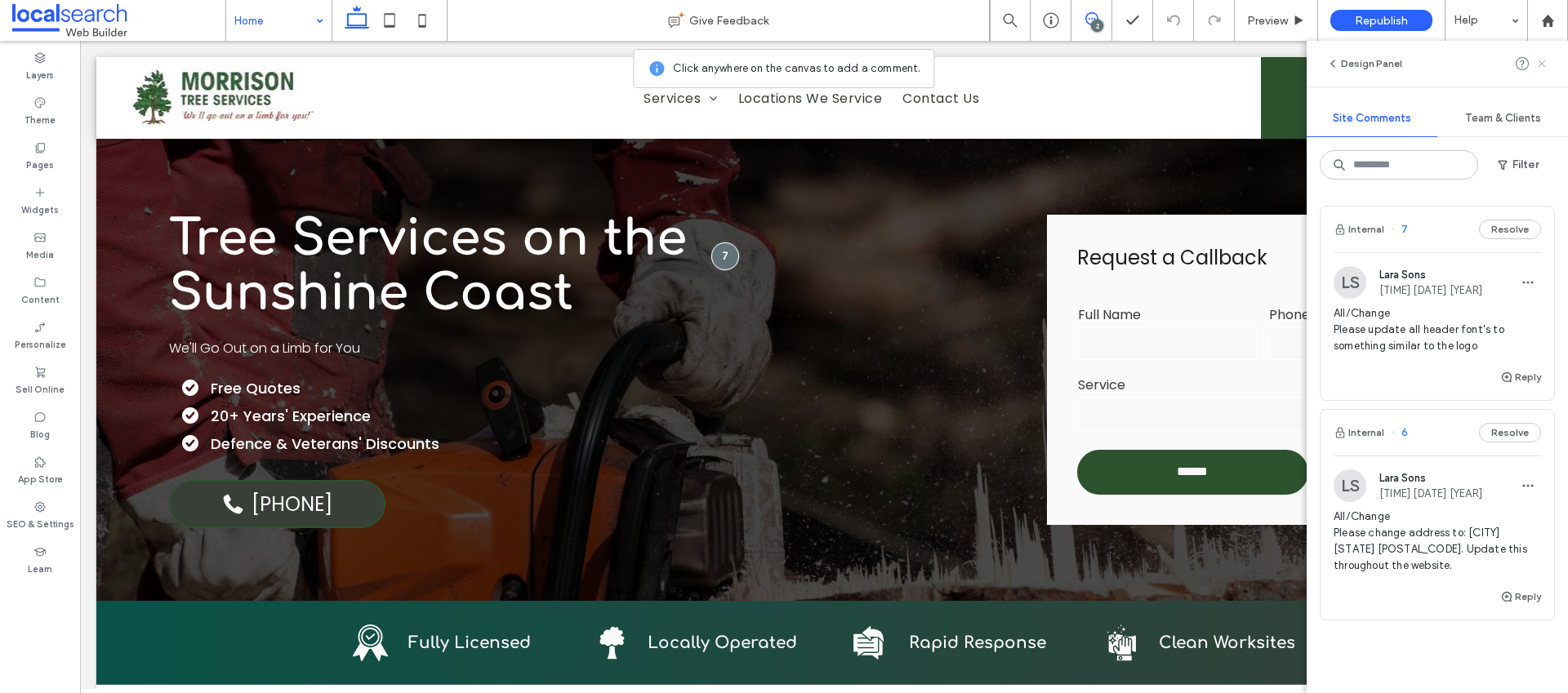 click on "Design Panel" at bounding box center (1437, 64) 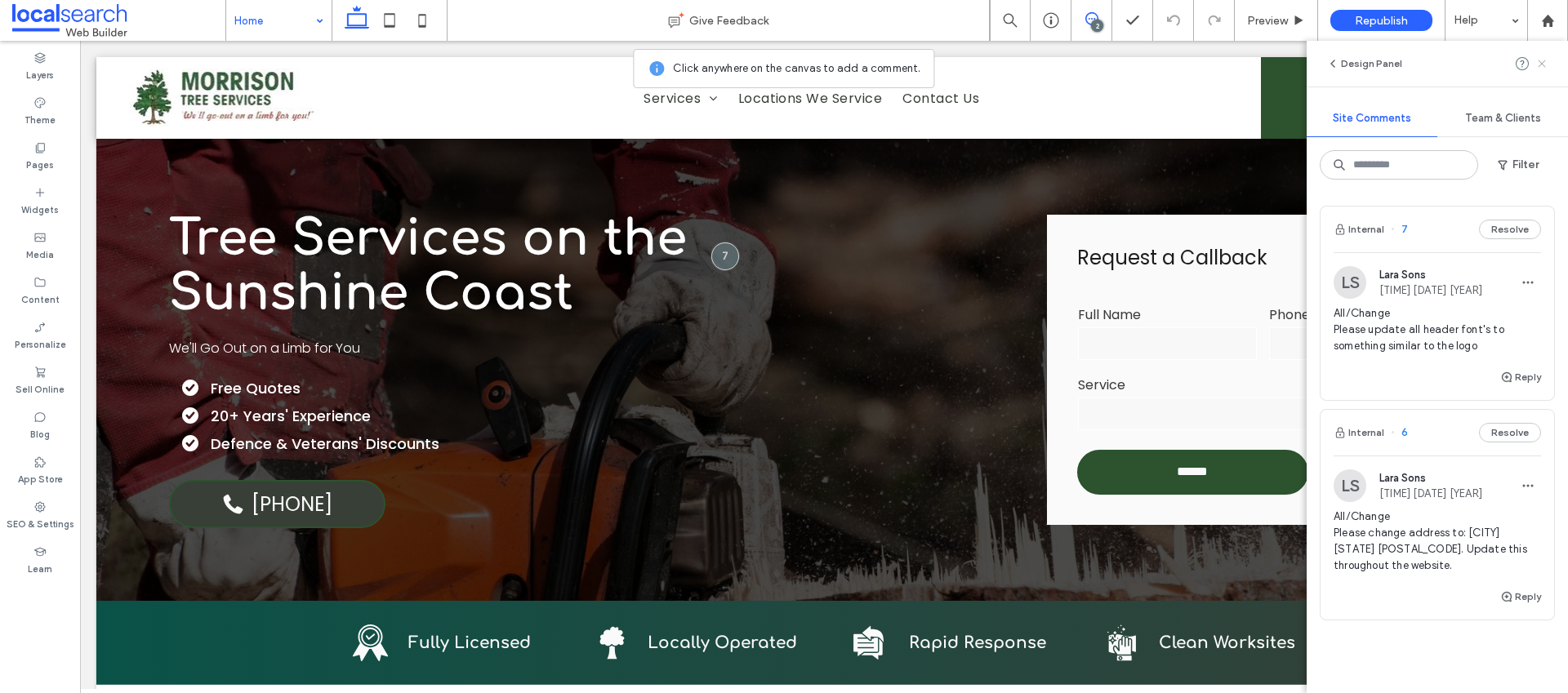 click 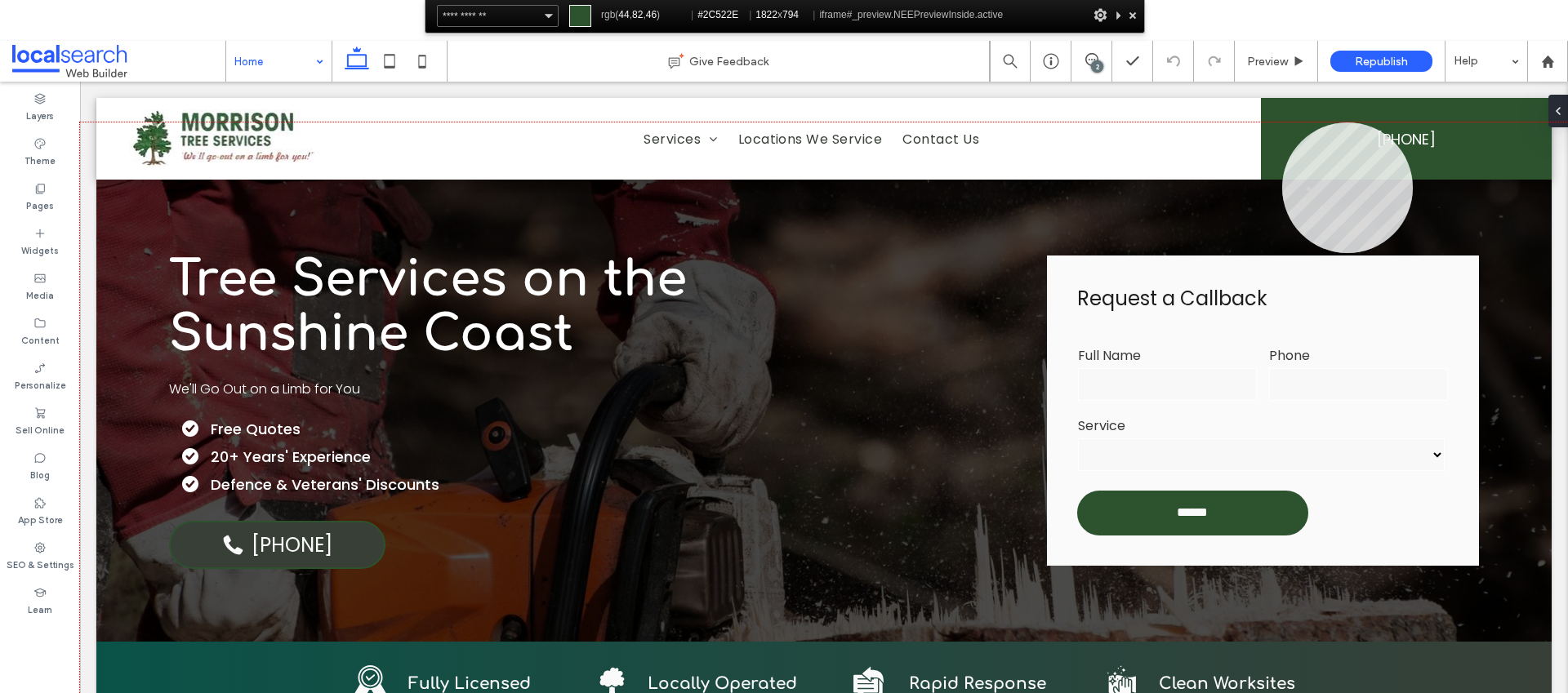 click at bounding box center [824, 446] 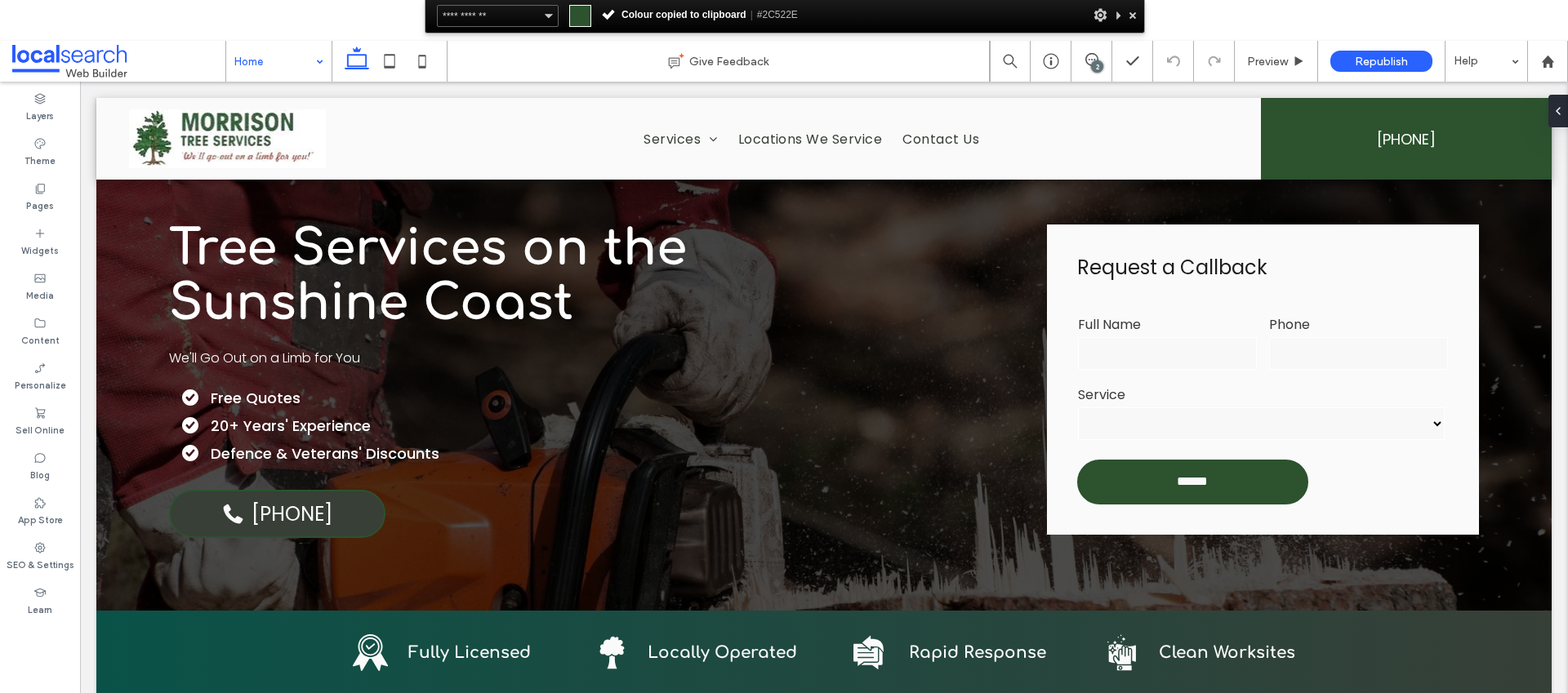 scroll, scrollTop: 33, scrollLeft: 0, axis: vertical 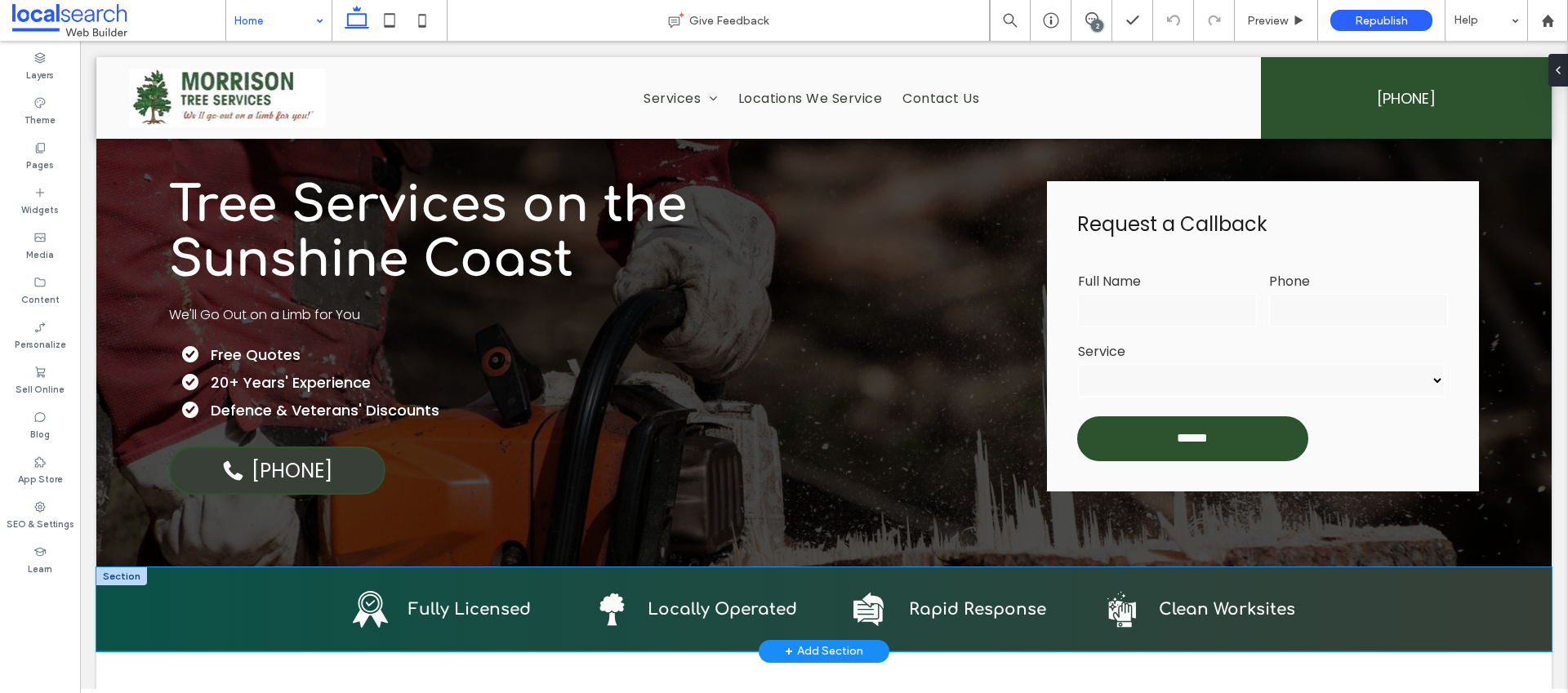 click on "Licensed Icon
Fully Licensed
Tree Removal Icon
Locally Operated
Response Icon
Rapid Response
Cleaning Icon
Clean Worksites" at bounding box center [824, 609] 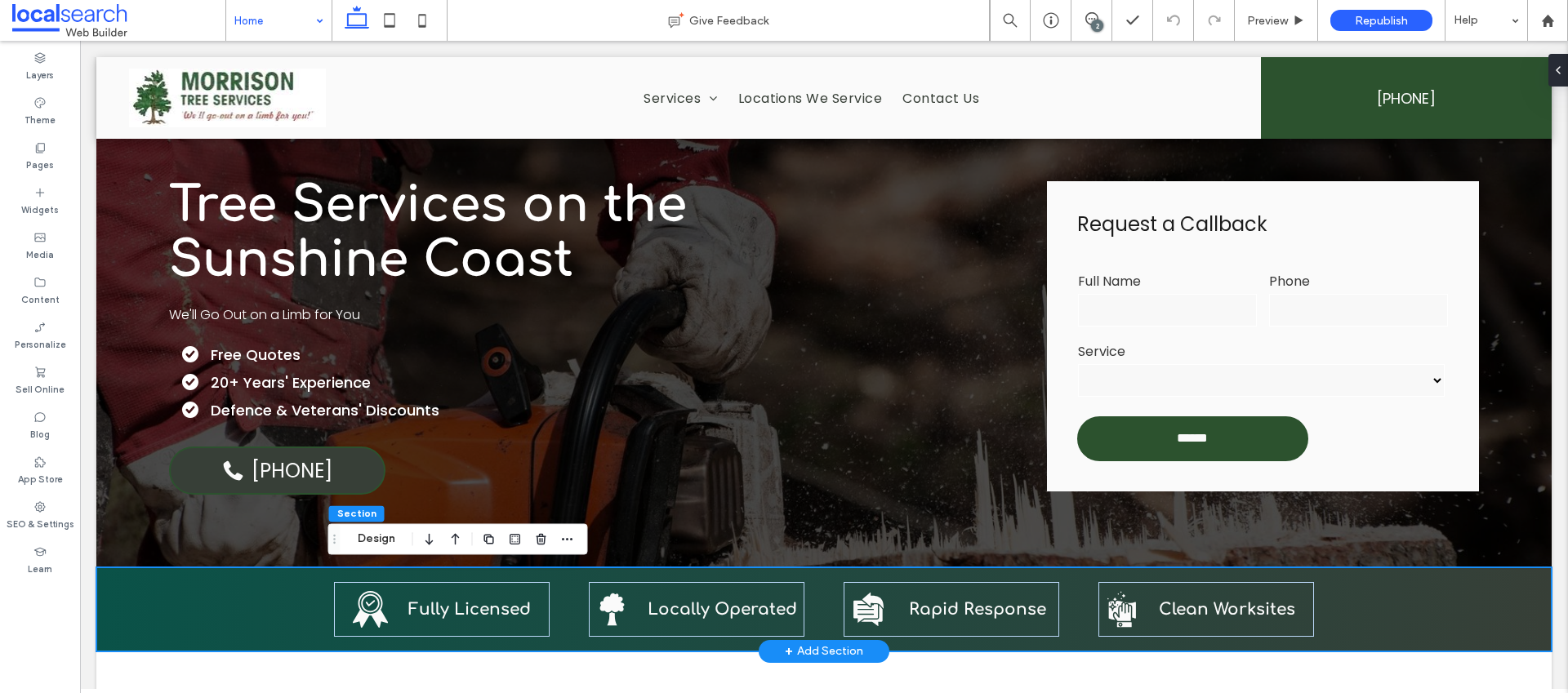 click on "Licensed Icon
Fully Licensed
Tree Removal Icon
Locally Operated
Response Icon
Rapid Response
Cleaning Icon
Clean Worksites" at bounding box center (824, 609) 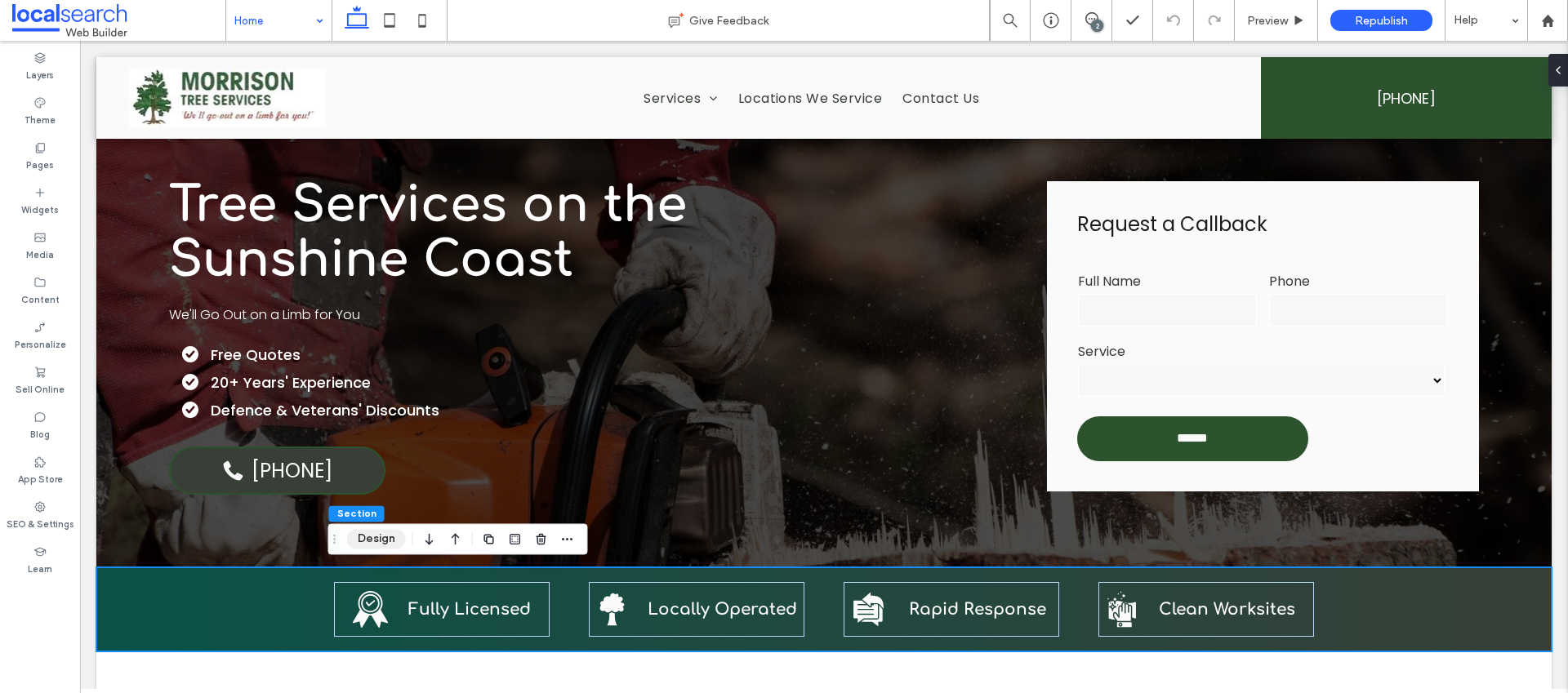 click on "Design" at bounding box center (376, 539) 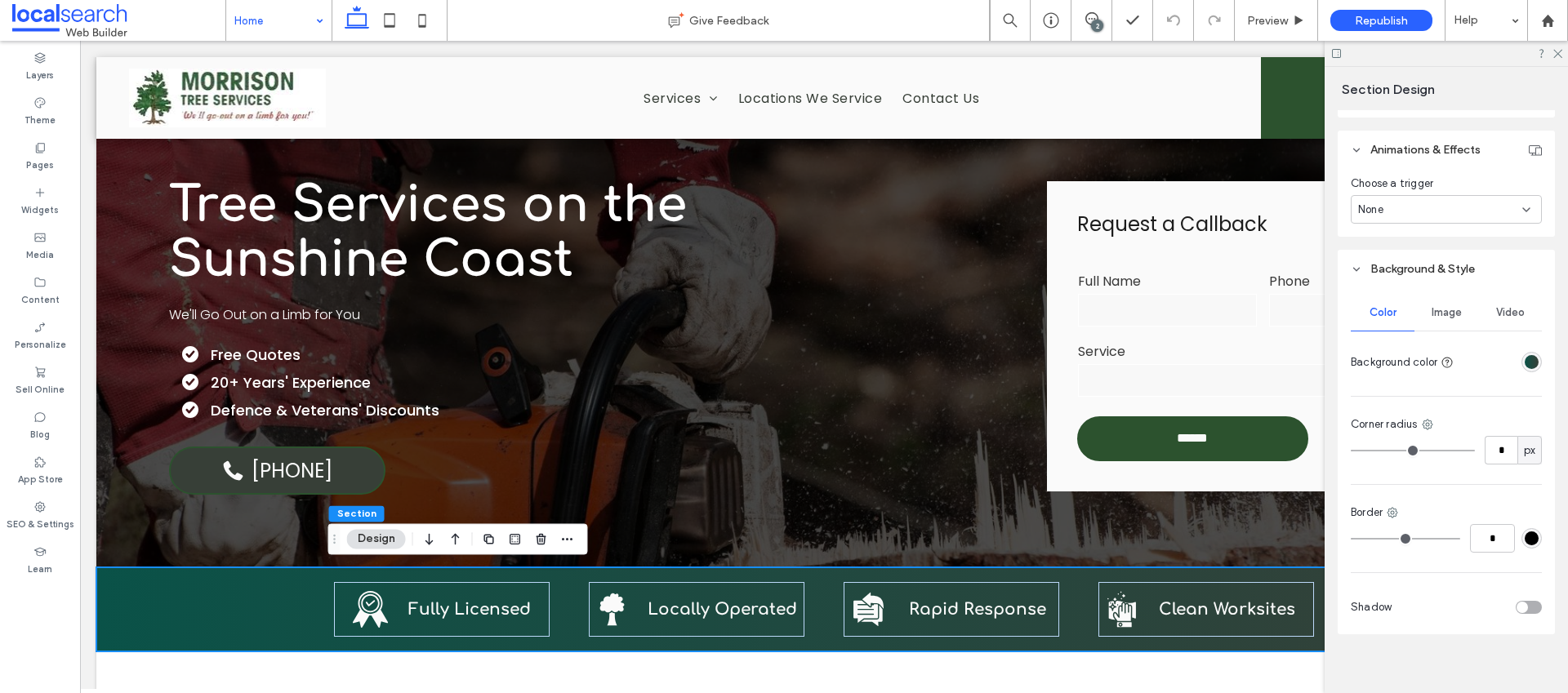 scroll, scrollTop: 273, scrollLeft: 0, axis: vertical 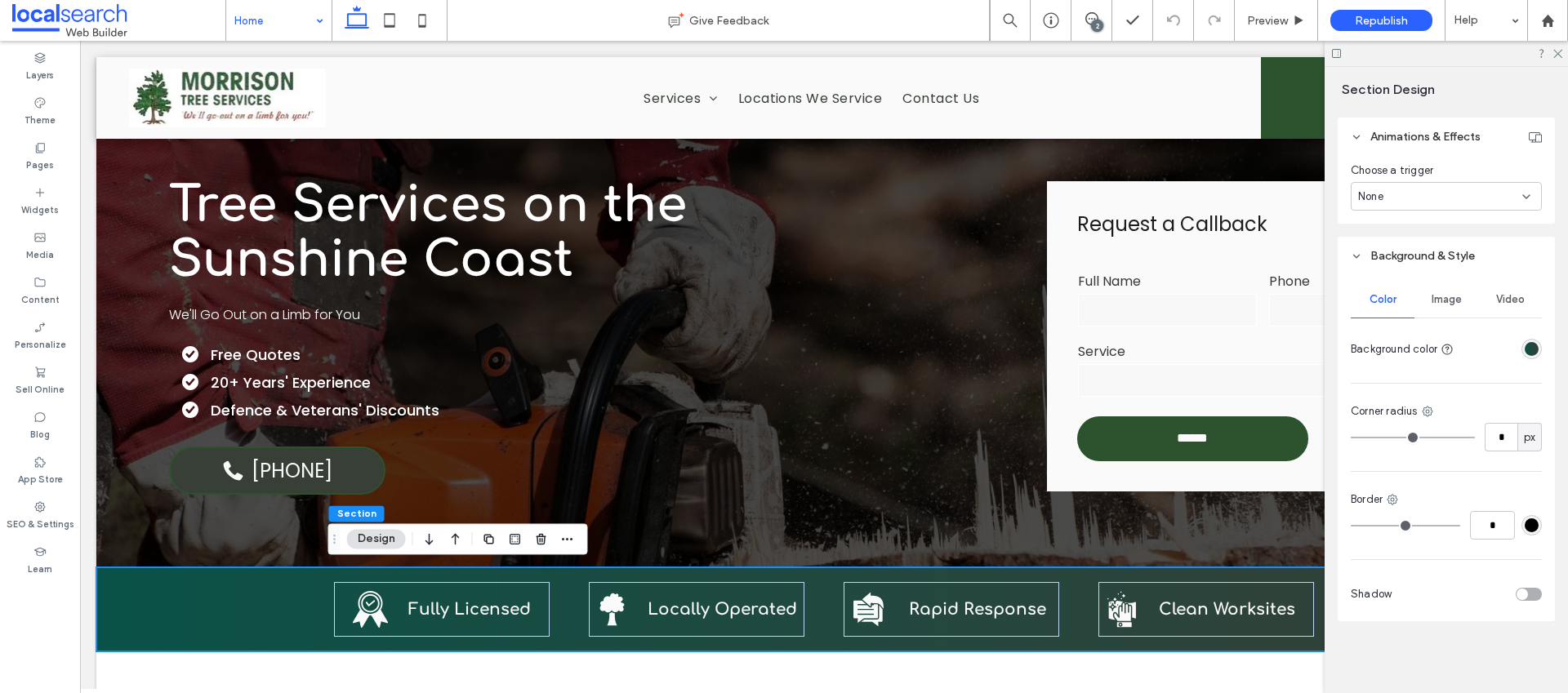 click at bounding box center (1531, 349) 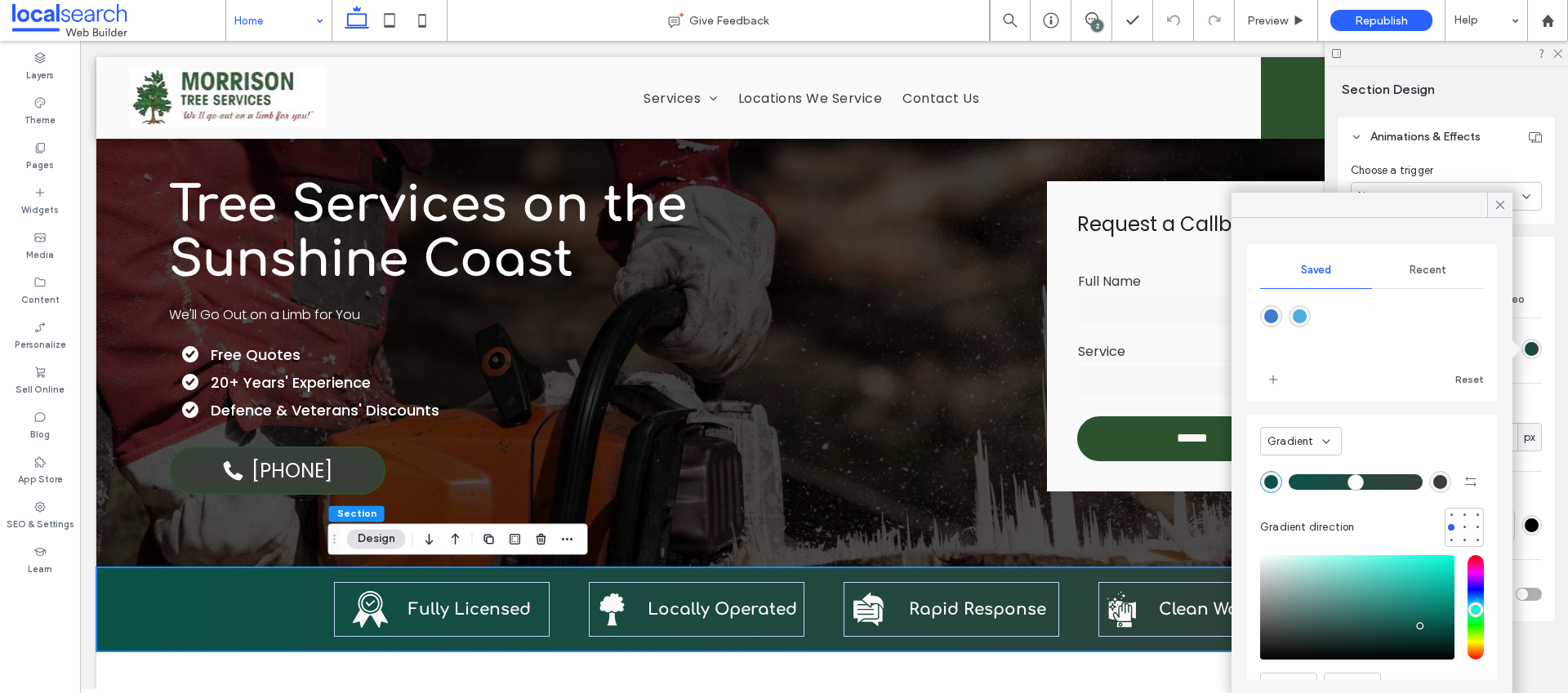 click at bounding box center (1271, 482) 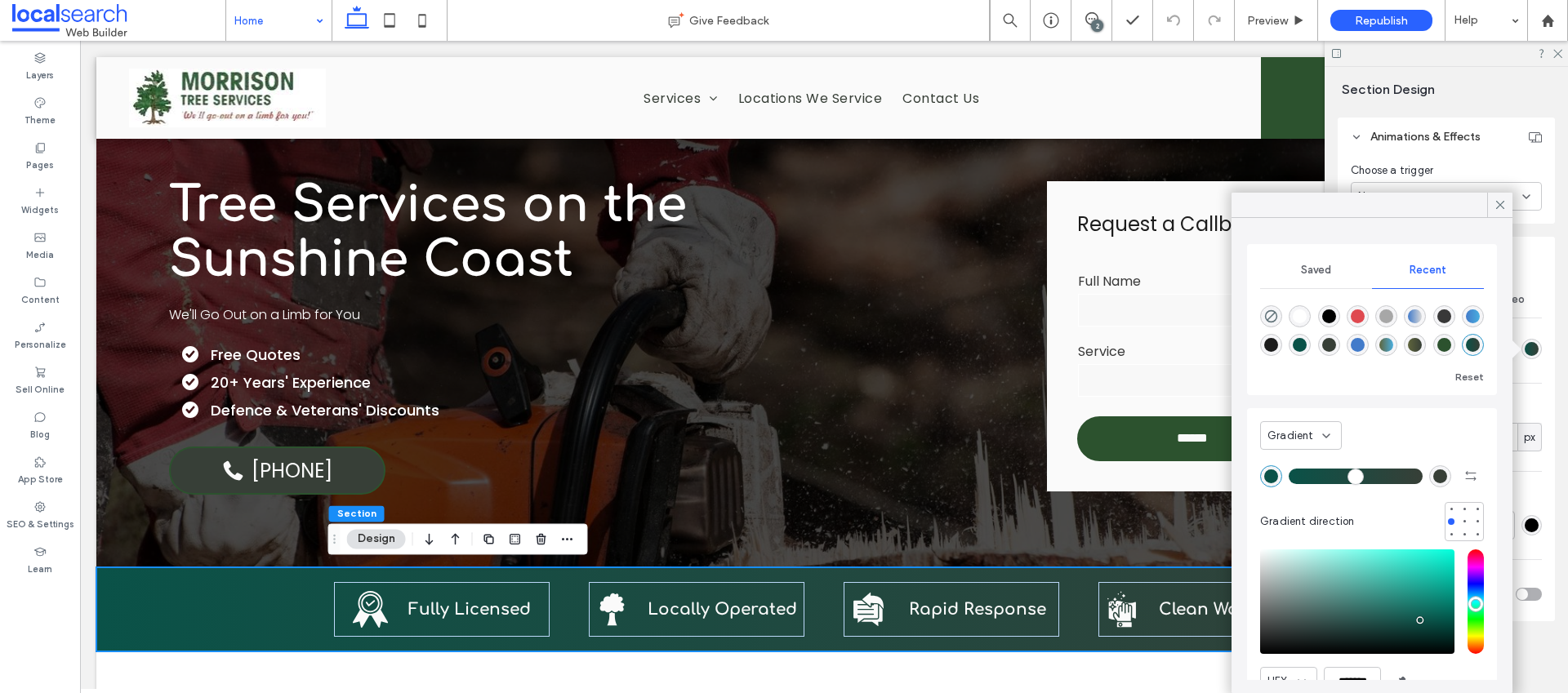 click on "Saved" at bounding box center (1316, 270) 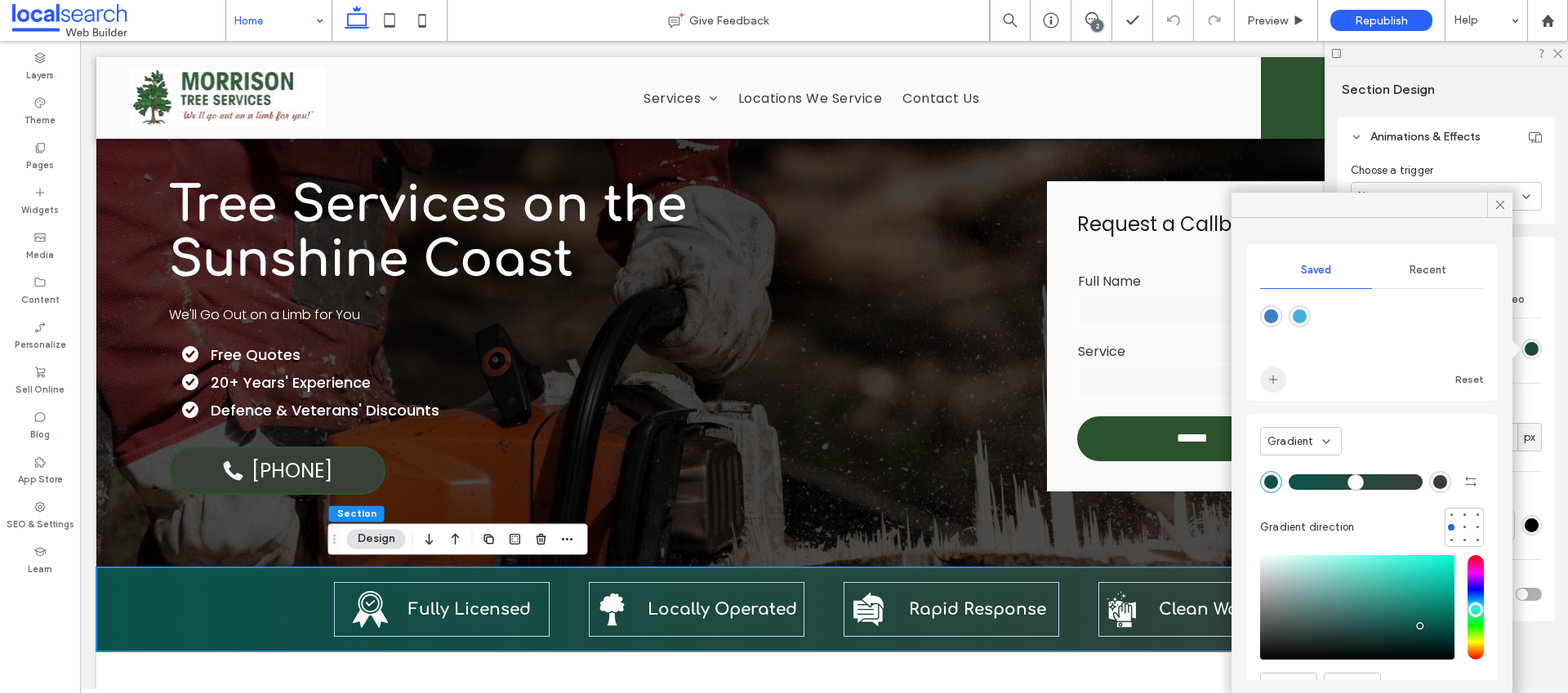 click 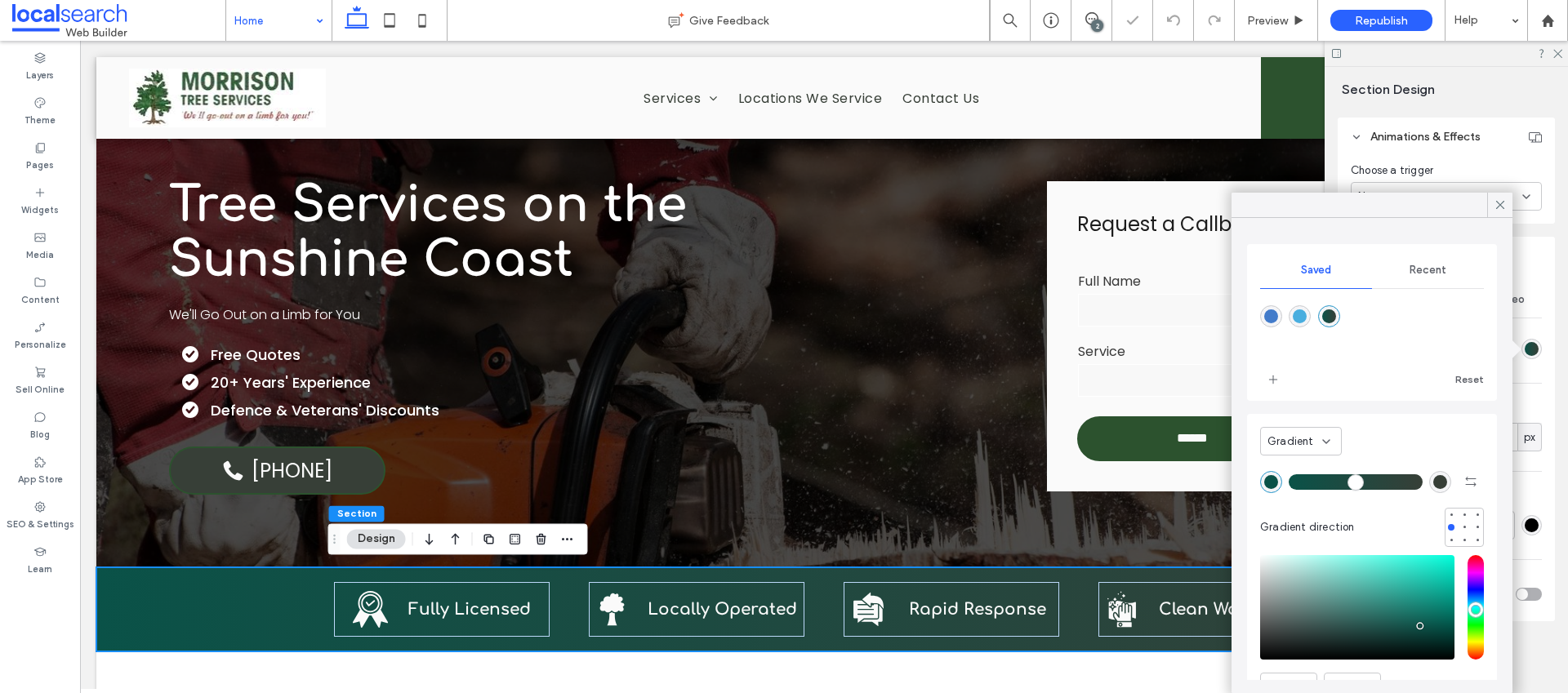 click at bounding box center [1329, 316] 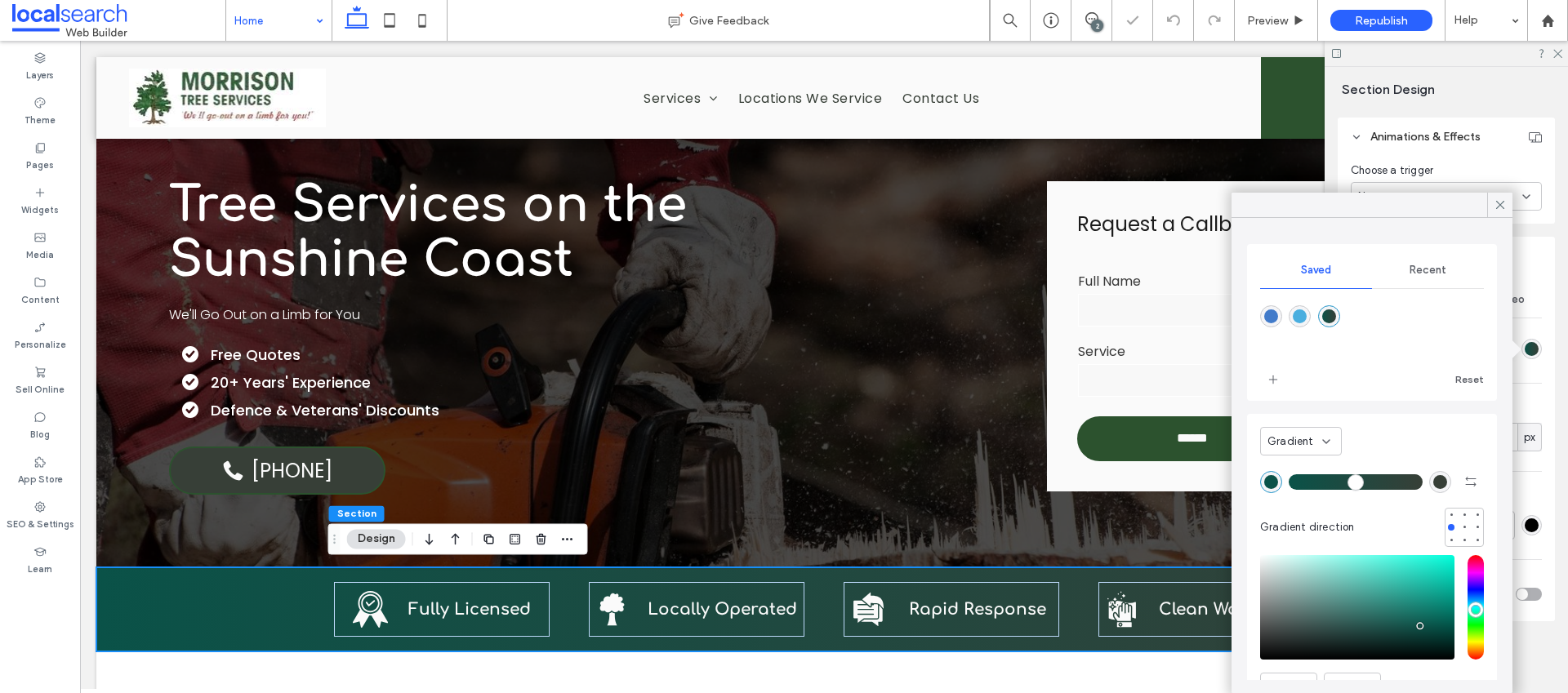 click at bounding box center [1329, 316] 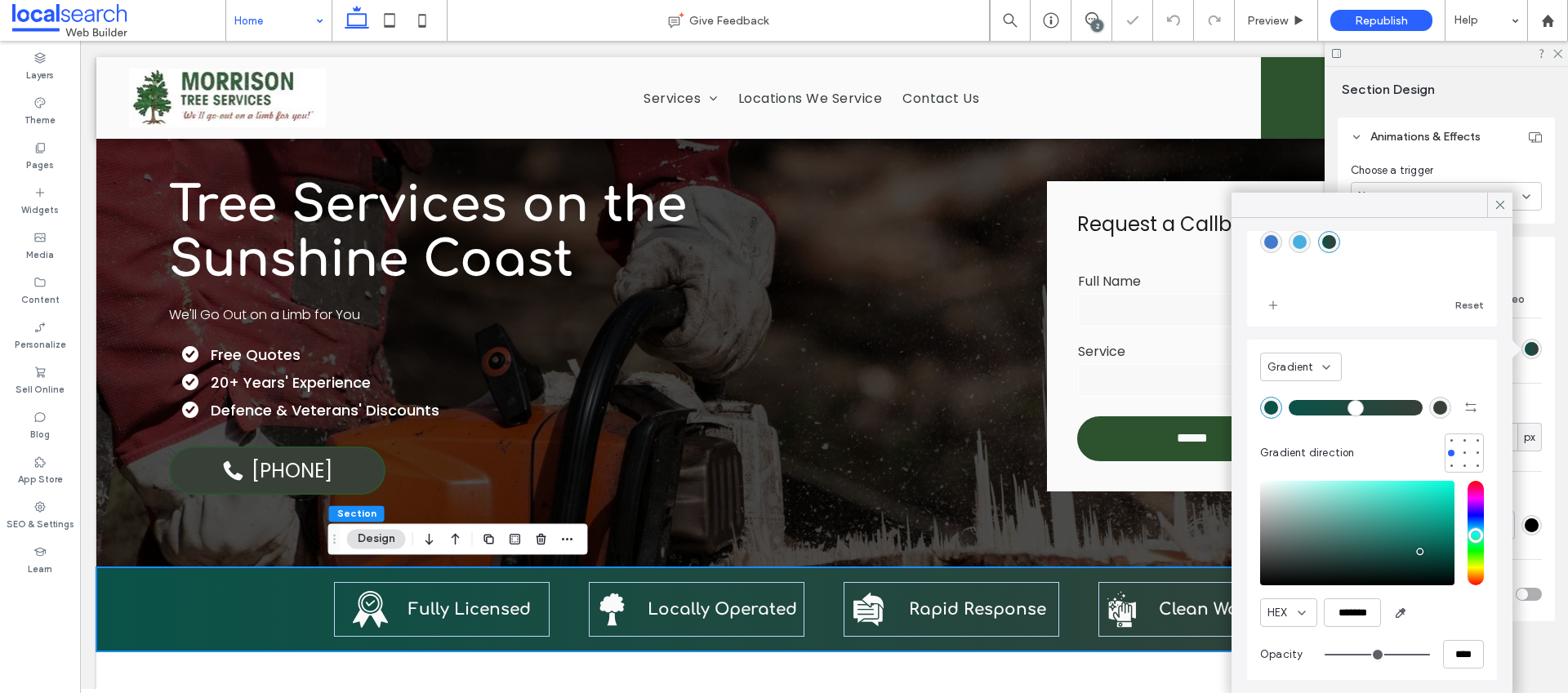scroll, scrollTop: 83, scrollLeft: 0, axis: vertical 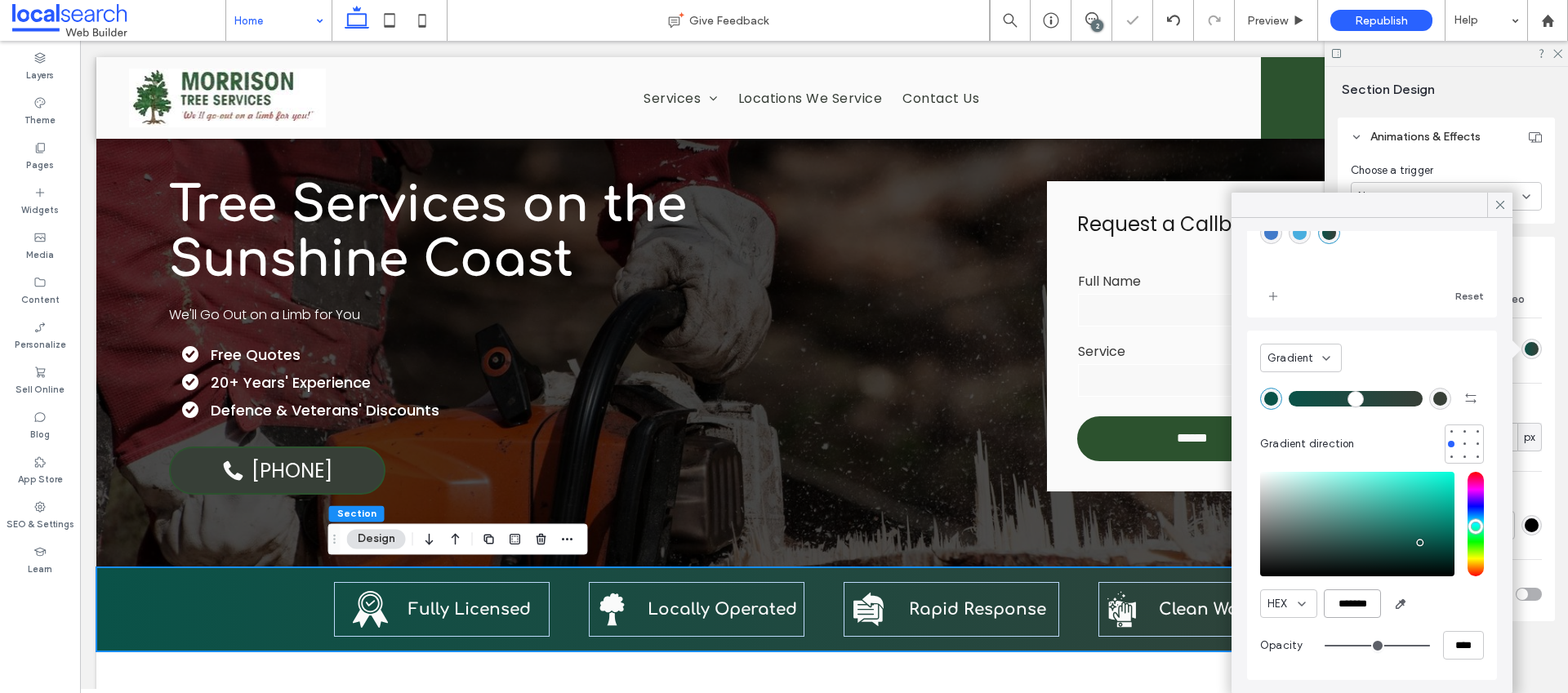 click on "*******" at bounding box center [1352, 603] 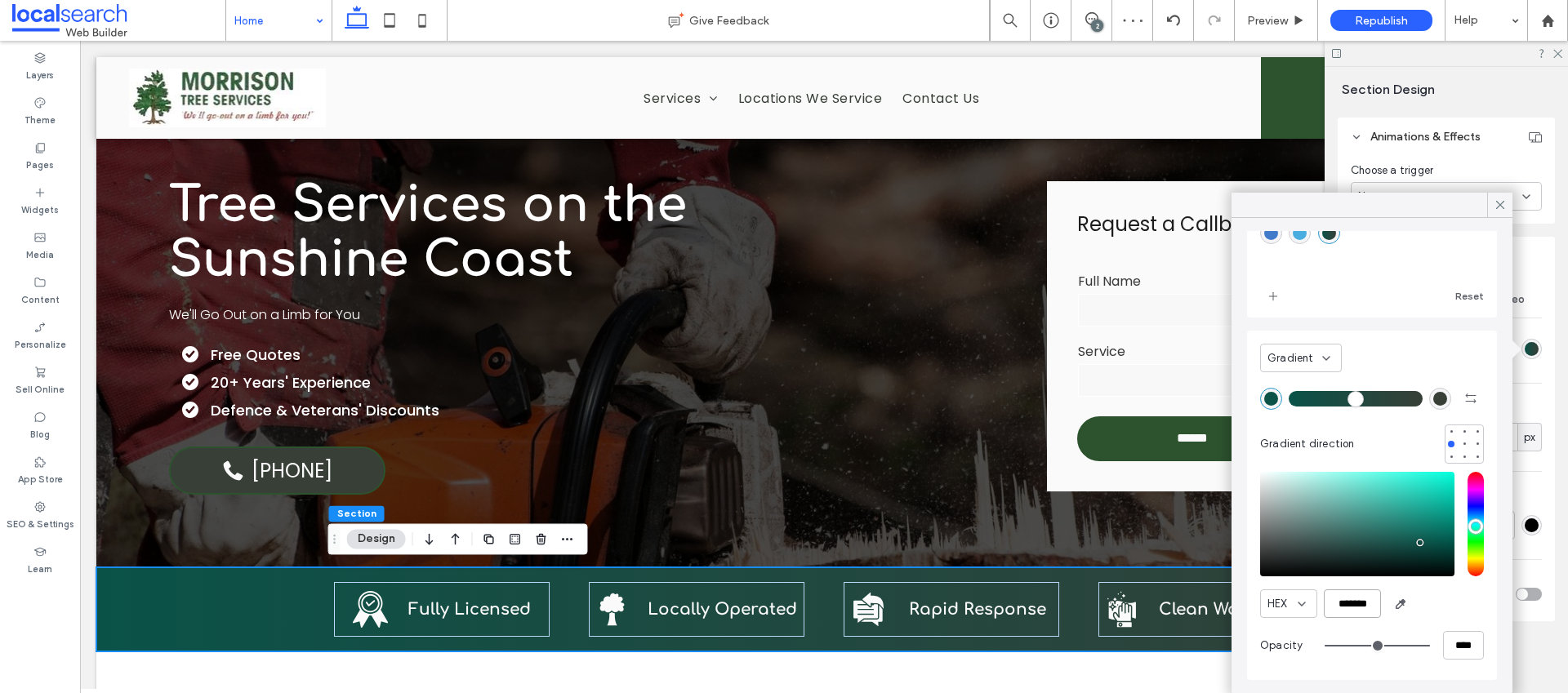 paste 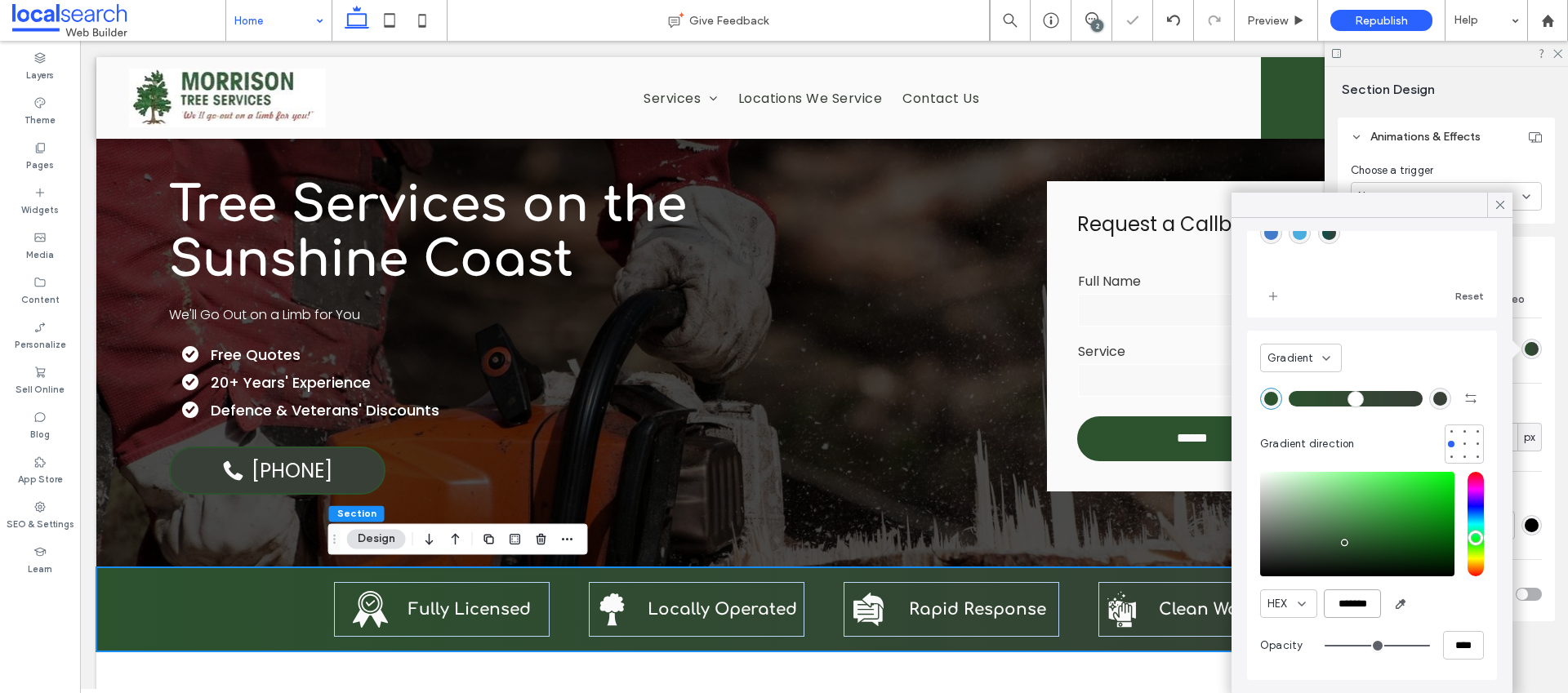 type on "*******" 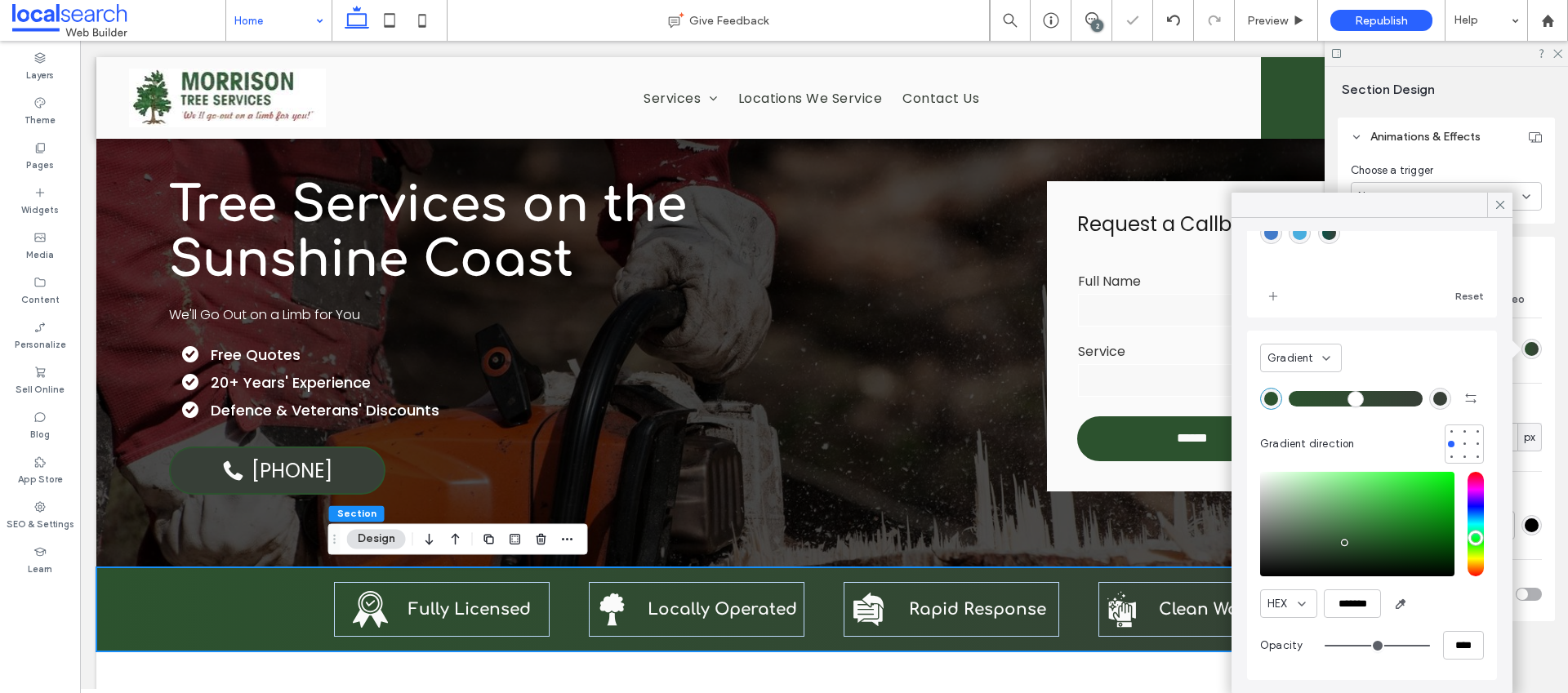 click on "HEX ******* Opacity ****" at bounding box center [1372, 567] 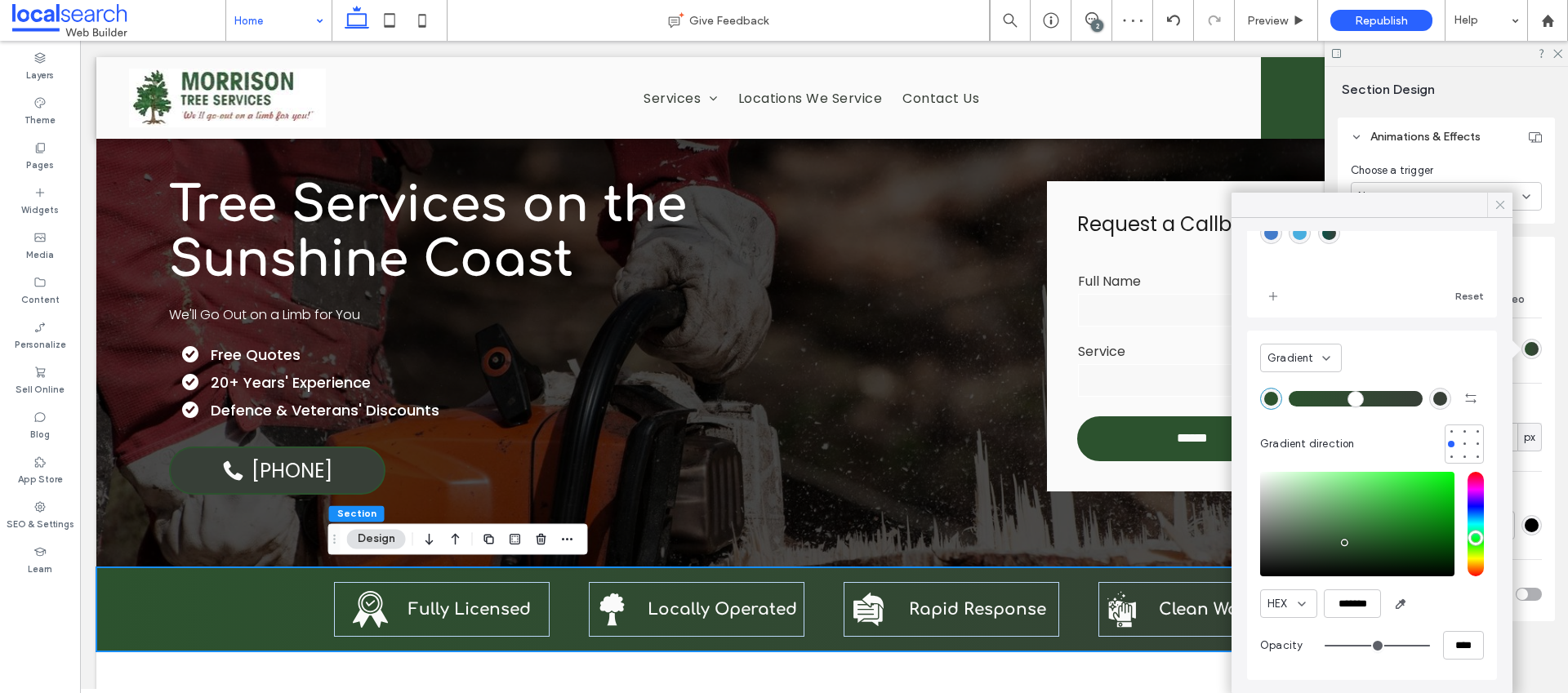 click 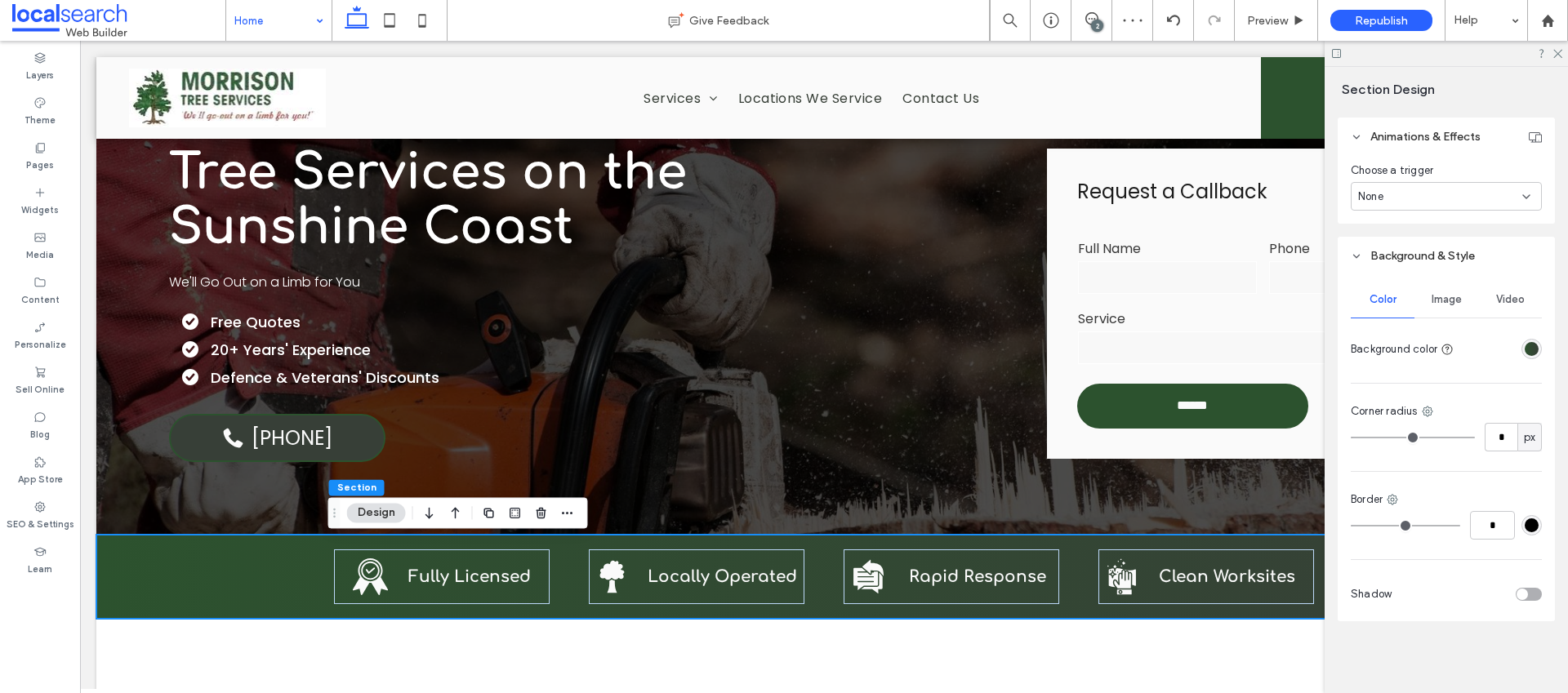 scroll, scrollTop: 67, scrollLeft: 0, axis: vertical 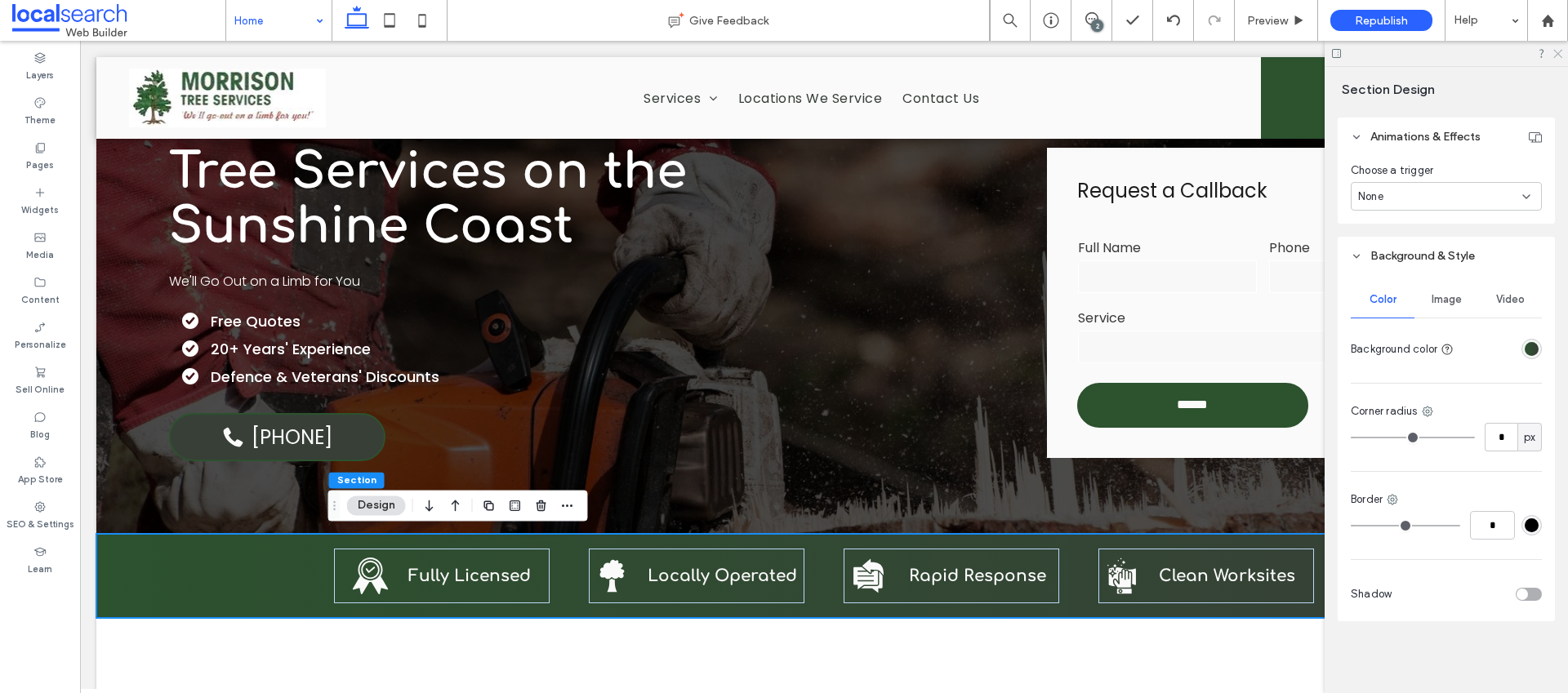 click 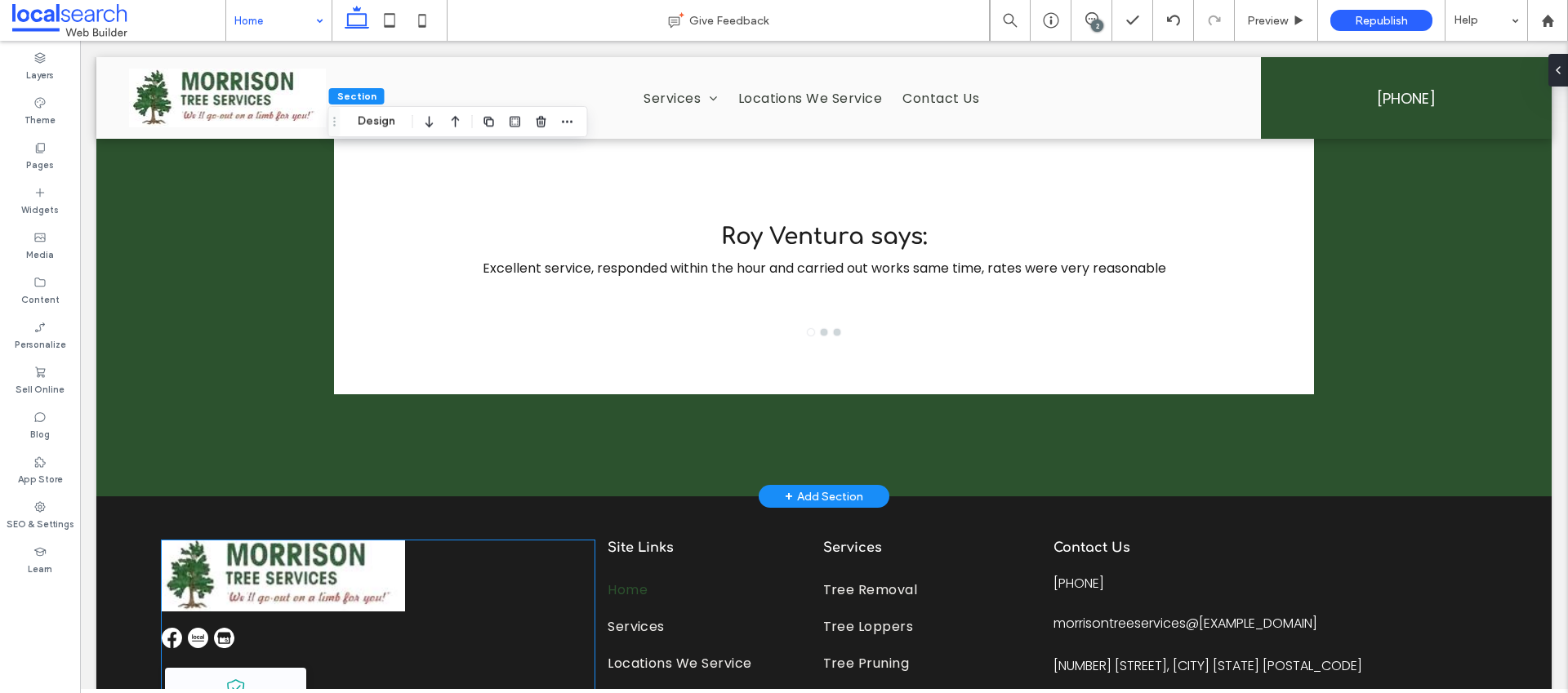 scroll, scrollTop: 2868, scrollLeft: 0, axis: vertical 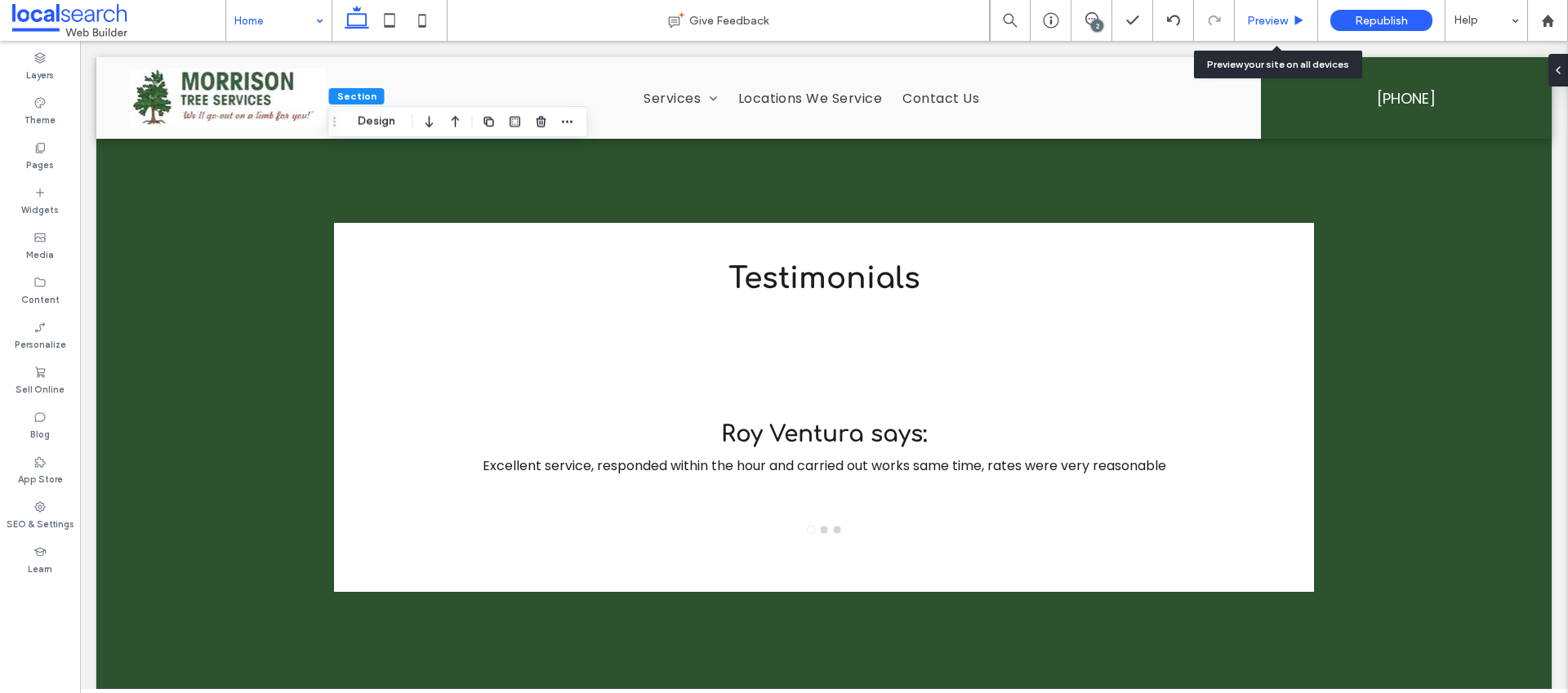 click on "Preview" at bounding box center (1276, 20) 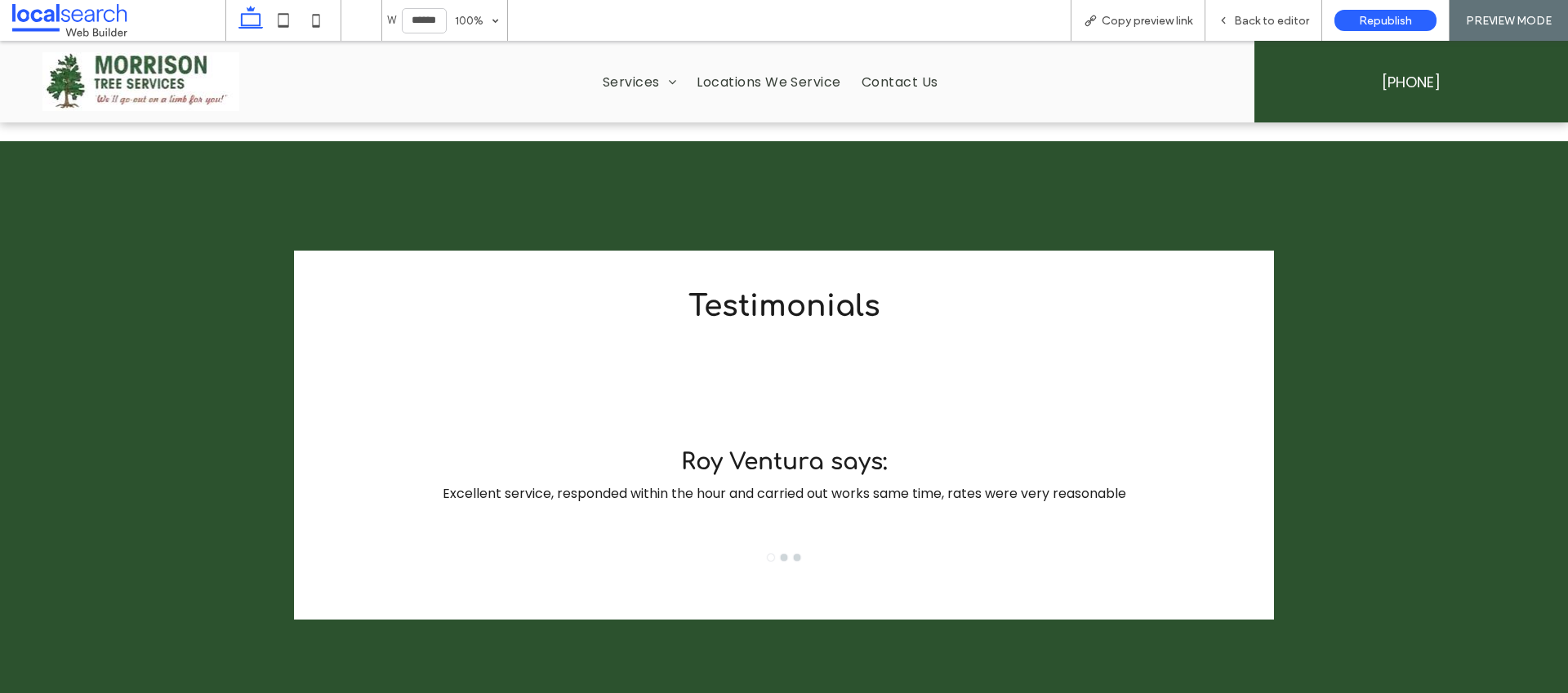 scroll, scrollTop: 2901, scrollLeft: 0, axis: vertical 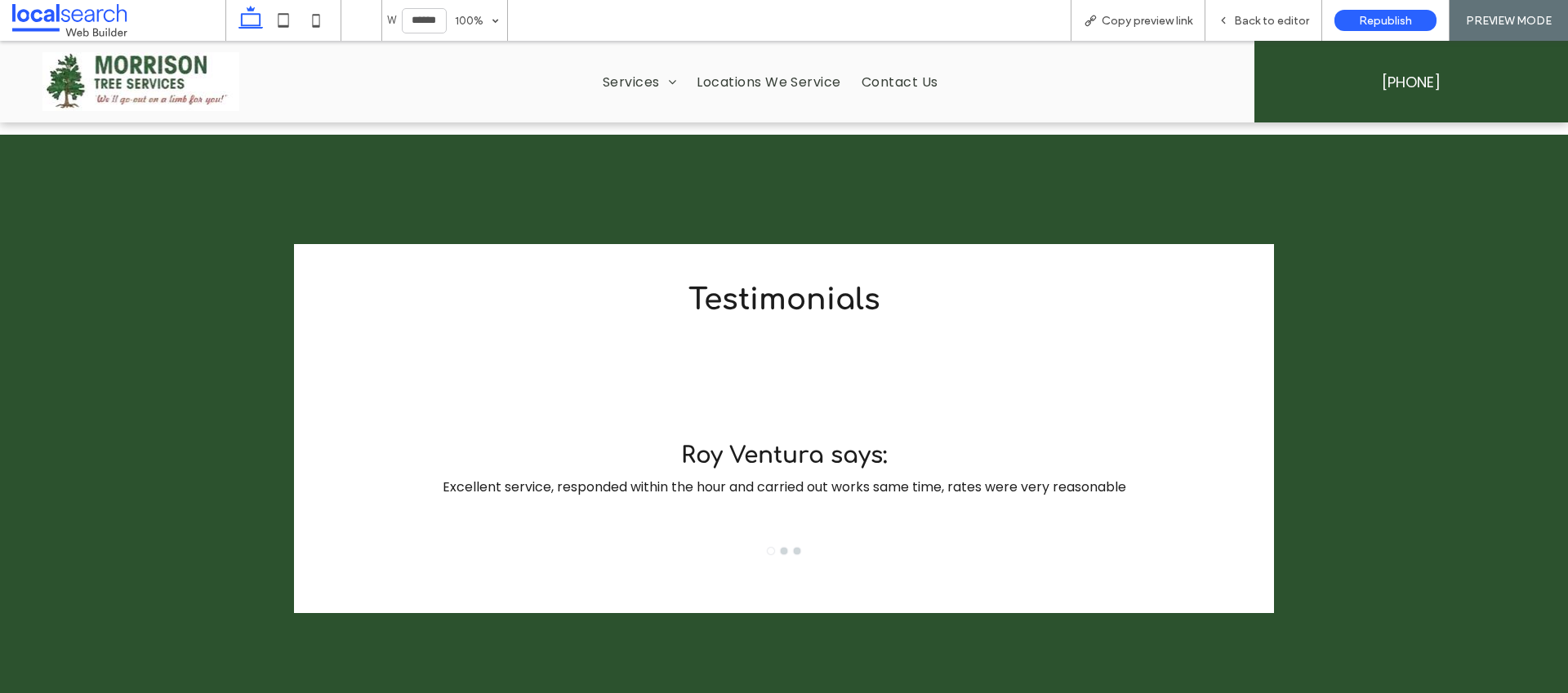 drag, startPoint x: 507, startPoint y: 508, endPoint x: 436, endPoint y: 508, distance: 71 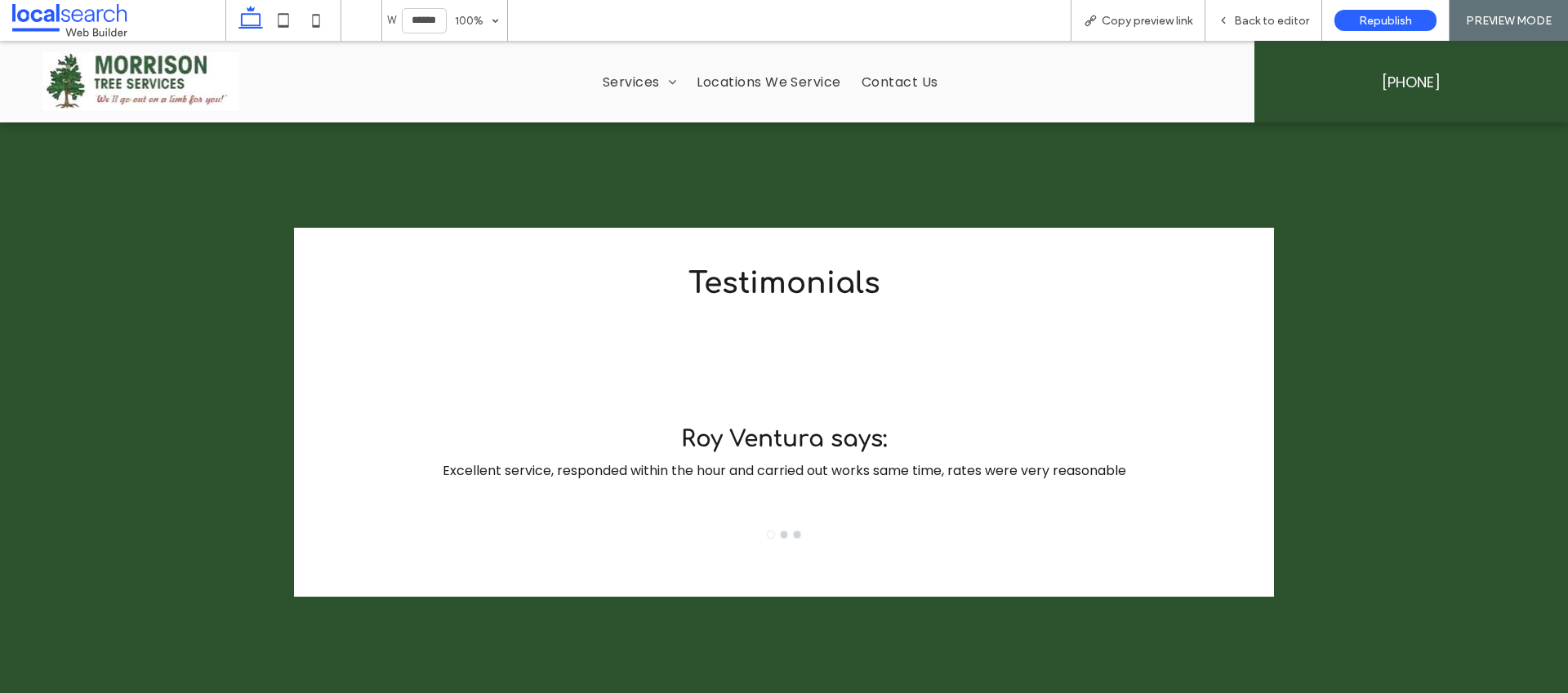 scroll, scrollTop: 2933, scrollLeft: 0, axis: vertical 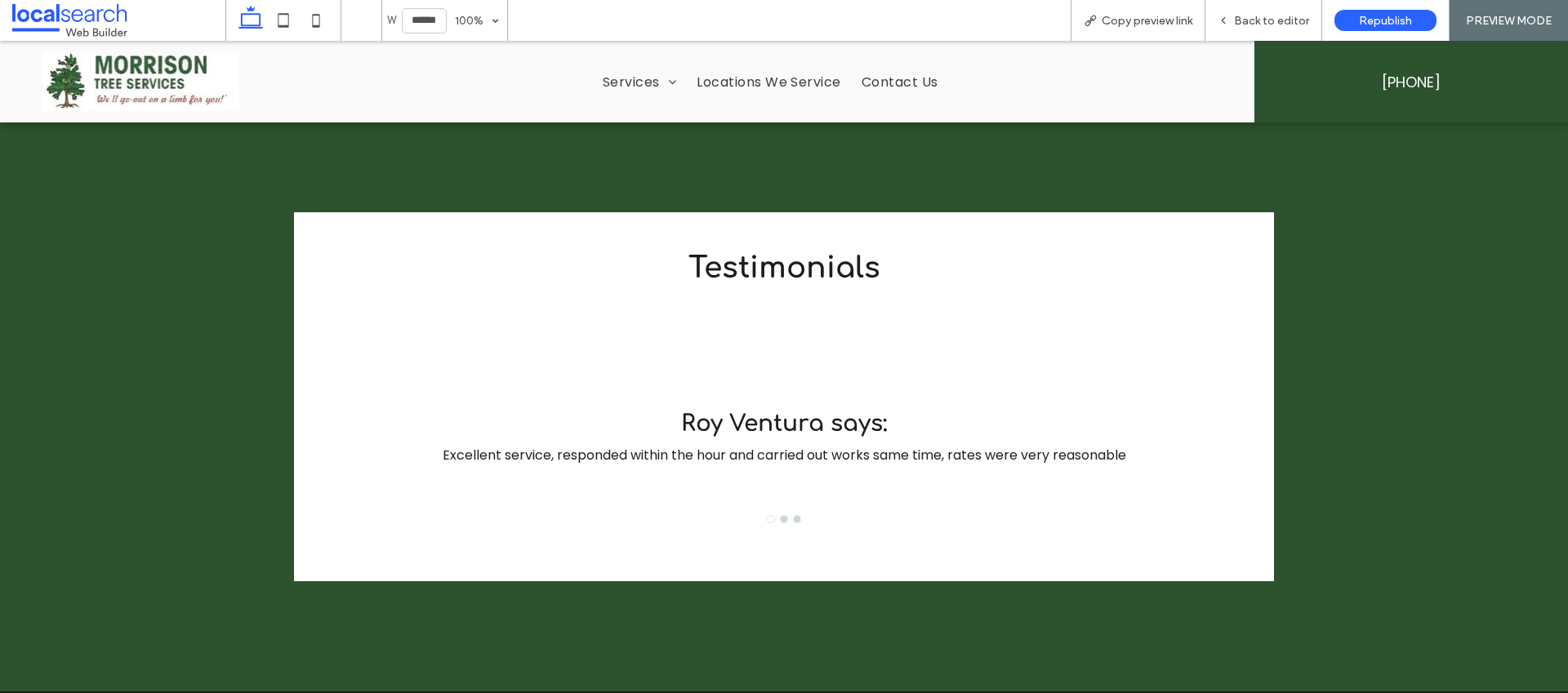 click at bounding box center (784, 519) 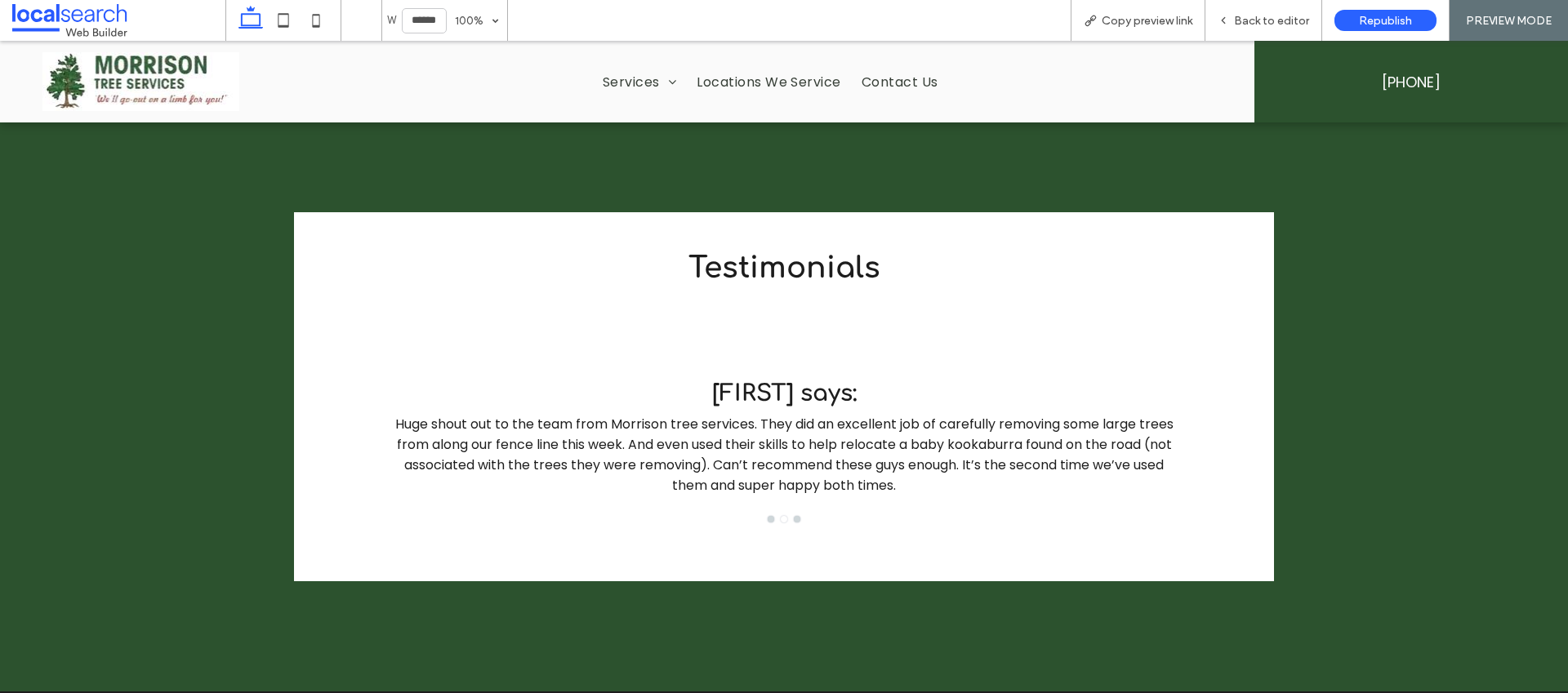 click at bounding box center (797, 519) 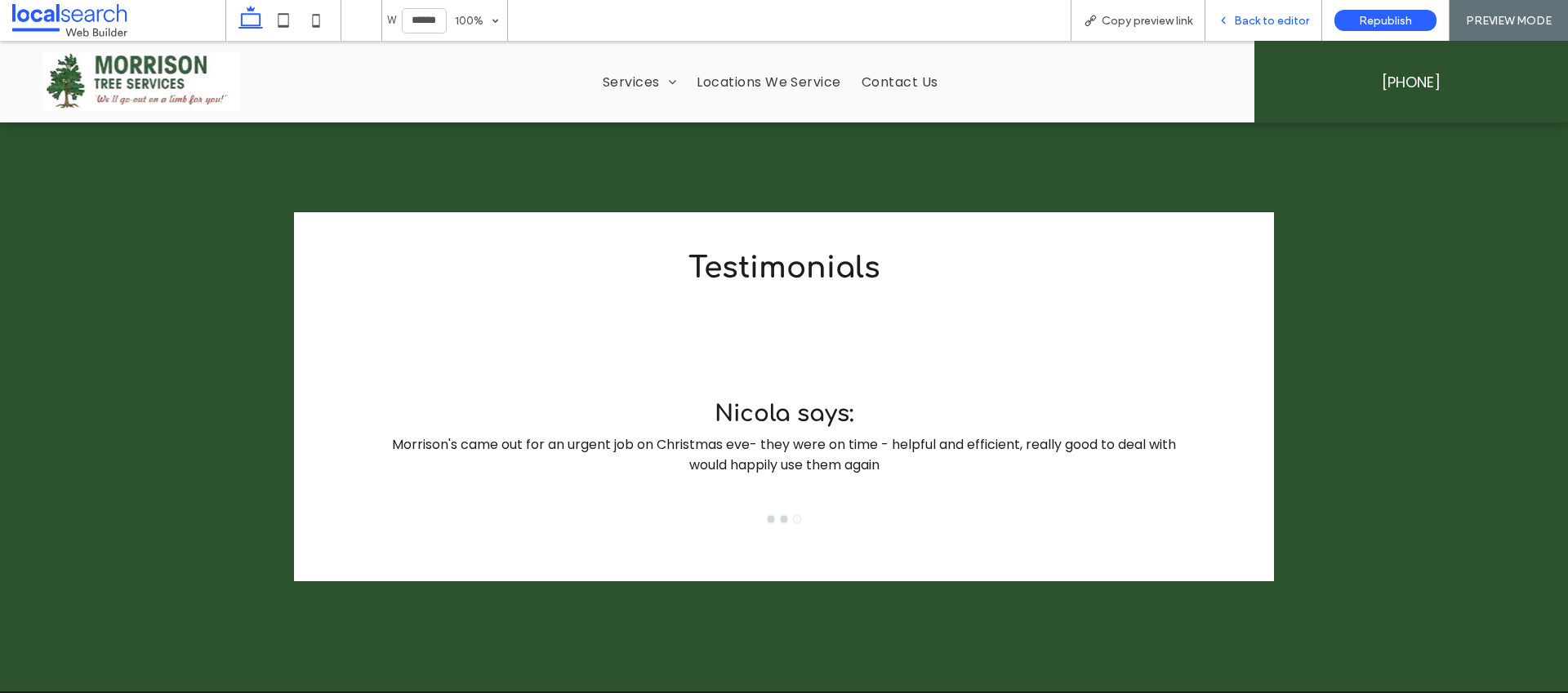 click on "Back to editor" at bounding box center (1272, 20) 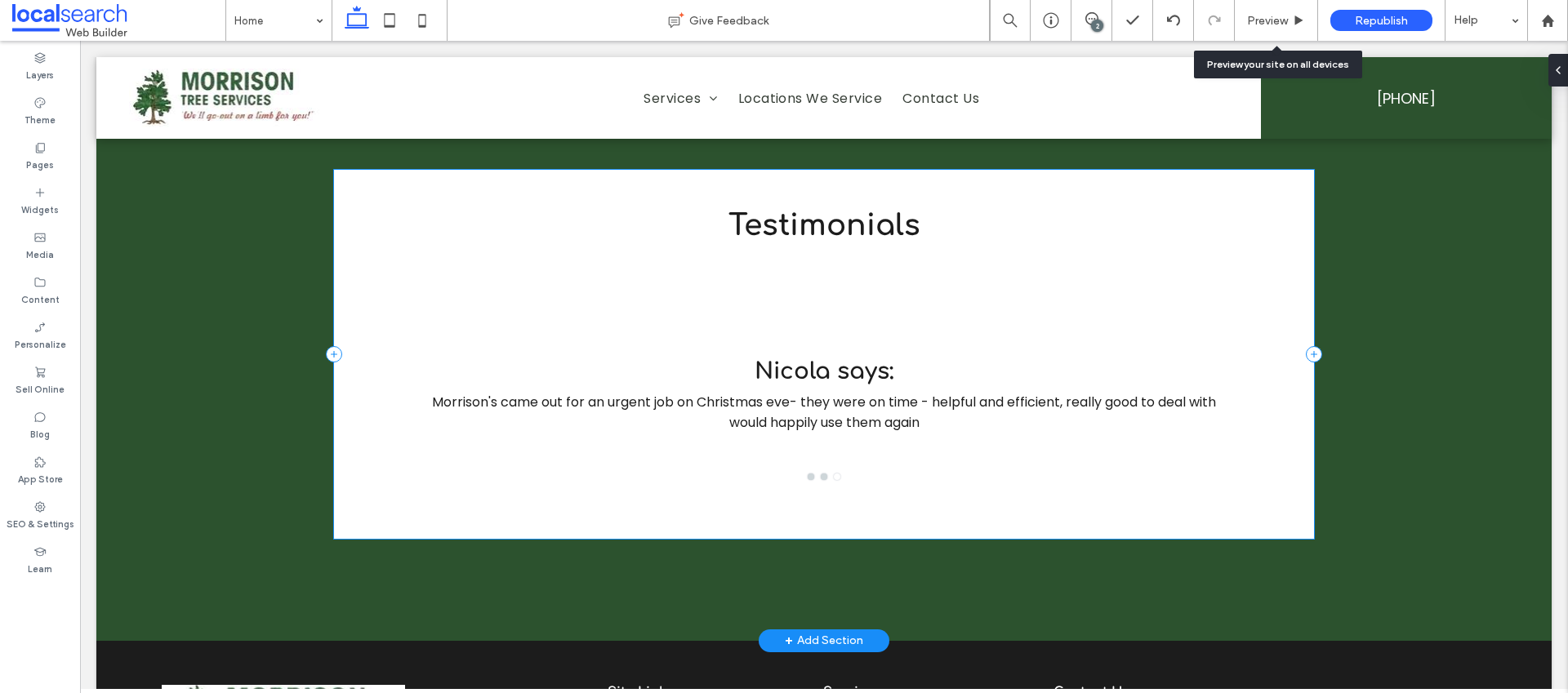 scroll, scrollTop: 2899, scrollLeft: 0, axis: vertical 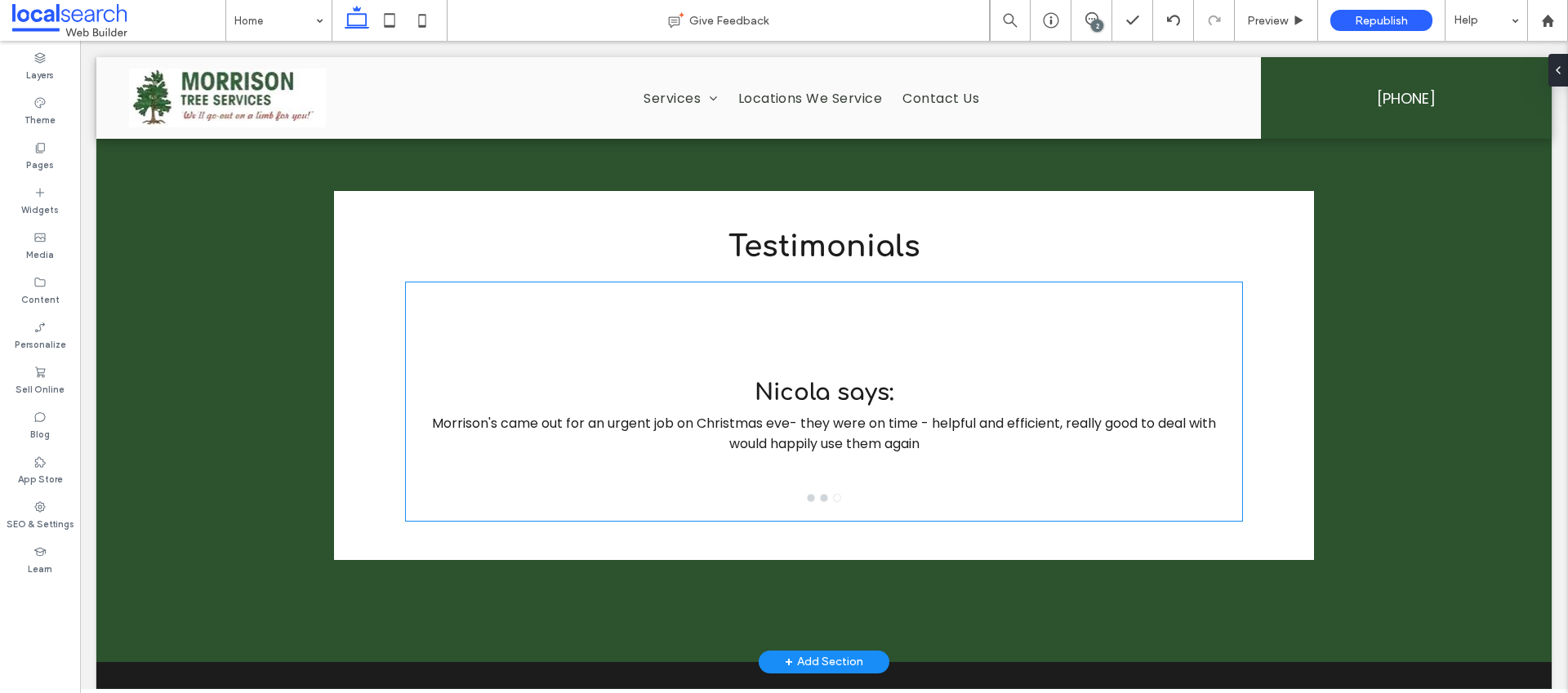 click on "[FIRST] says: Morrison's came out for an urgent job on Christmas eve- they were on time - helpful and efficient, really good to deal with would happily use them again" at bounding box center (824, 411) 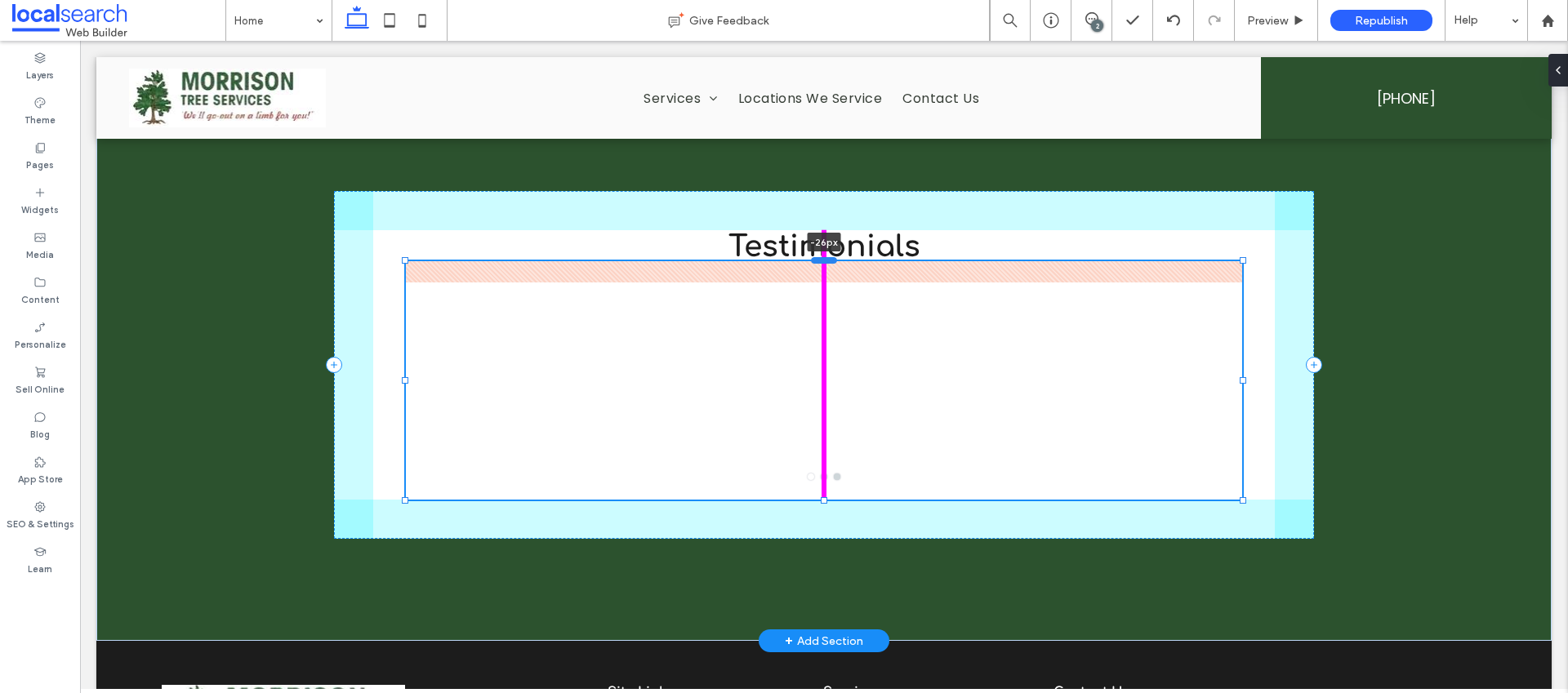 drag, startPoint x: 824, startPoint y: 292, endPoint x: 826, endPoint y: 271, distance: 21.095023 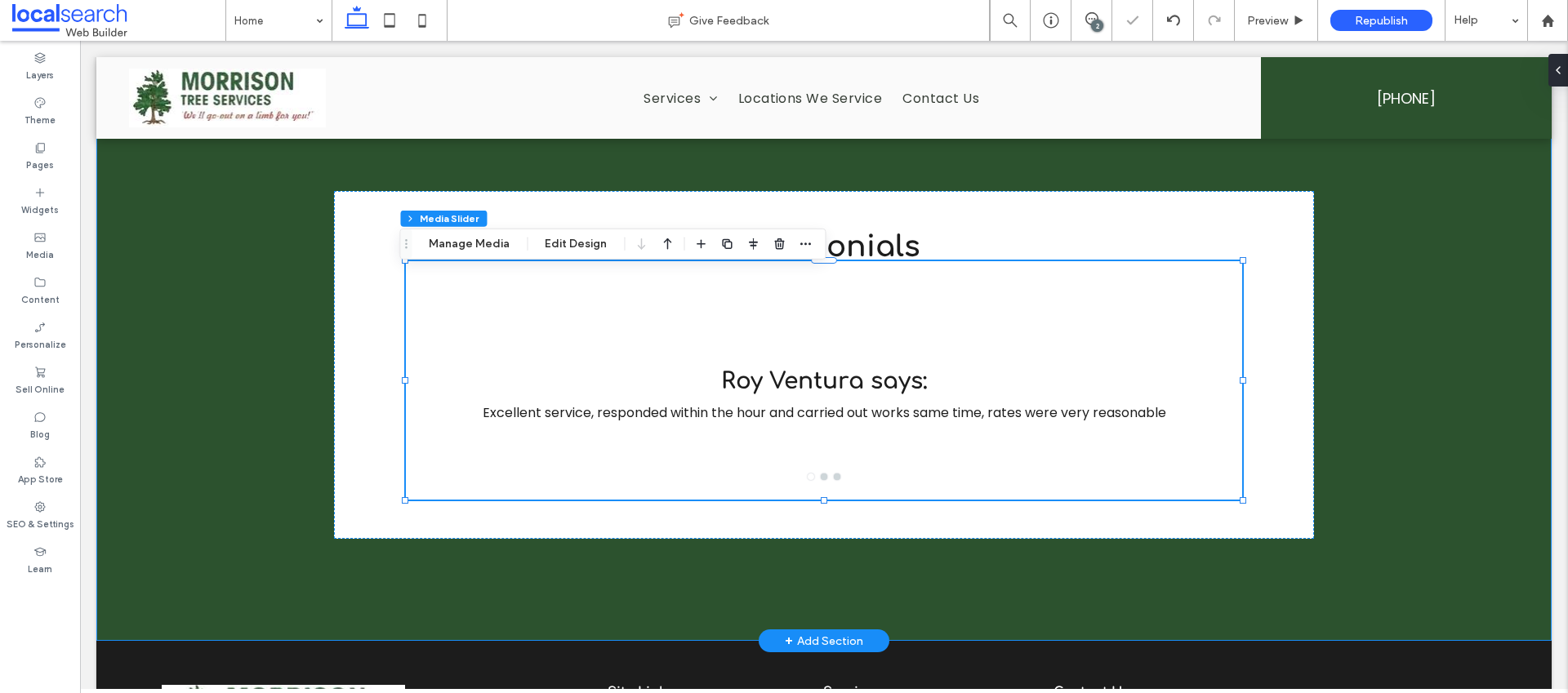 click on "Testimonials
[FIRST] [LAST] says: Excellent service, responded within the hour and carried out works same time, rates were very reasonable [FIRST] says: Huge shout out to the team from Morrison tree services. They did an excellent job of carefully removing some large trees from along our fence line this week. And even used their skills to help relocate a baby kookaburra found on the road (not associated with the trees they were removing). Can’t recommend these guys enough. It’s the second time we’ve used them and super happy both times. [FIRST] says: Morrison's came out for an urgent job on Christmas eve- they were on time - helpful and efficient, really good to deal with would happily use them again a a a a
-26px" at bounding box center (824, 365) 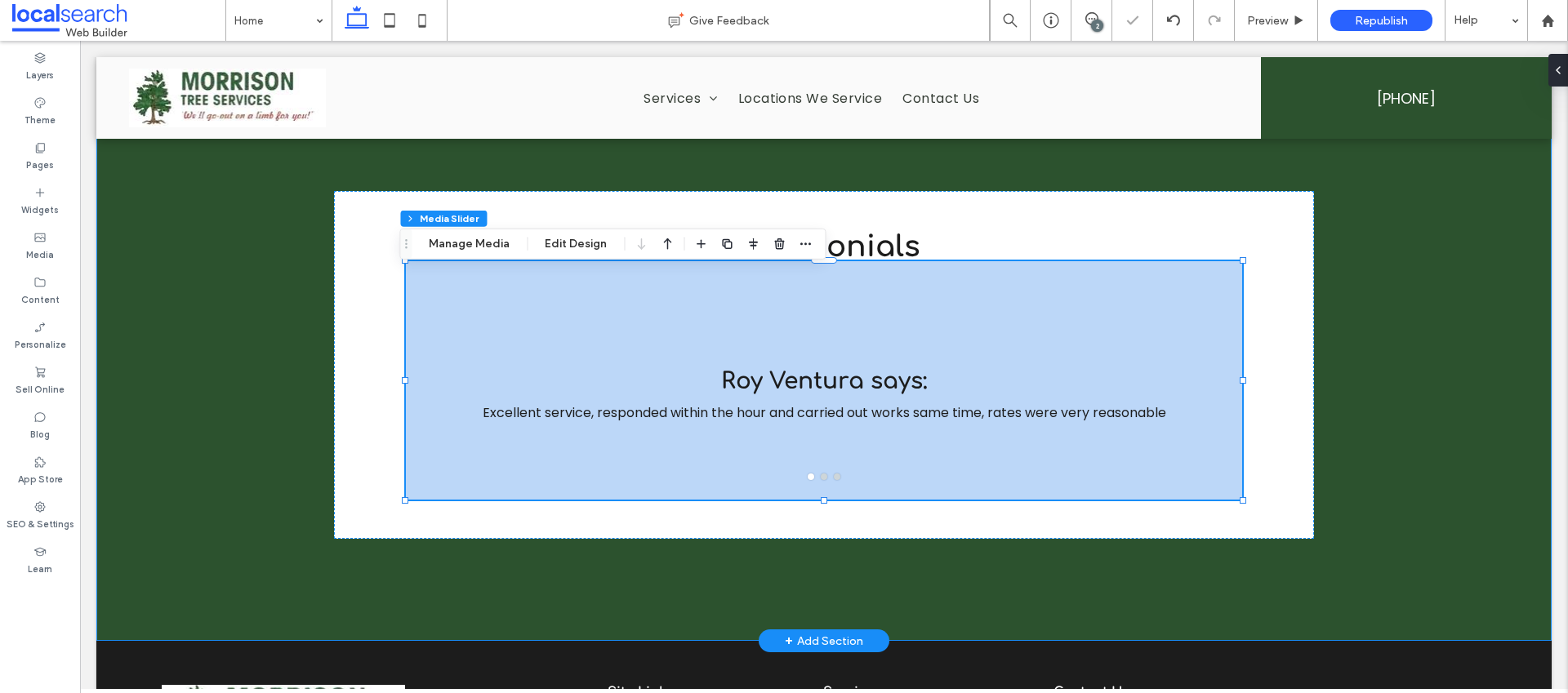 click on "Testimonials
[FIRST] [LAST] says: Excellent service, responded within the hour and carried out works same time, rates were very reasonable [FIRST] says: Huge shout out to the team from Morrison tree services. They did an excellent job of carefully removing some large trees from along our fence line this week. And even used their skills to help relocate a baby kookaburra found on the road (not associated with the trees they were removing). Can’t recommend these guys enough. It’s the second time we’ve used them and super happy both times. [FIRST] says: Morrison's came out for an urgent job on Christmas eve- they were on time - helpful and efficient, really good to deal with would happily use them again a a a a
-26px" at bounding box center (824, 365) 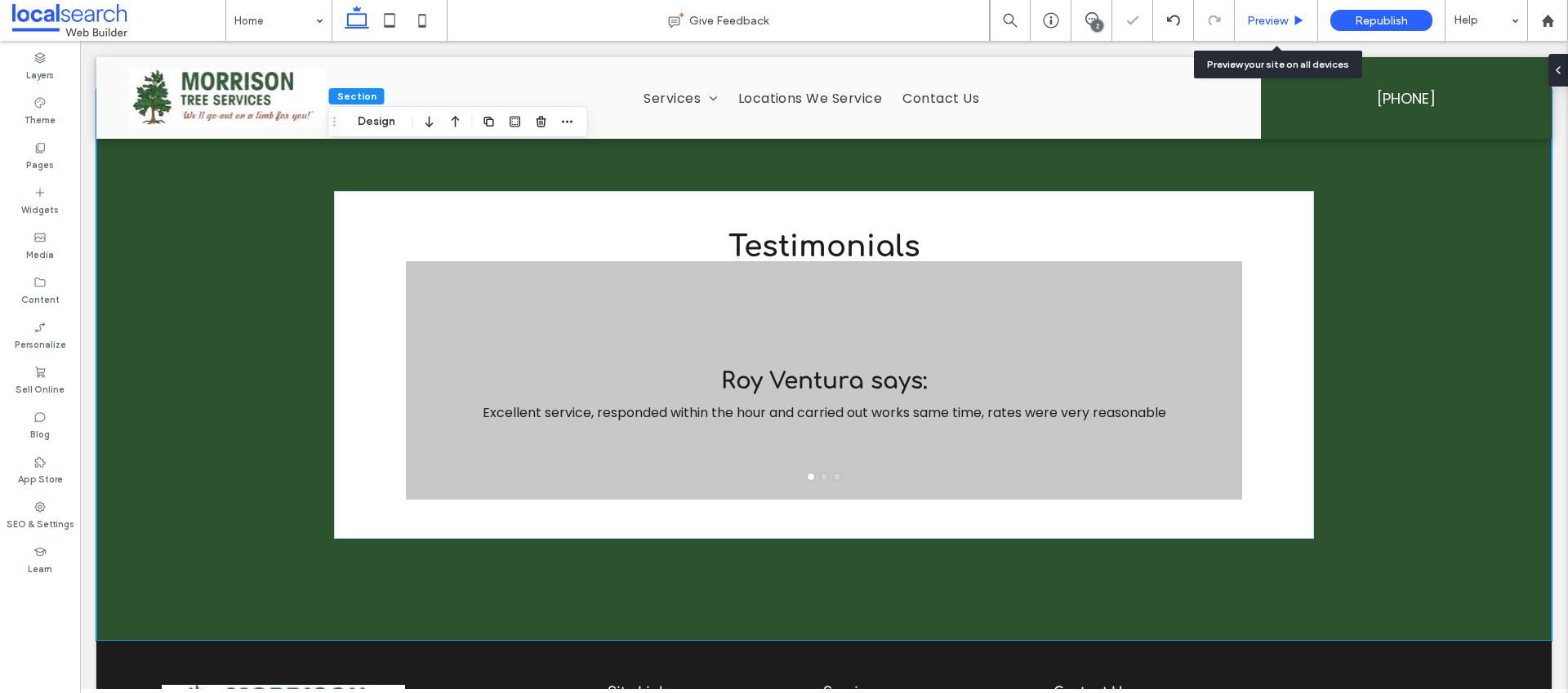 click on "Preview" at bounding box center [1276, 20] 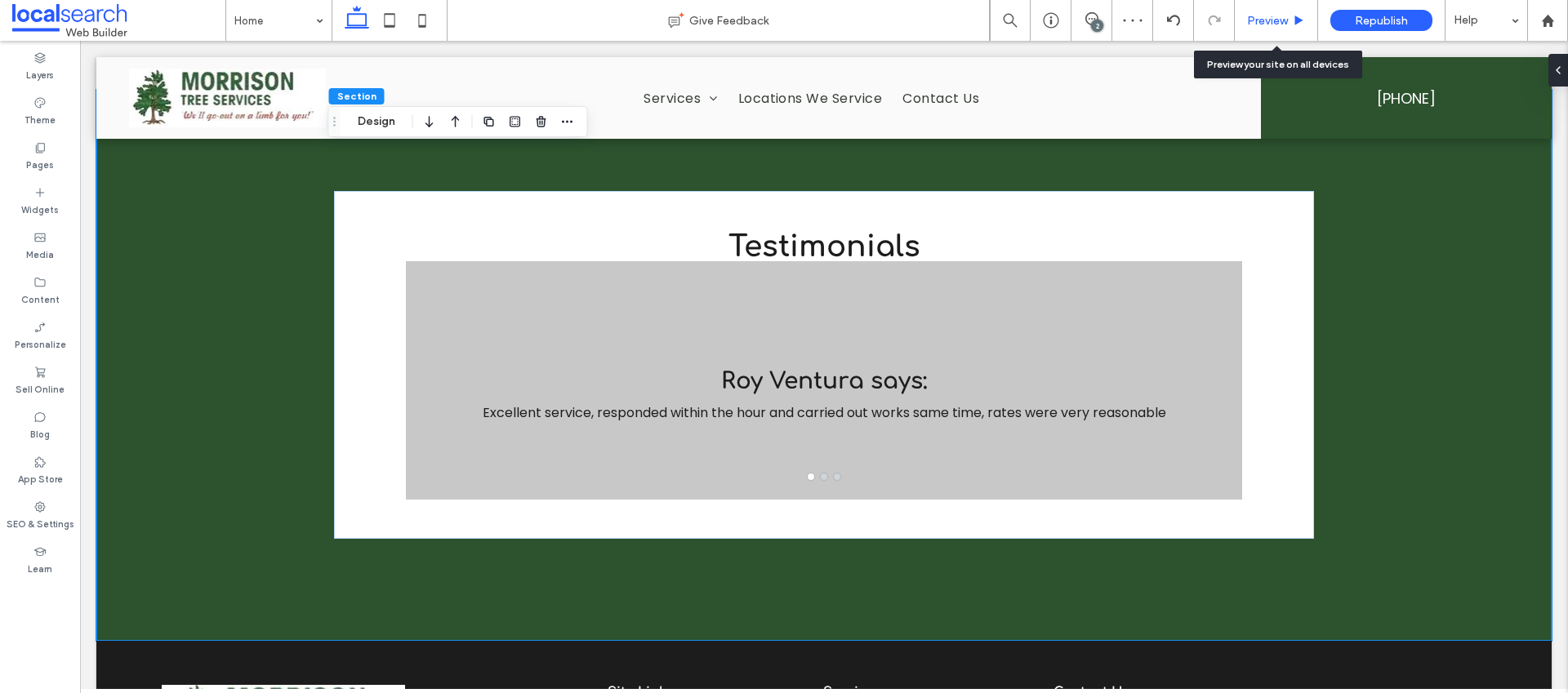 click on "Preview" at bounding box center [1276, 20] 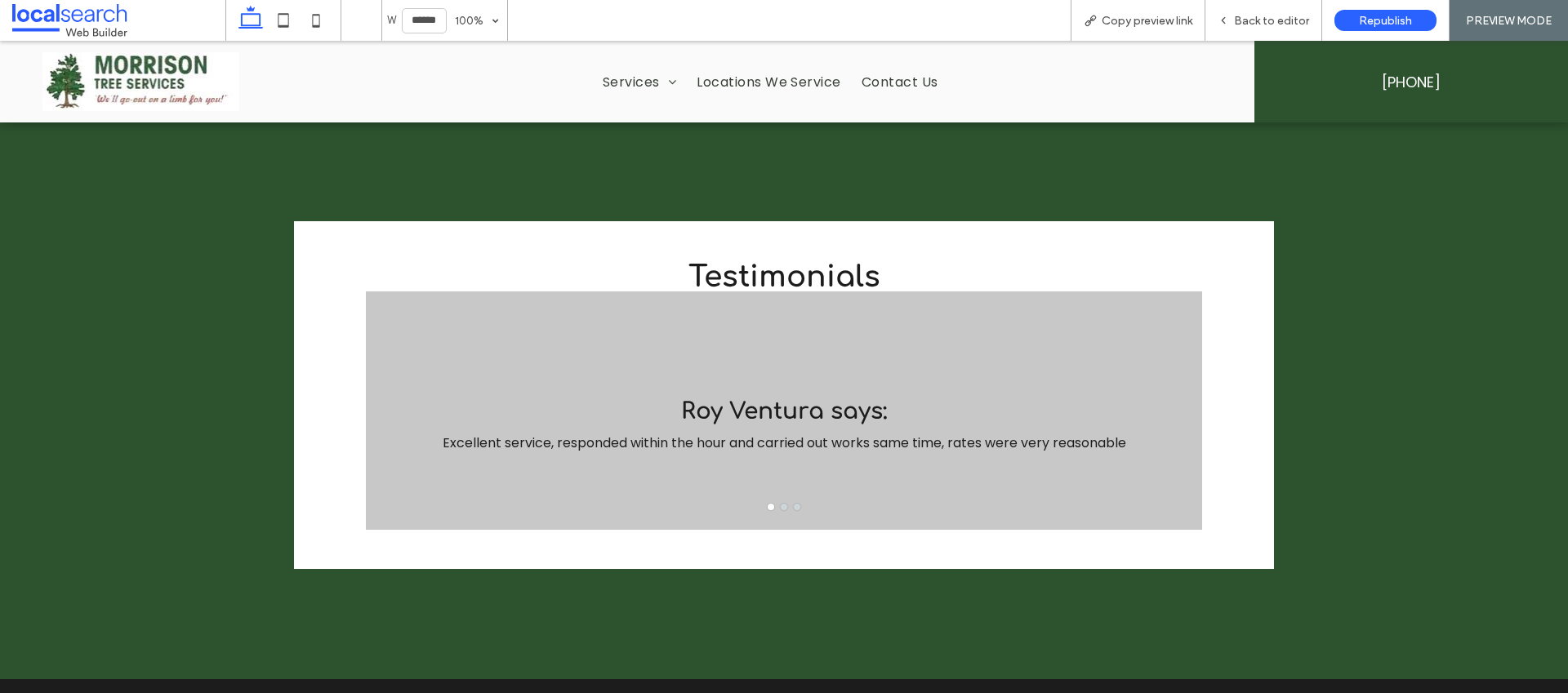 scroll, scrollTop: 2933, scrollLeft: 0, axis: vertical 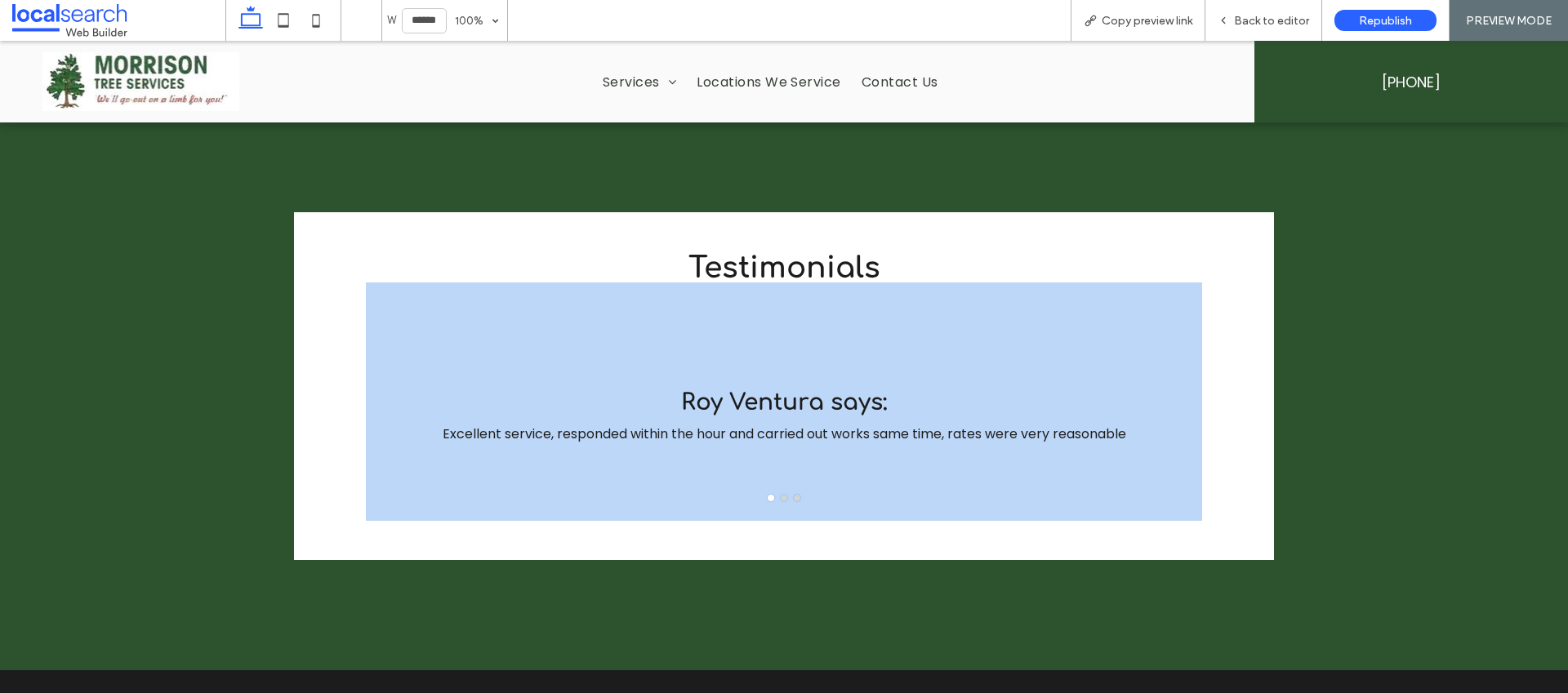 click on "Testimonials
[FIRST] [LAST] says: Excellent service, responded within the hour and carried out works same time, rates were very reasonable [FIRST] says: Huge shout out to the team from Morrison tree services. They did an excellent job of carefully removing some large trees from along our fence line this week. And even used their skills to help relocate a baby kookaburra found on the road (not associated with the trees they were removing). Can’t recommend these guys enough. It’s the second time we’ve used them and super happy both times. [FIRST] says: Morrison's came out for an urgent job on Christmas eve- they were on time - helpful and efficient, really good to deal with would happily use them again a a a" at bounding box center [784, 386] 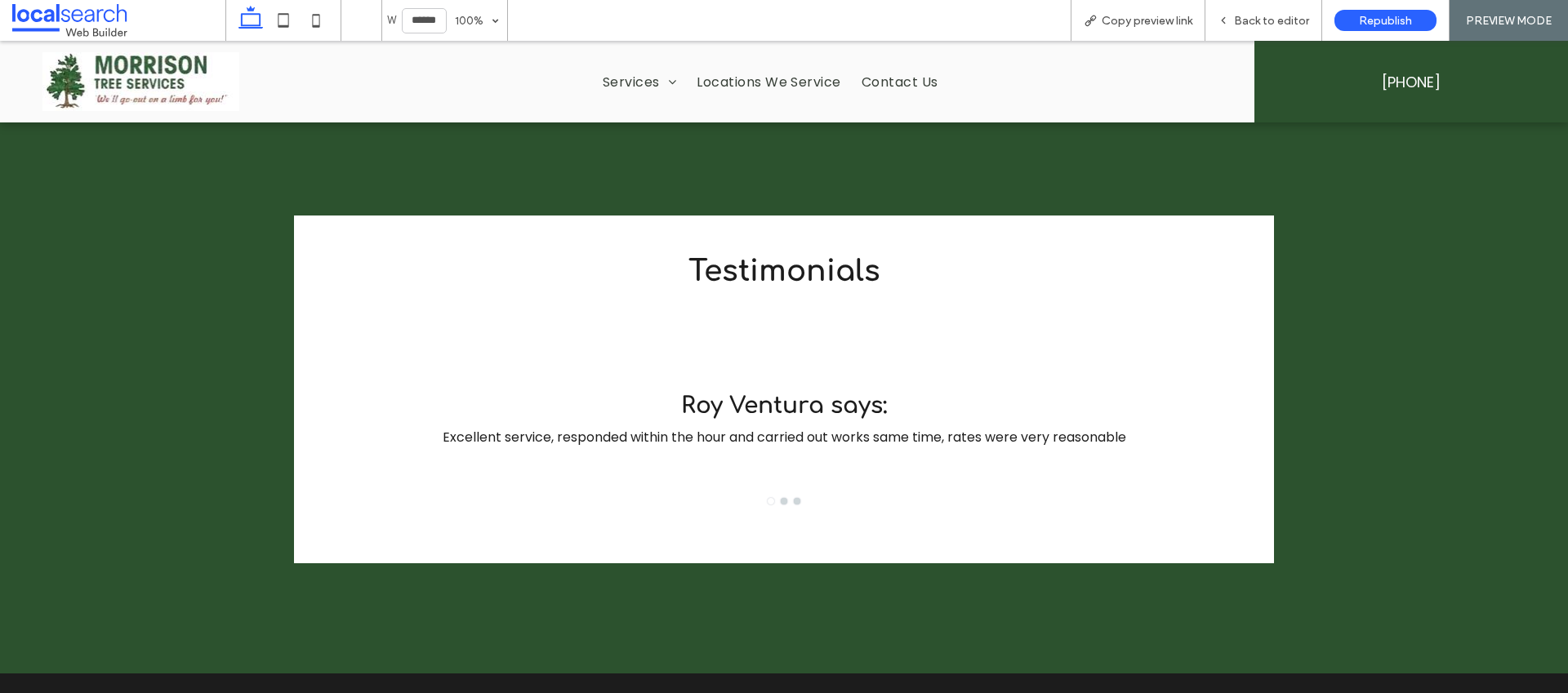 scroll, scrollTop: 2836, scrollLeft: 0, axis: vertical 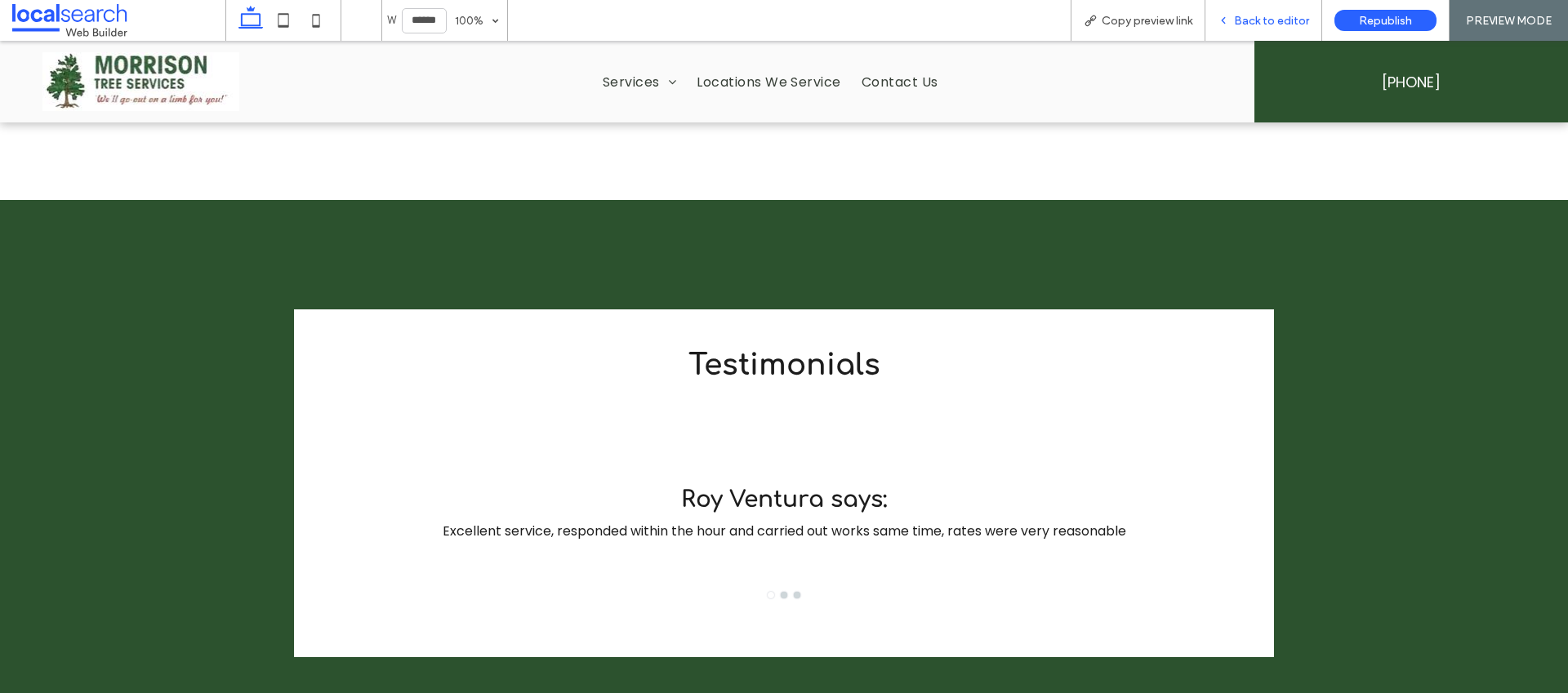 click on "Back to editor" at bounding box center (1272, 20) 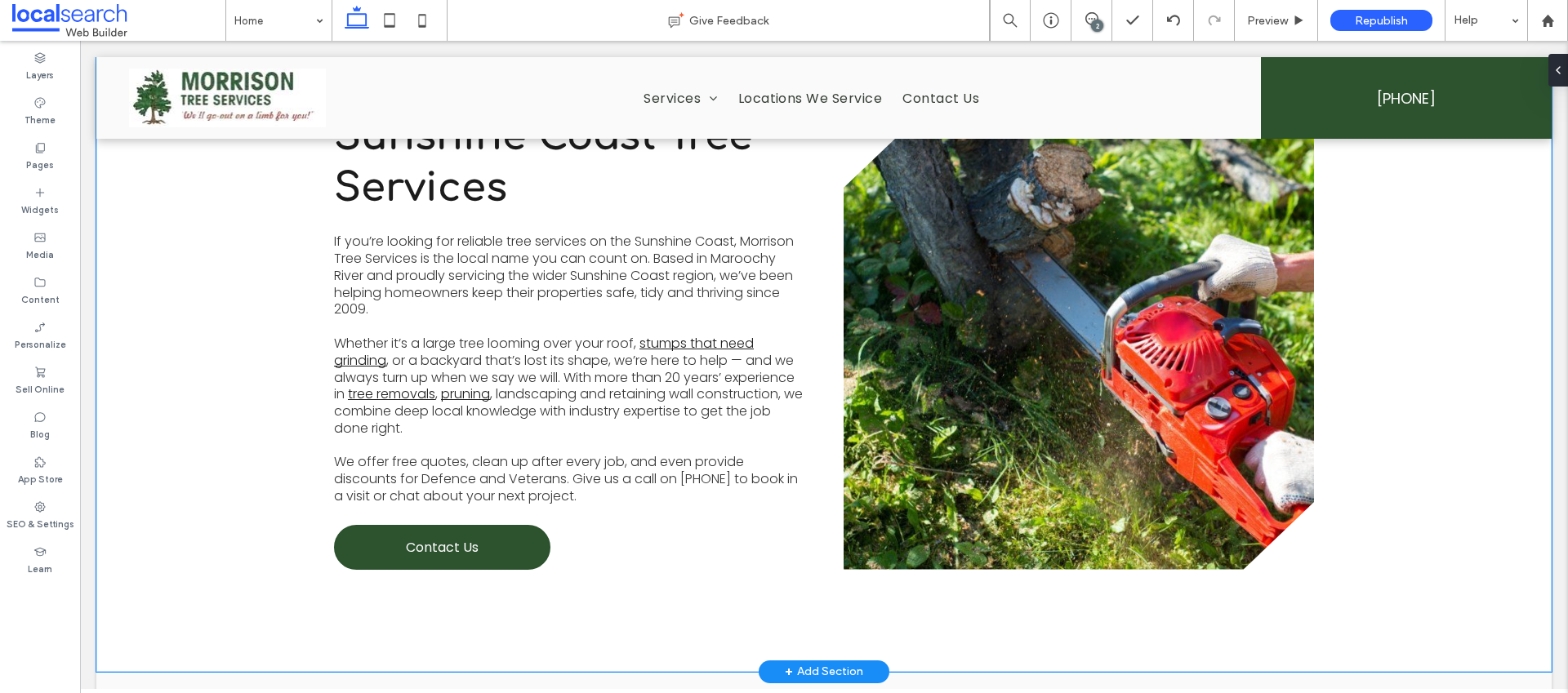 scroll, scrollTop: 0, scrollLeft: 0, axis: both 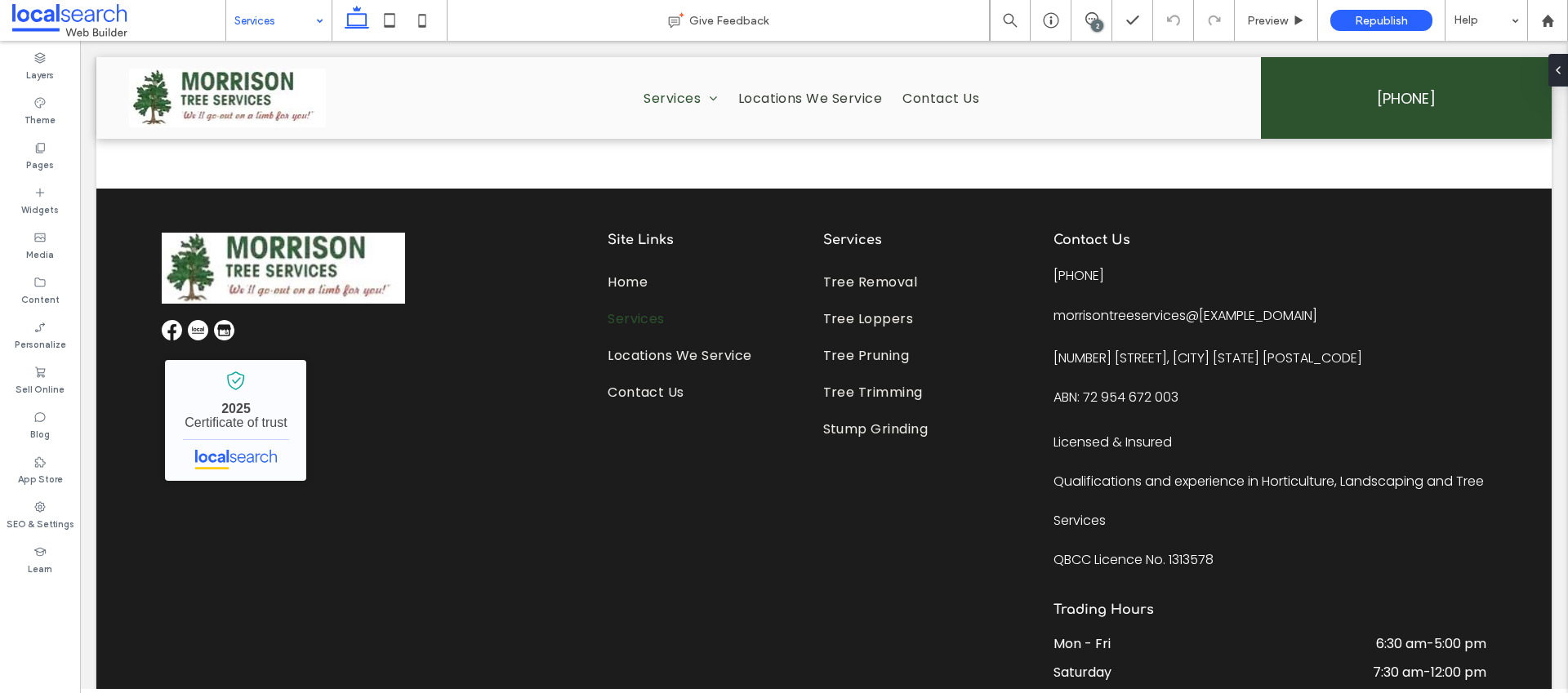 click at bounding box center [274, 20] 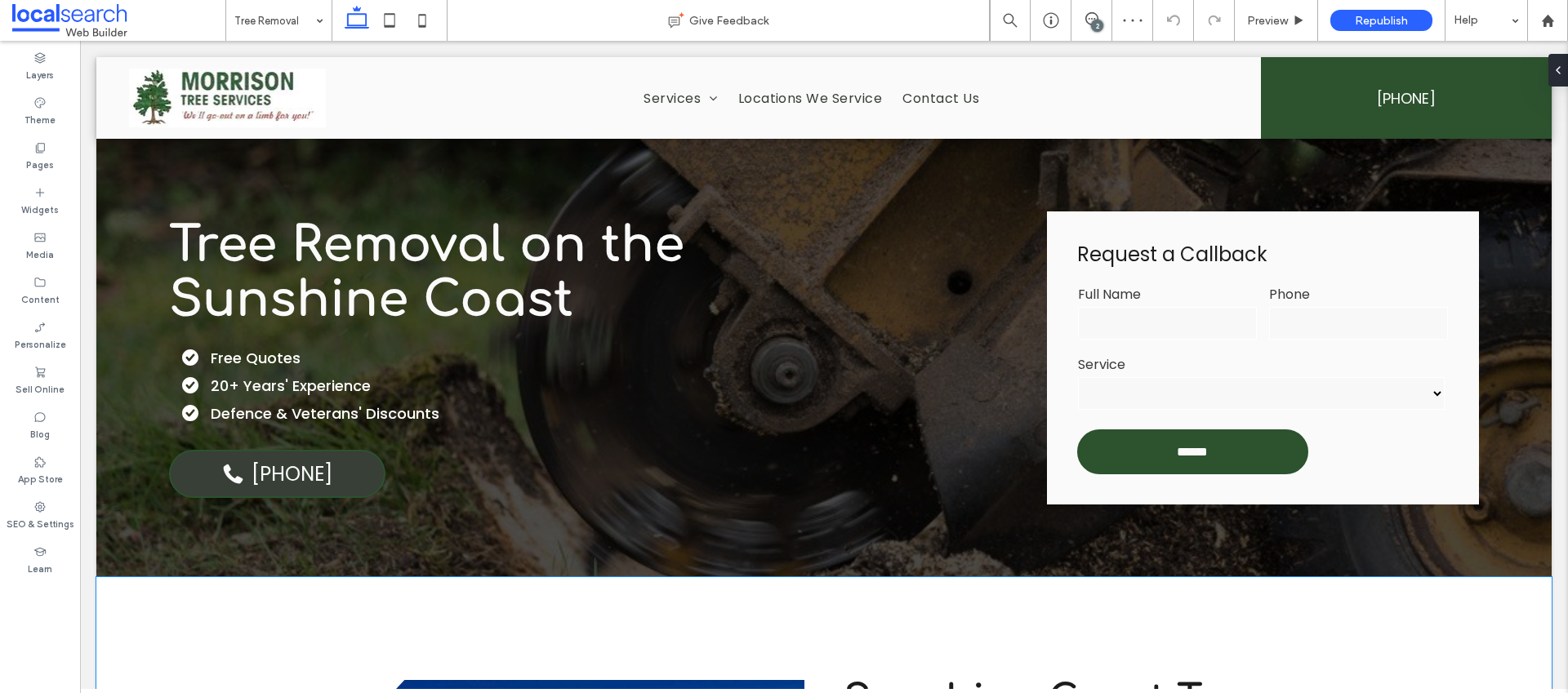 scroll, scrollTop: 473, scrollLeft: 0, axis: vertical 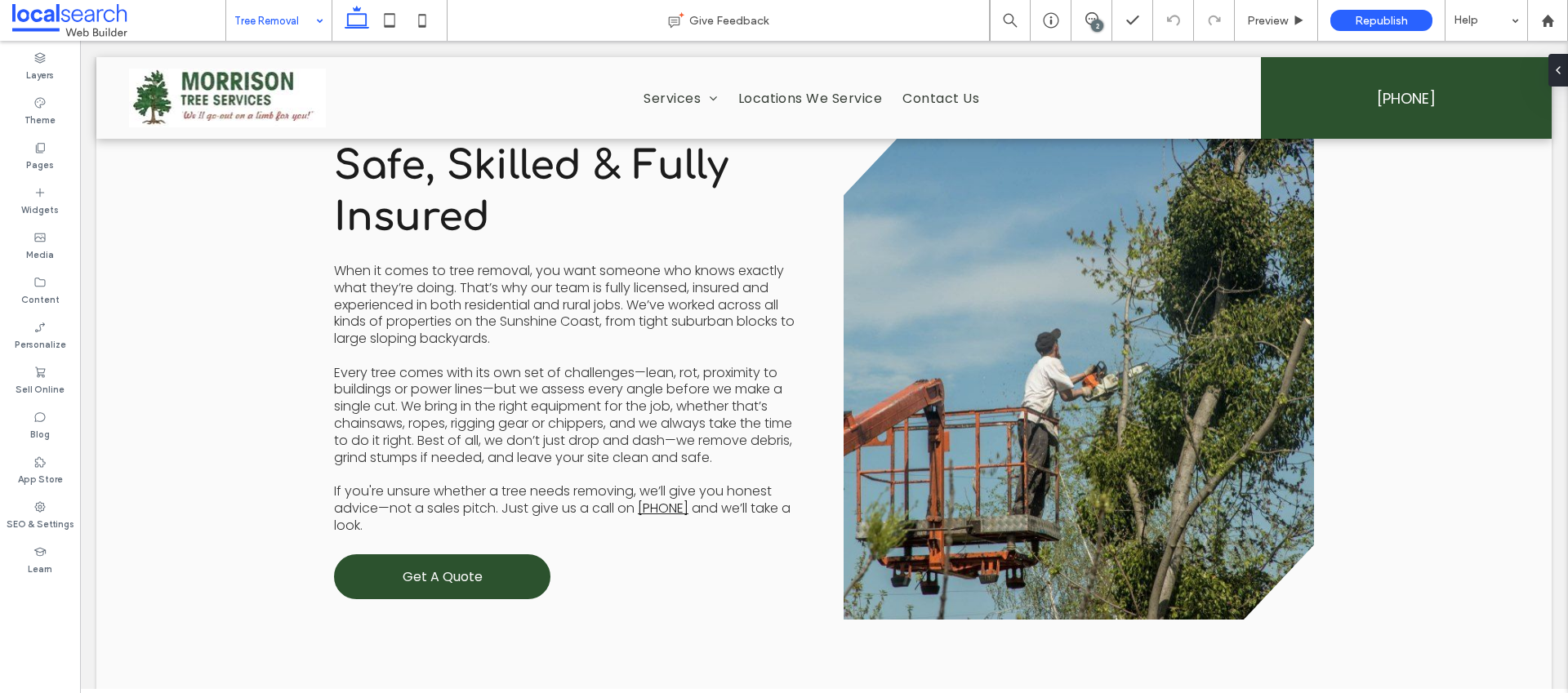 click at bounding box center [274, 20] 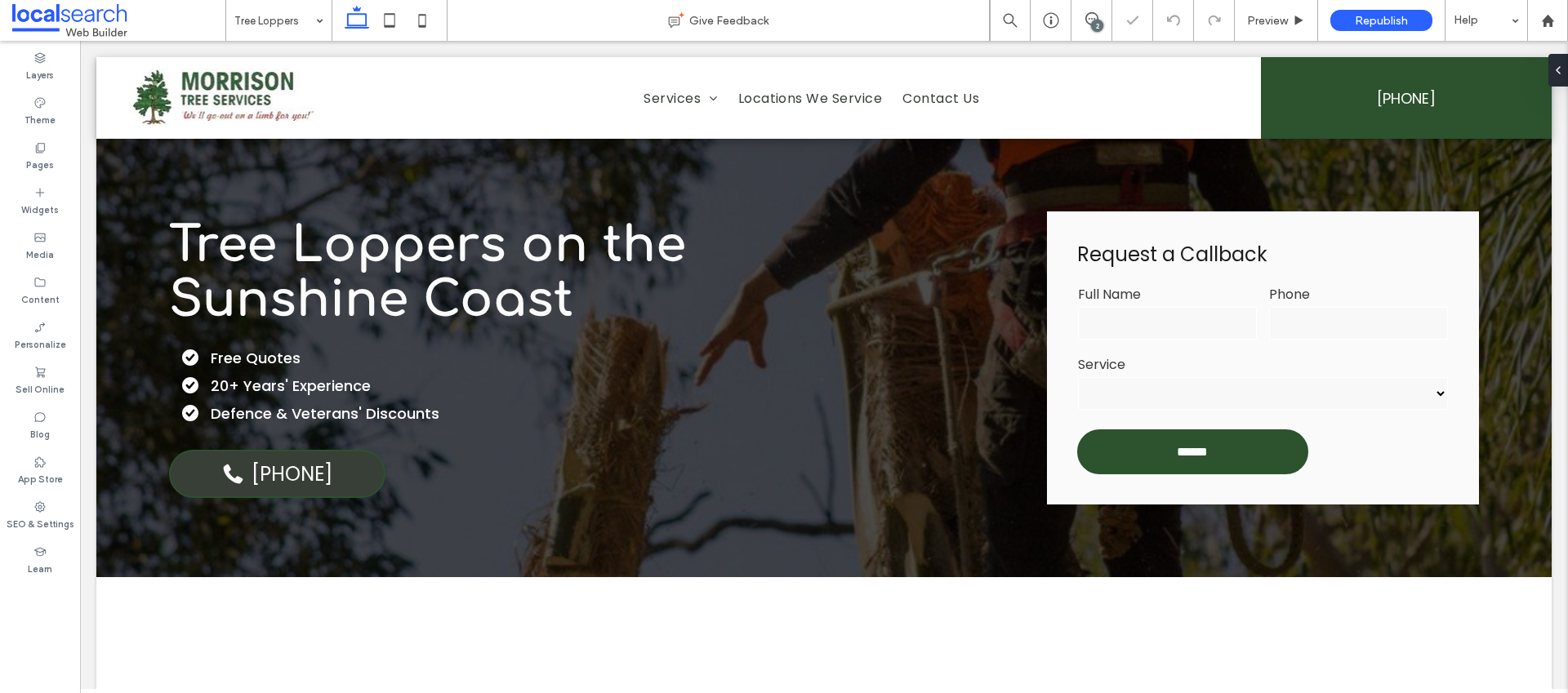scroll, scrollTop: 0, scrollLeft: 0, axis: both 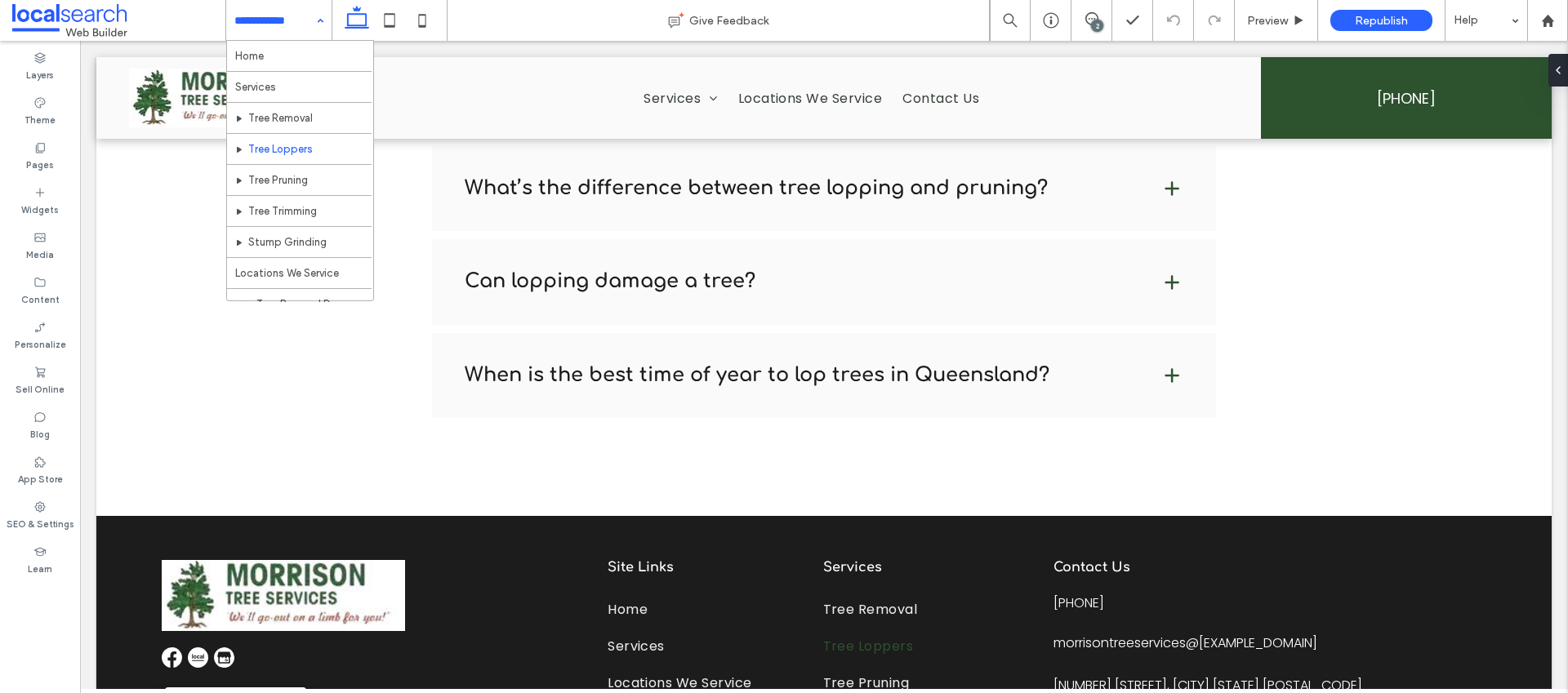 click at bounding box center (274, 20) 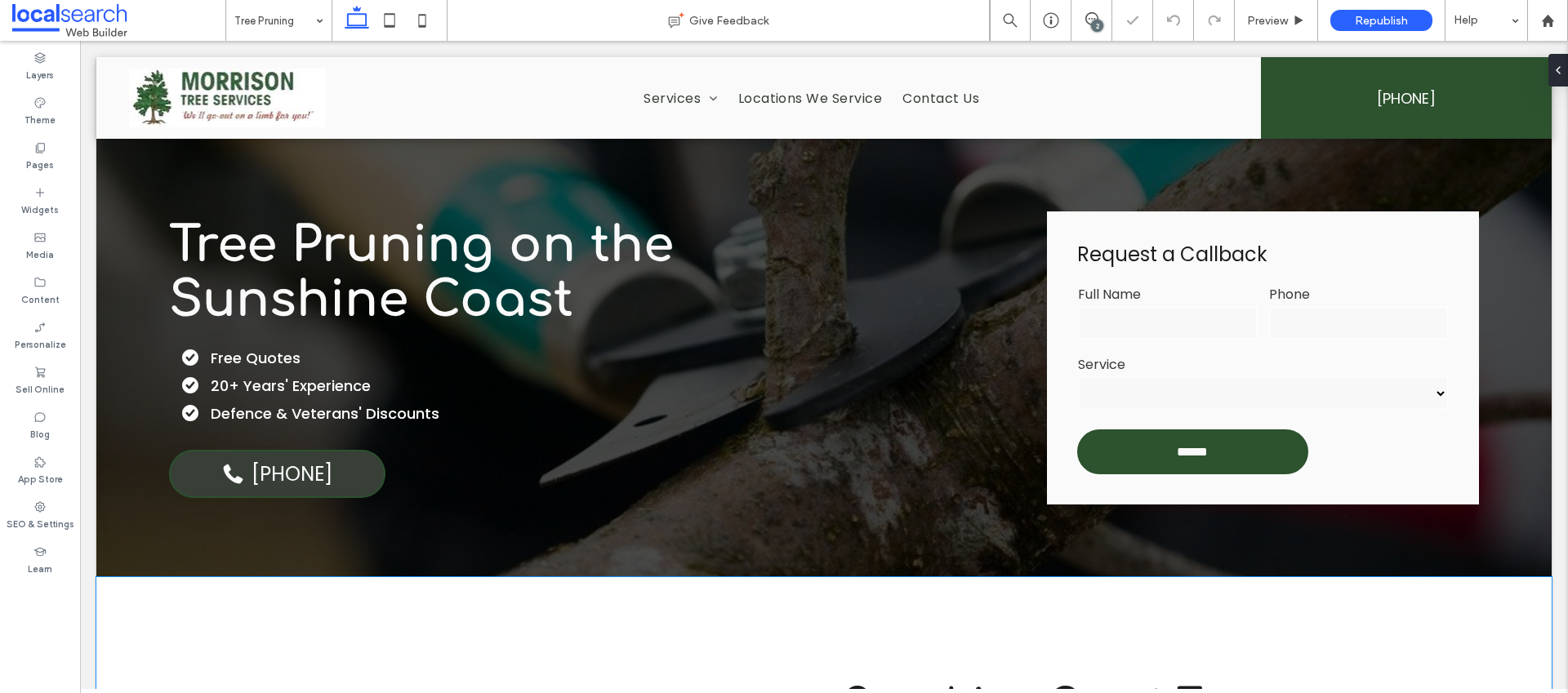 scroll, scrollTop: 469, scrollLeft: 0, axis: vertical 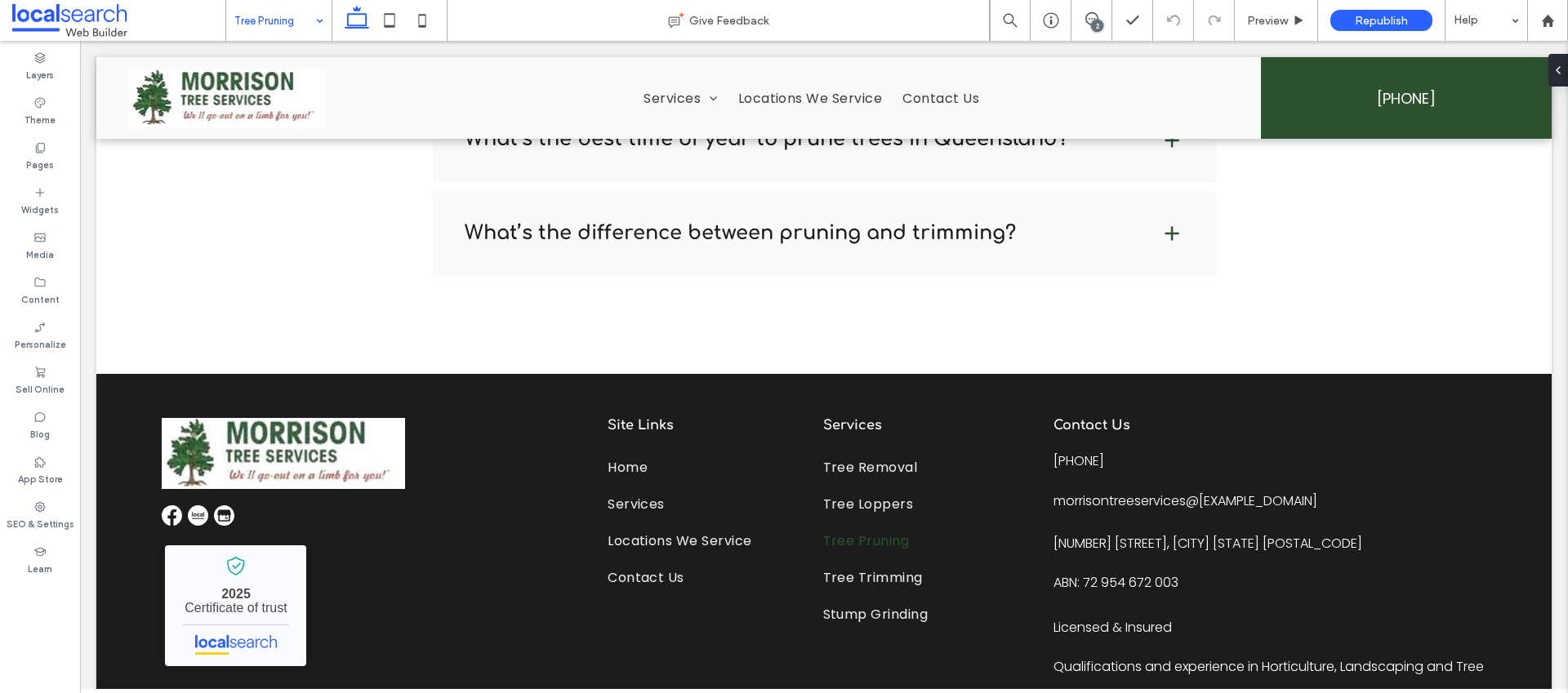 click at bounding box center [274, 20] 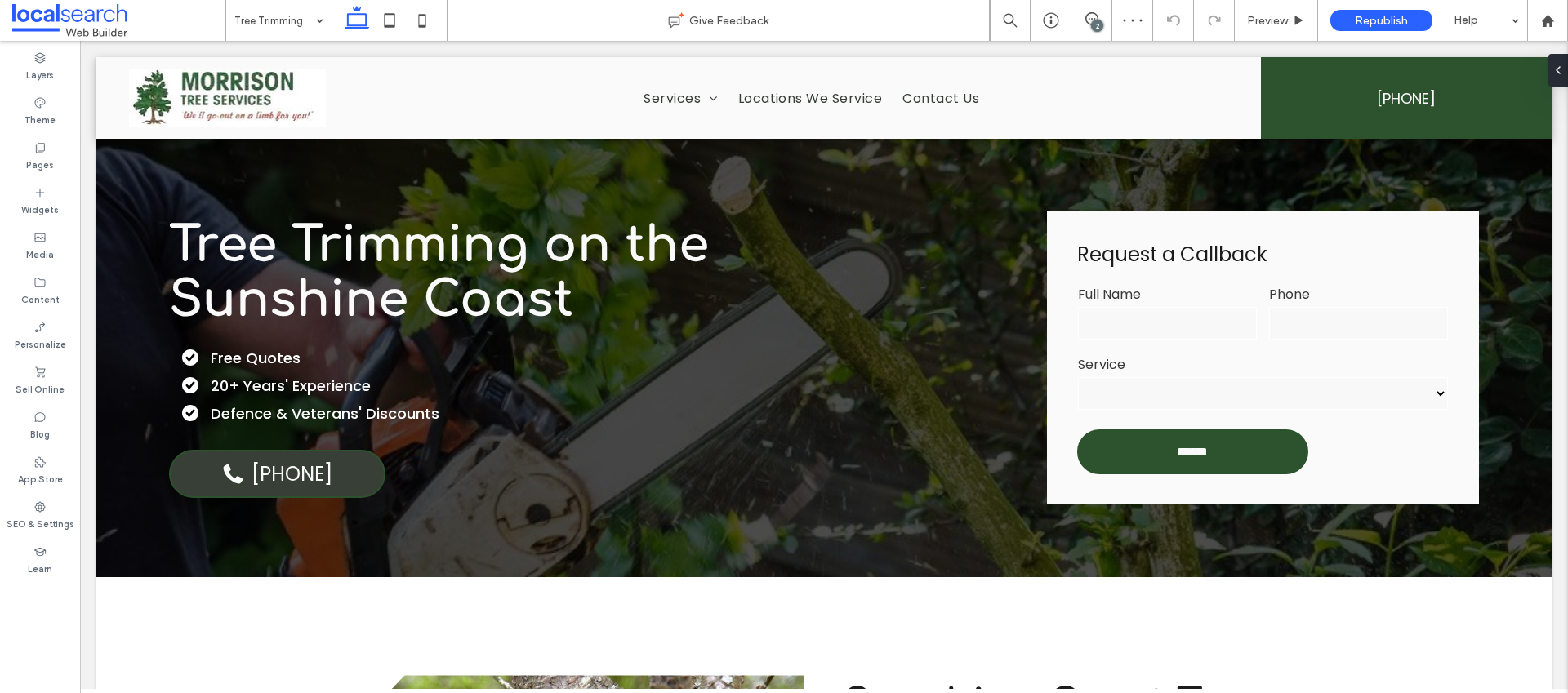 scroll, scrollTop: 1196, scrollLeft: 0, axis: vertical 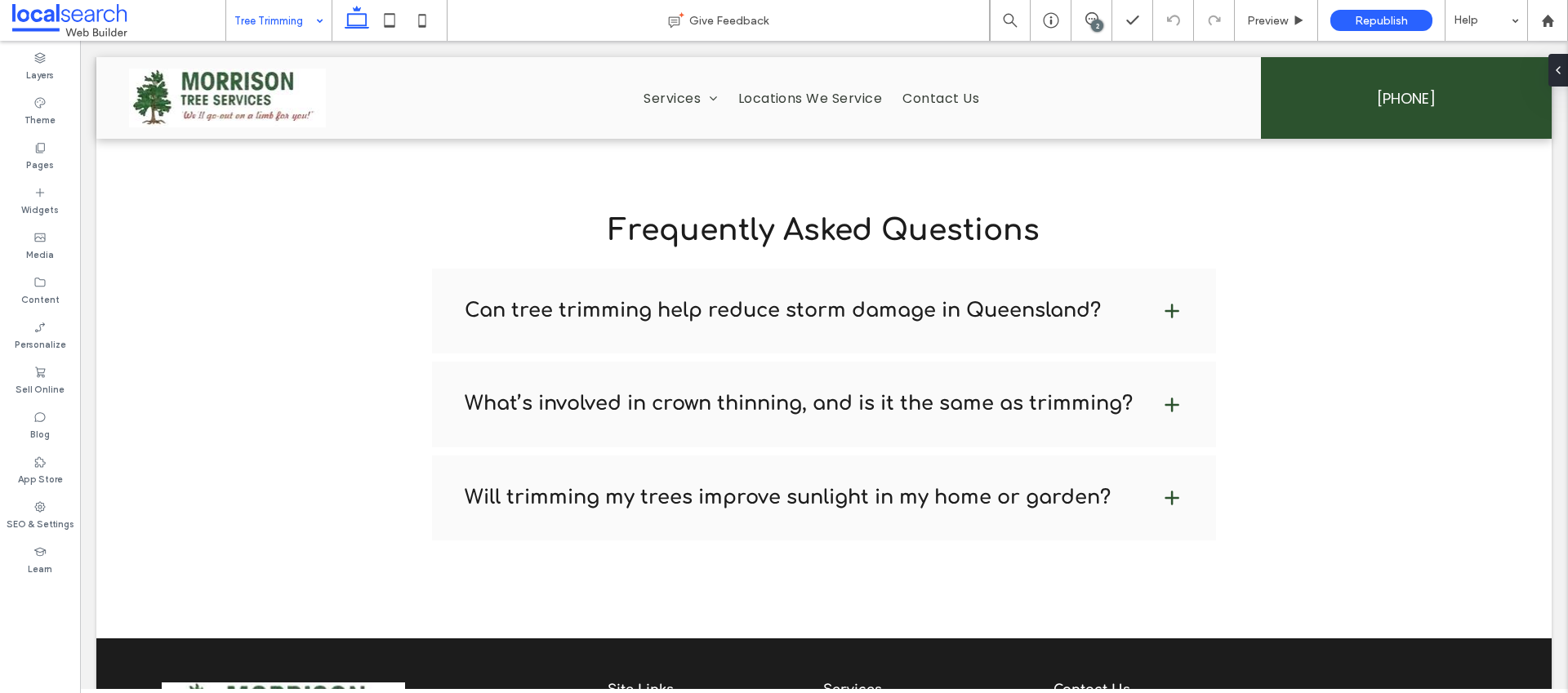 click at bounding box center [274, 20] 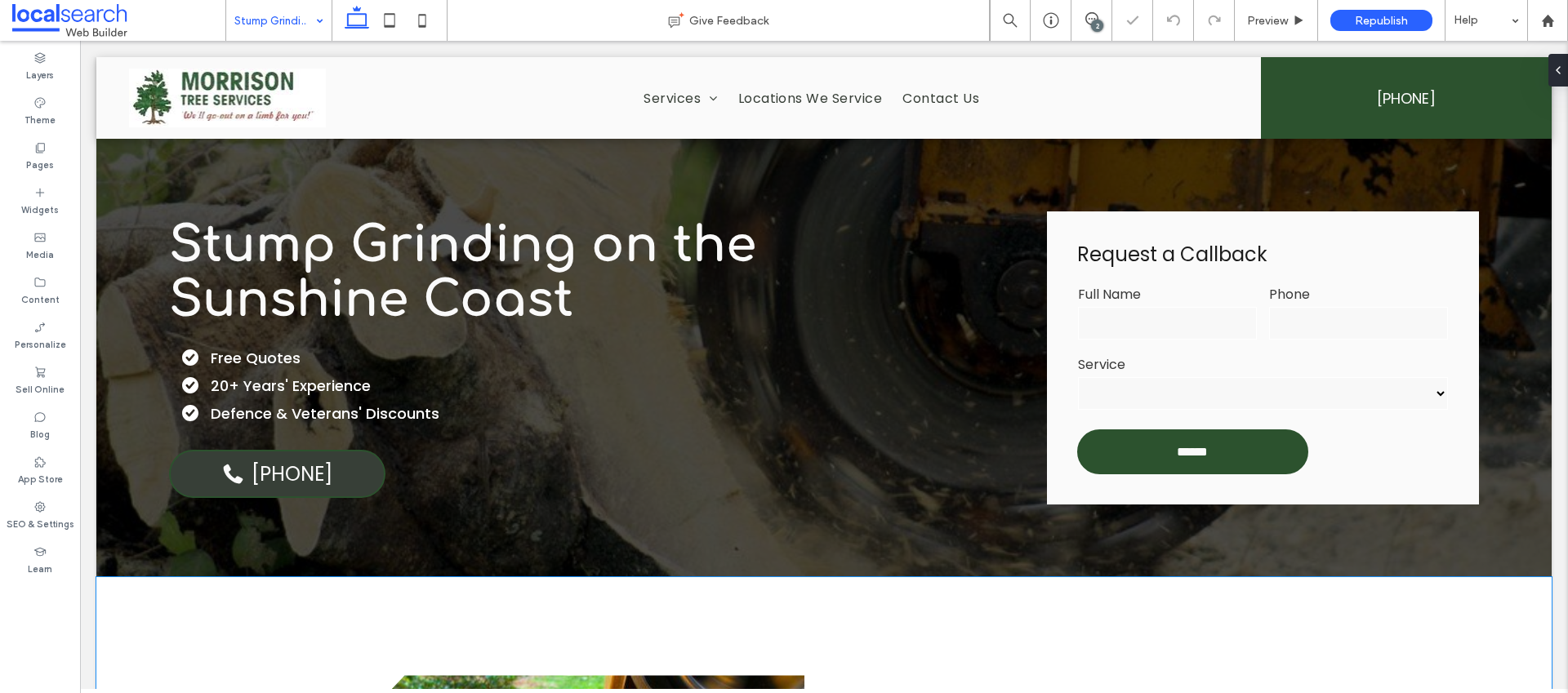 scroll, scrollTop: 554, scrollLeft: 0, axis: vertical 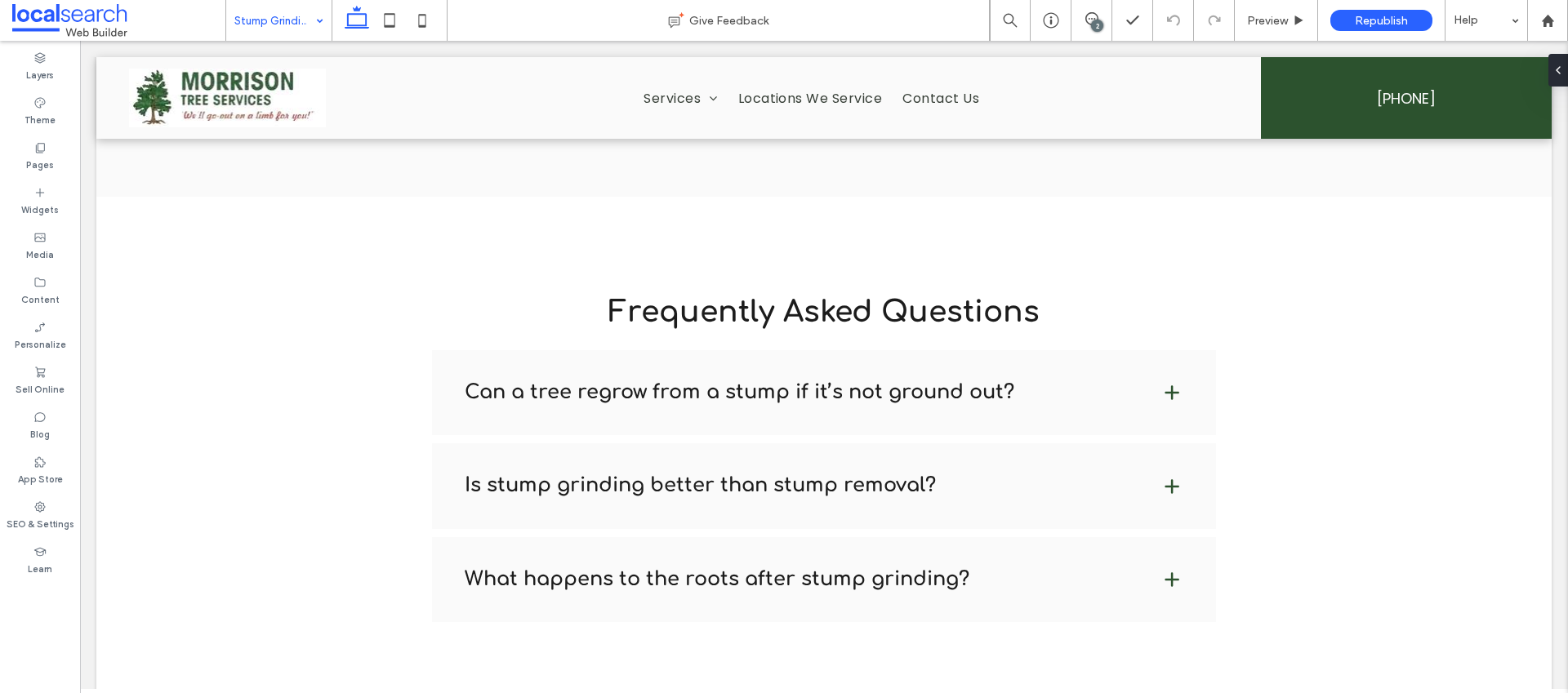 click at bounding box center [274, 20] 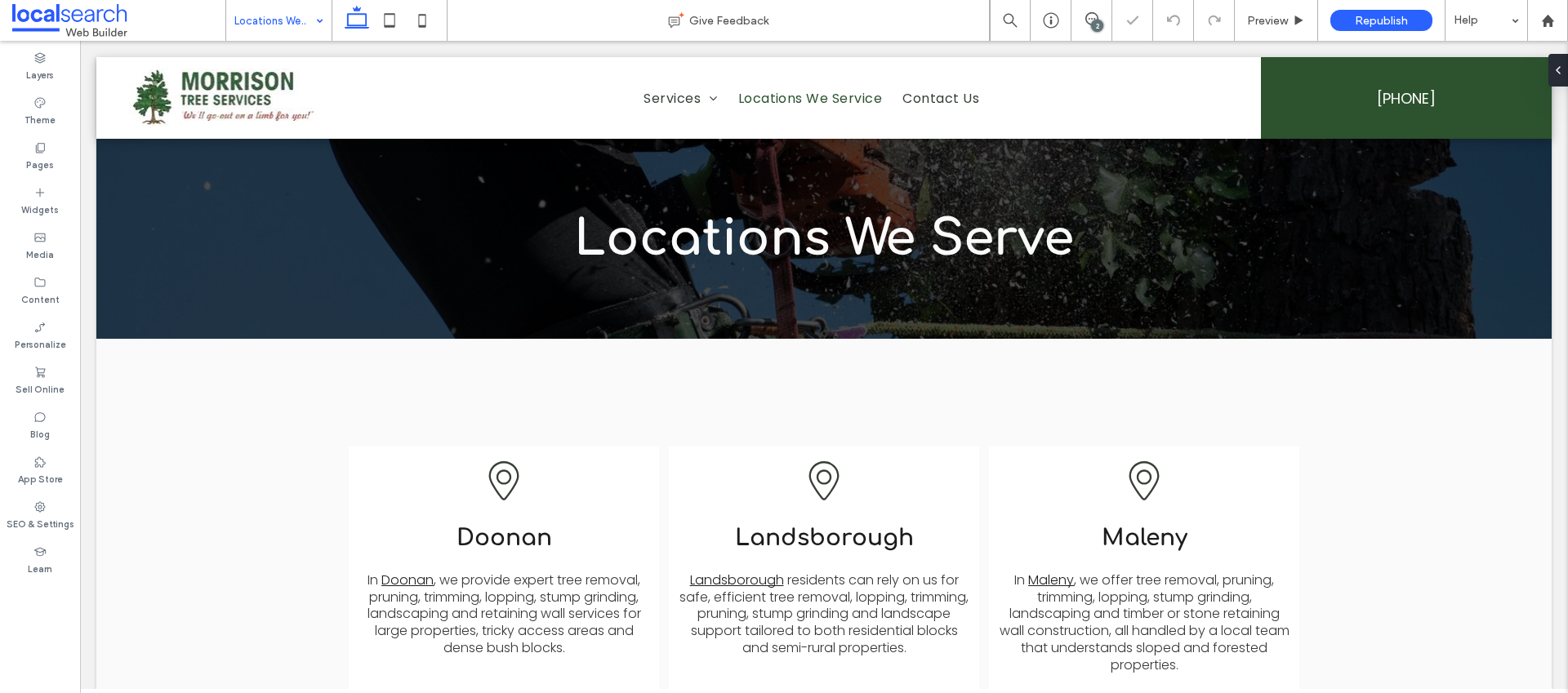 scroll, scrollTop: 0, scrollLeft: 0, axis: both 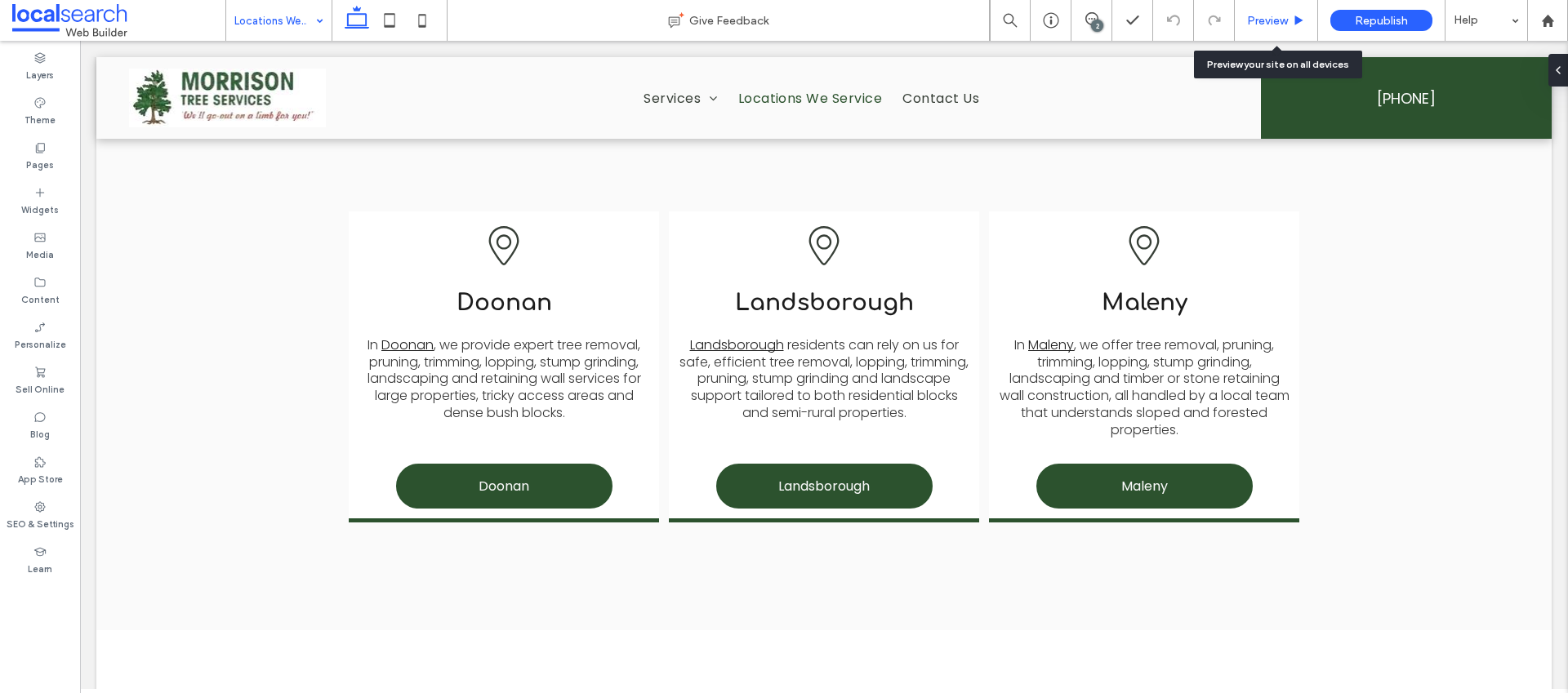 click on "Preview" at bounding box center [1276, 20] 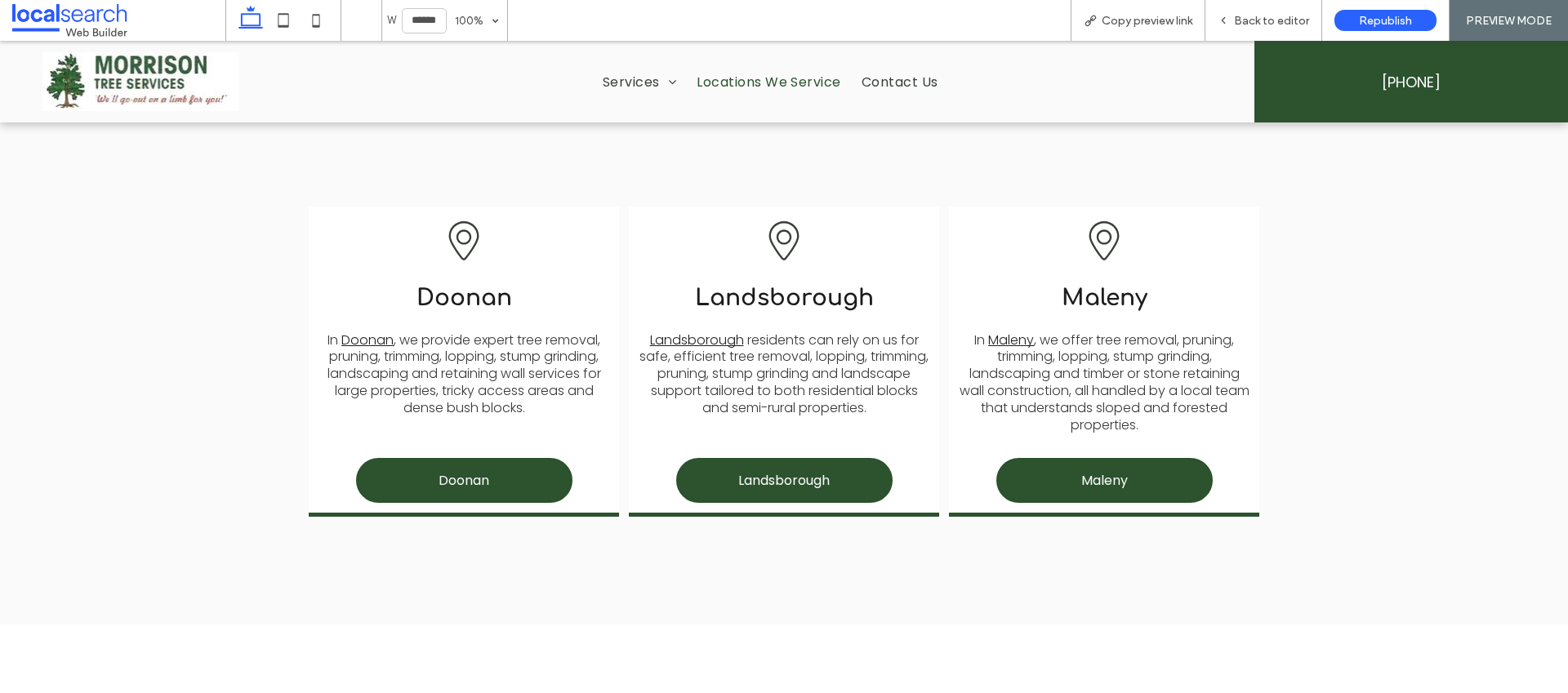 click on "Doonan" at bounding box center [464, 298] 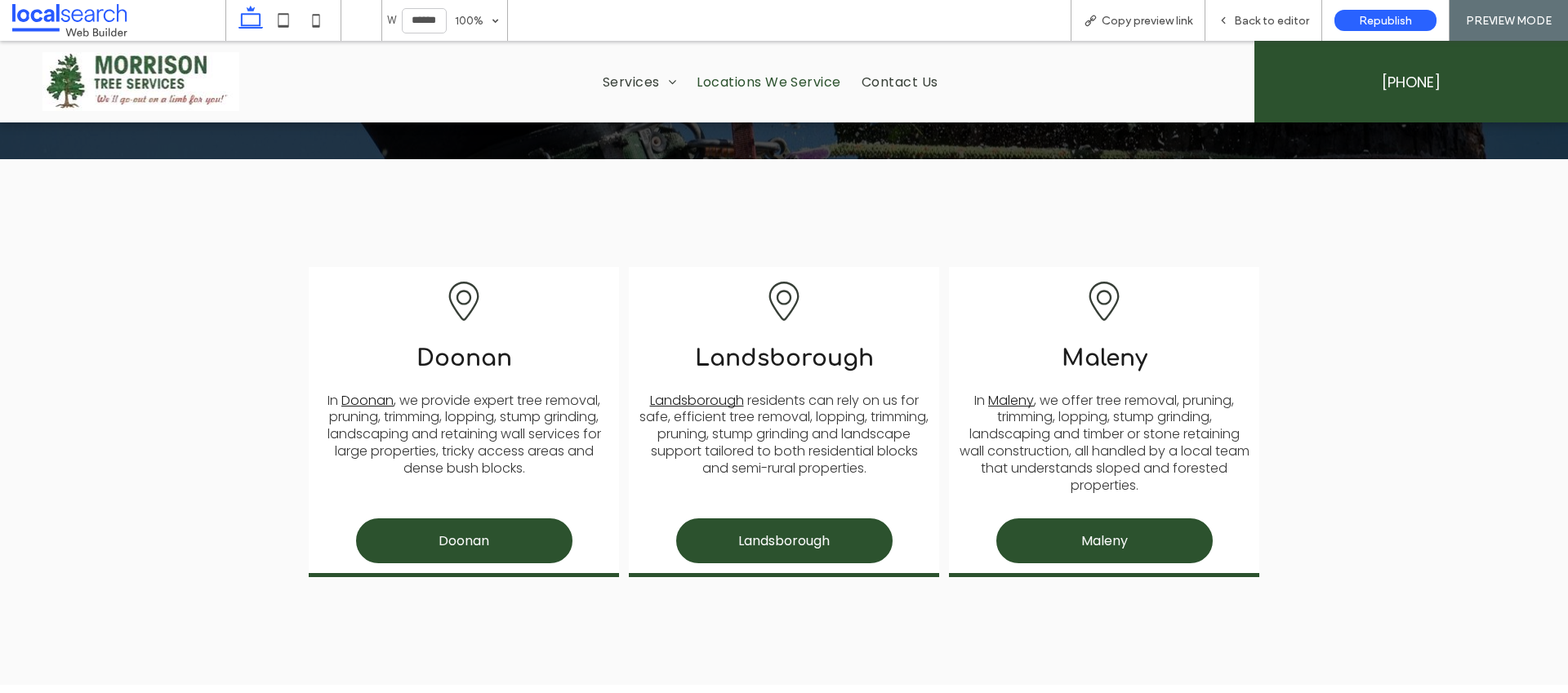 scroll, scrollTop: 179, scrollLeft: 0, axis: vertical 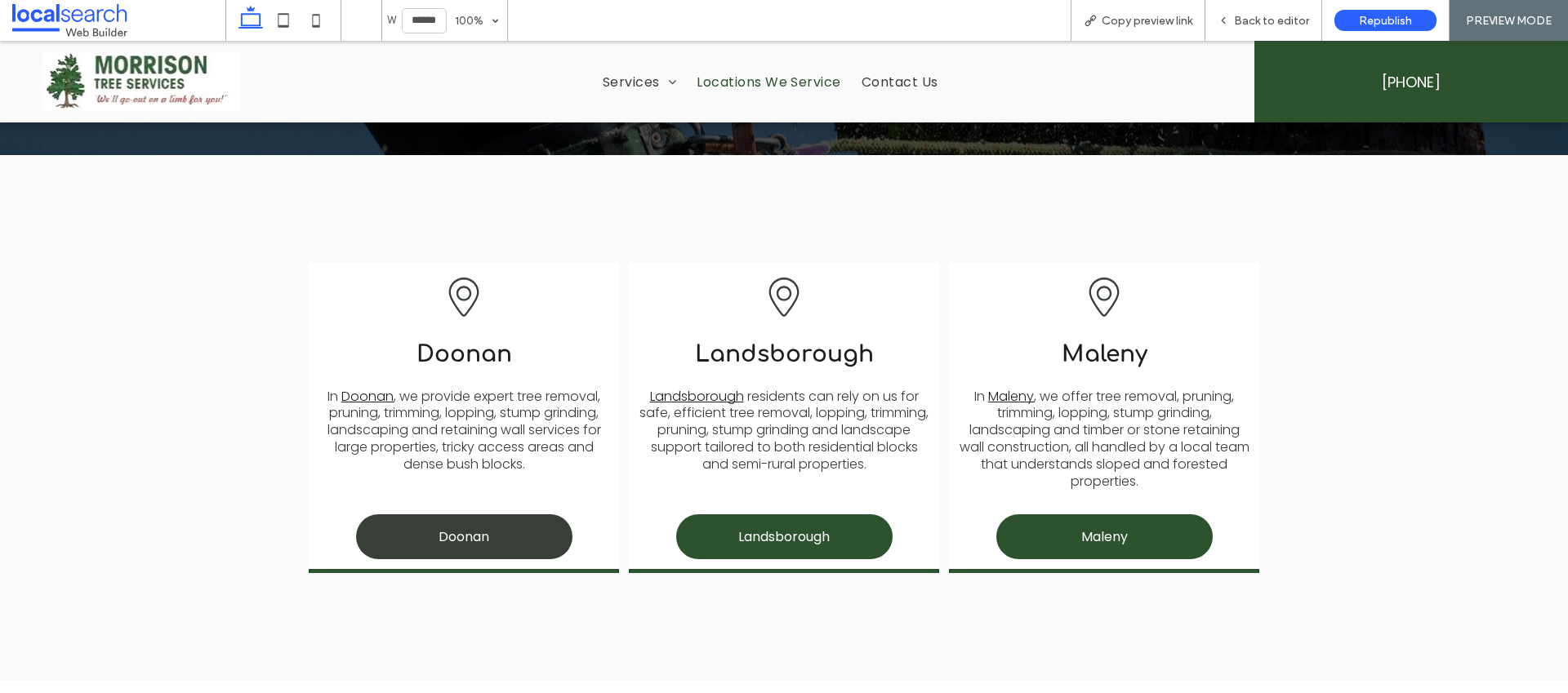 drag, startPoint x: 460, startPoint y: 571, endPoint x: 460, endPoint y: 531, distance: 40 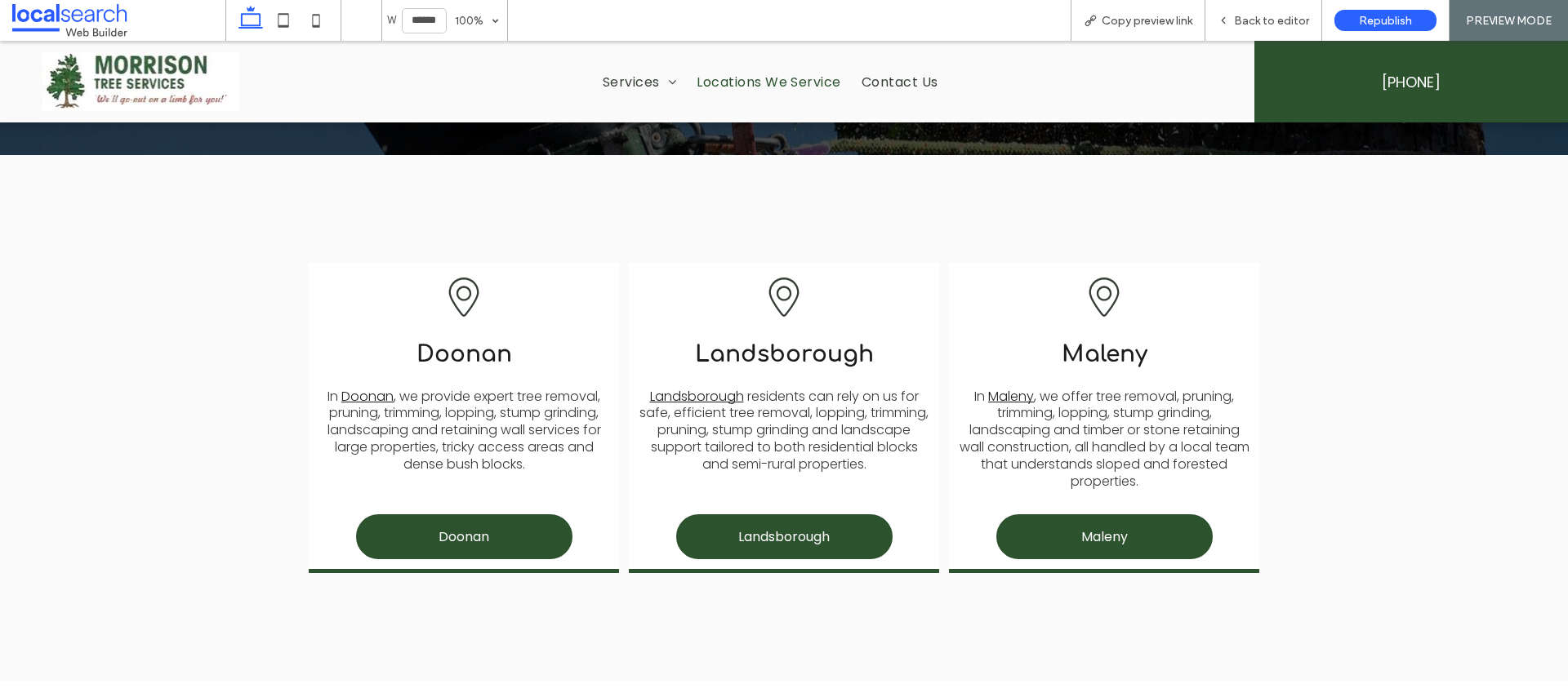 click at bounding box center (784, 346) 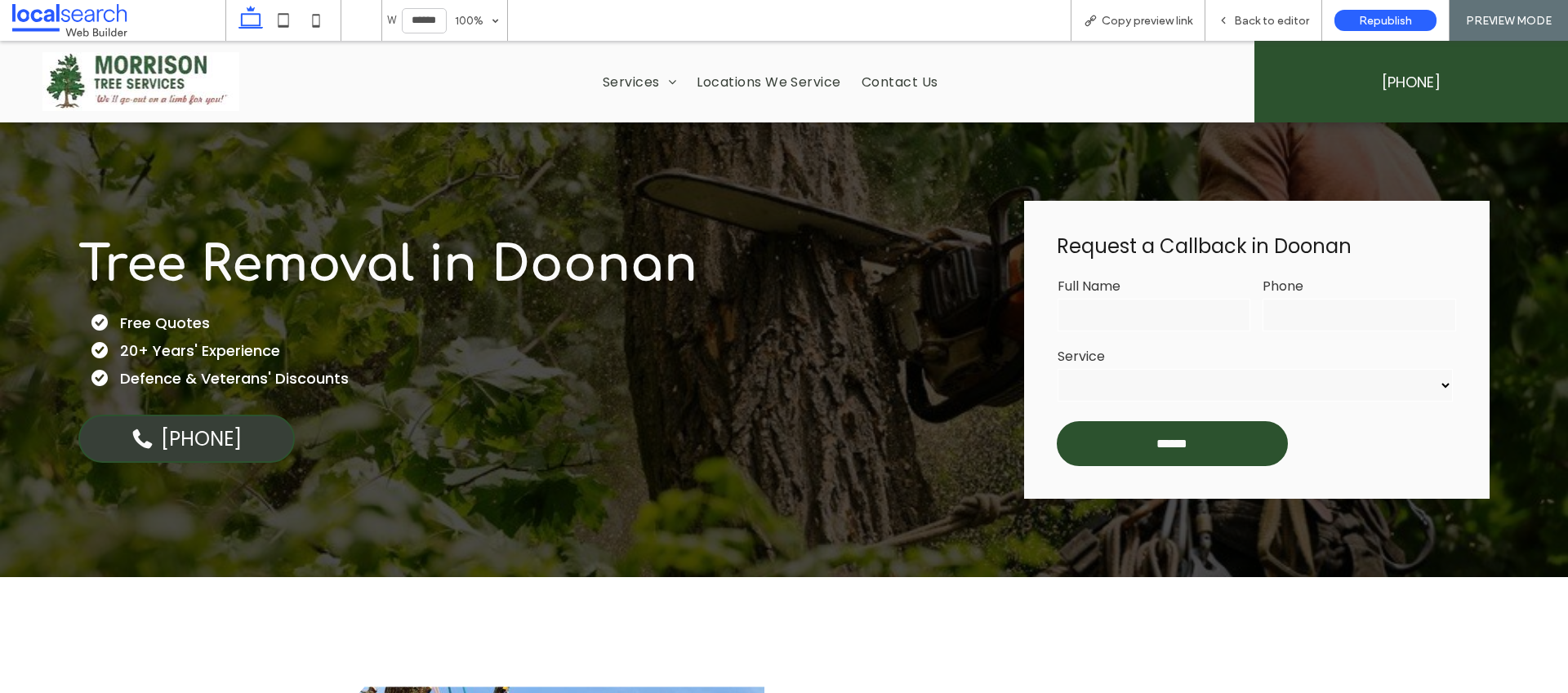 scroll, scrollTop: 21, scrollLeft: 0, axis: vertical 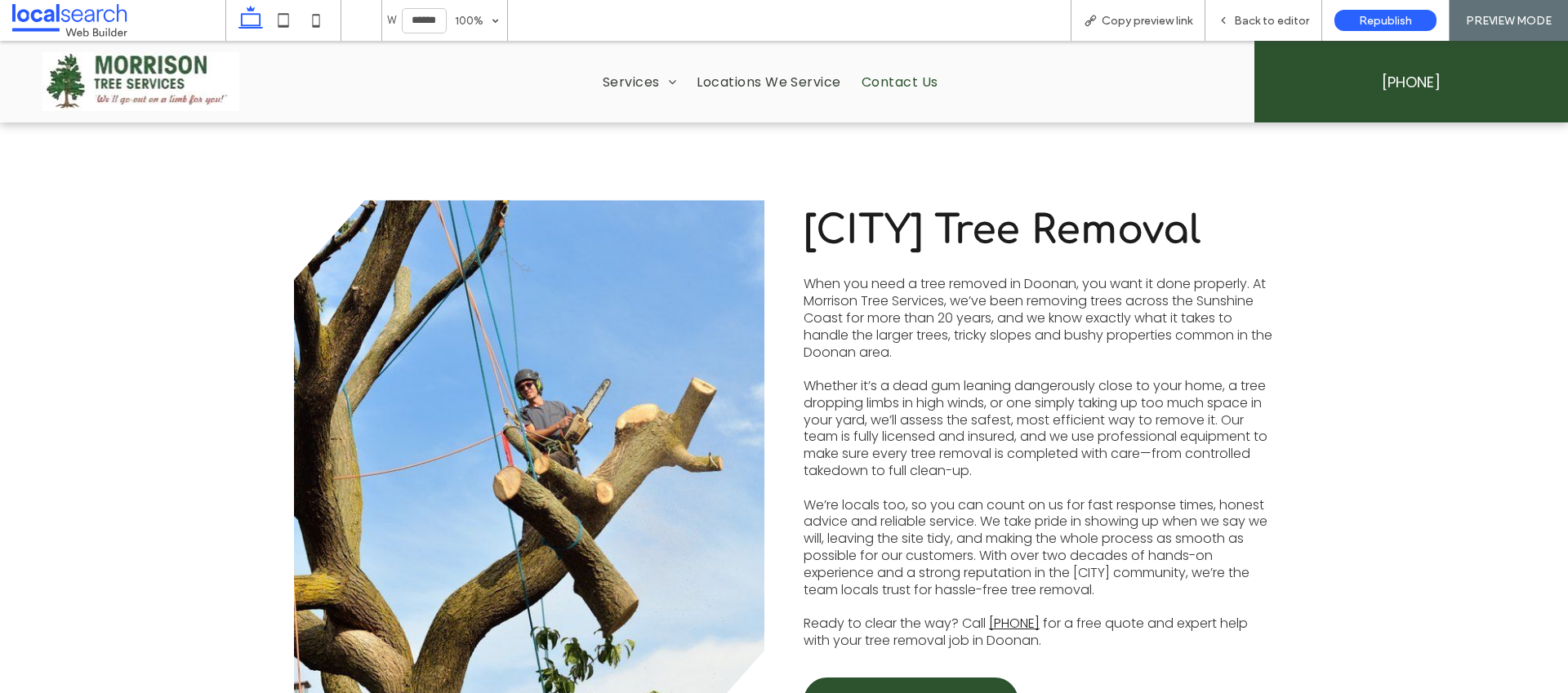 drag, startPoint x: 903, startPoint y: 88, endPoint x: 901, endPoint y: 128, distance: 40.04997 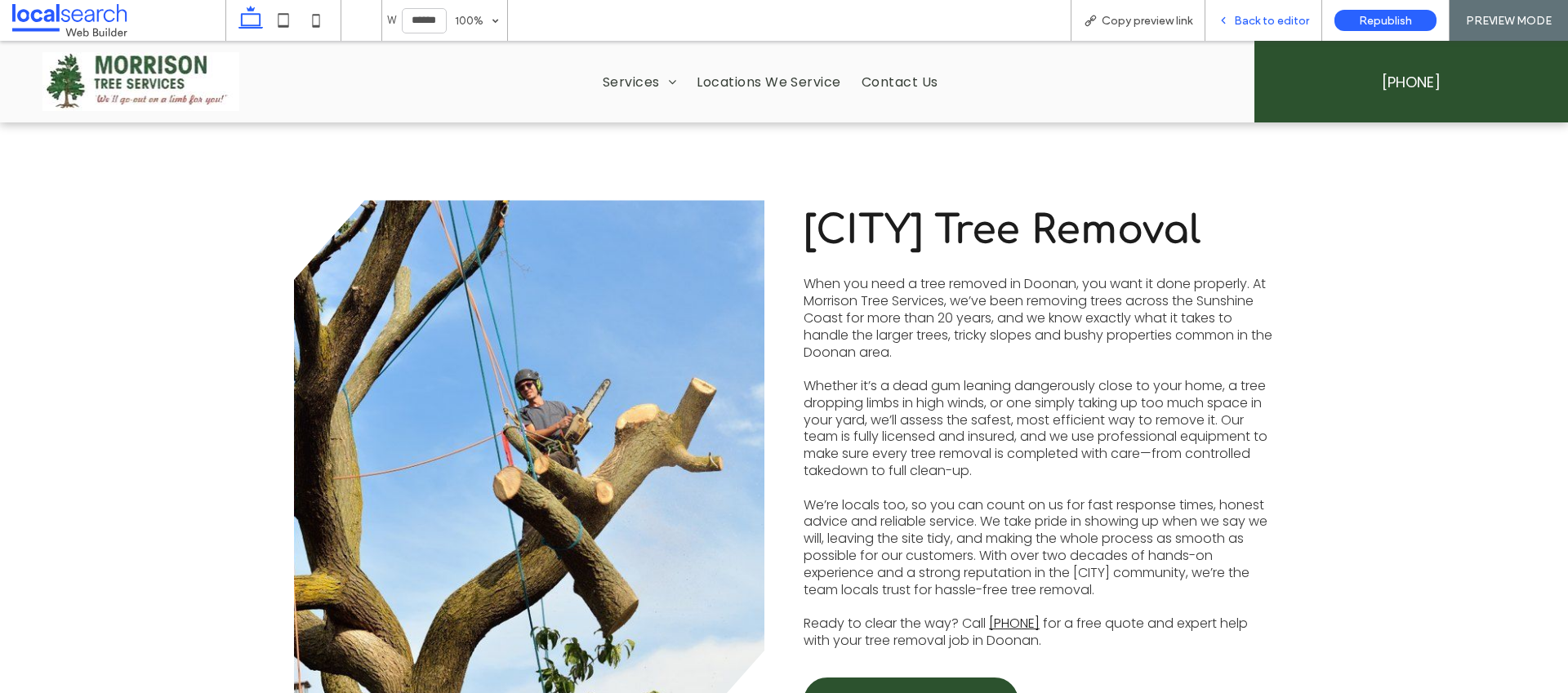 click on "Back to editor" at bounding box center [1263, 20] 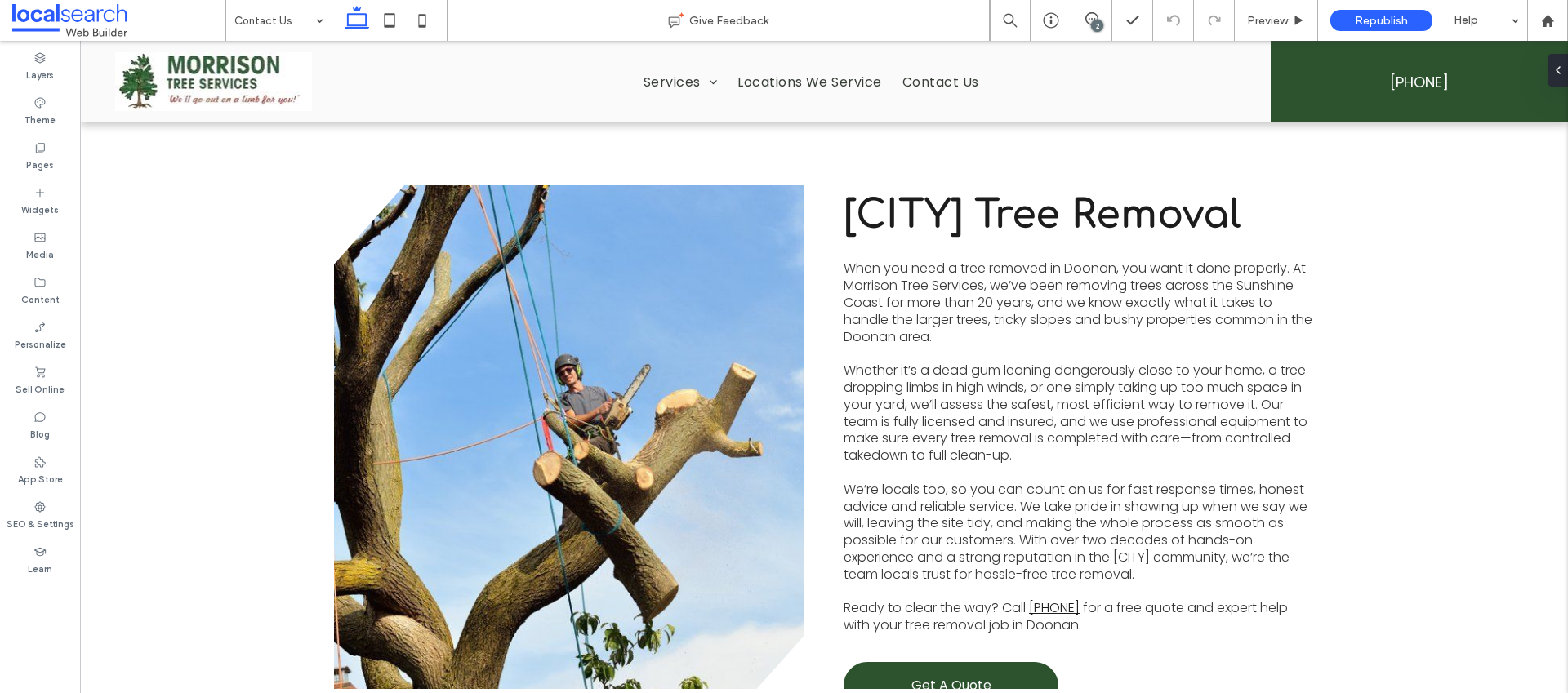 click on "2" at bounding box center (1097, 25) 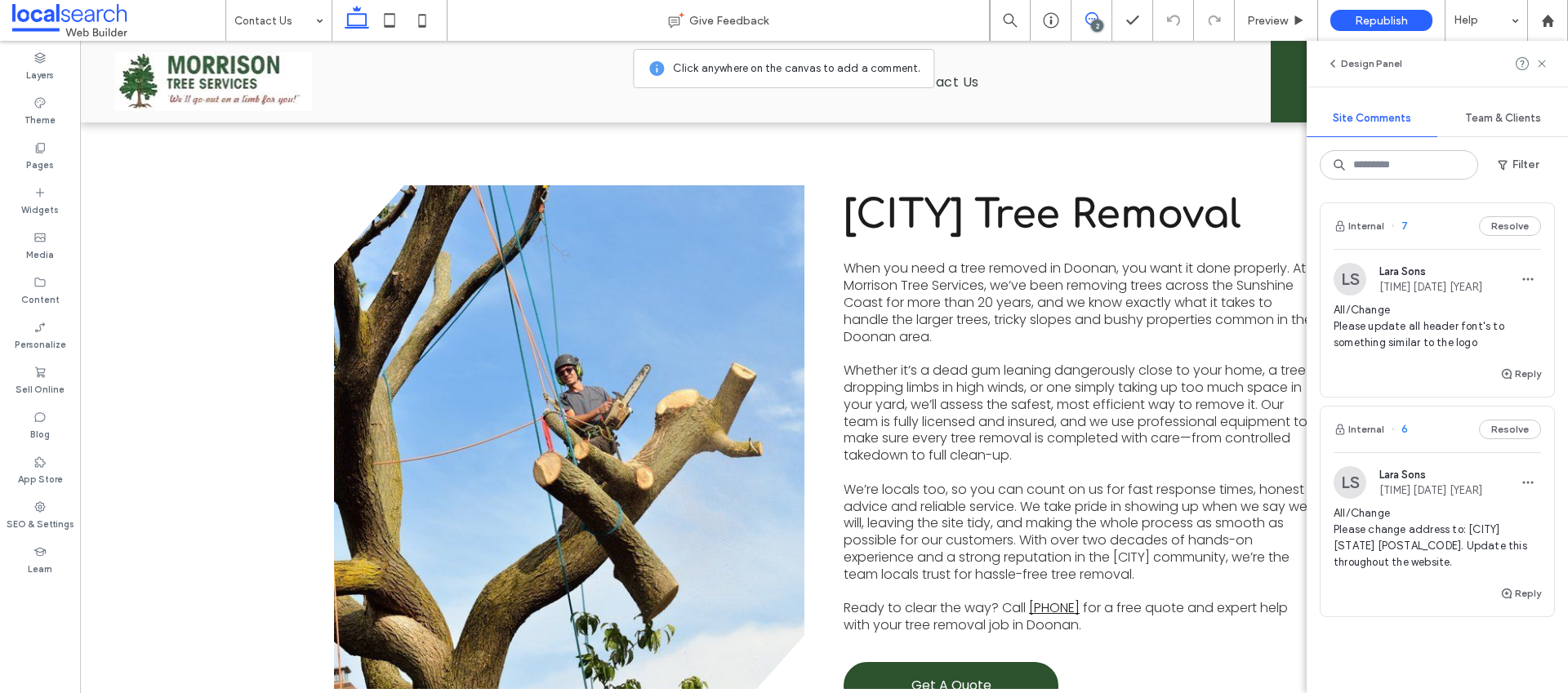 scroll, scrollTop: 0, scrollLeft: 0, axis: both 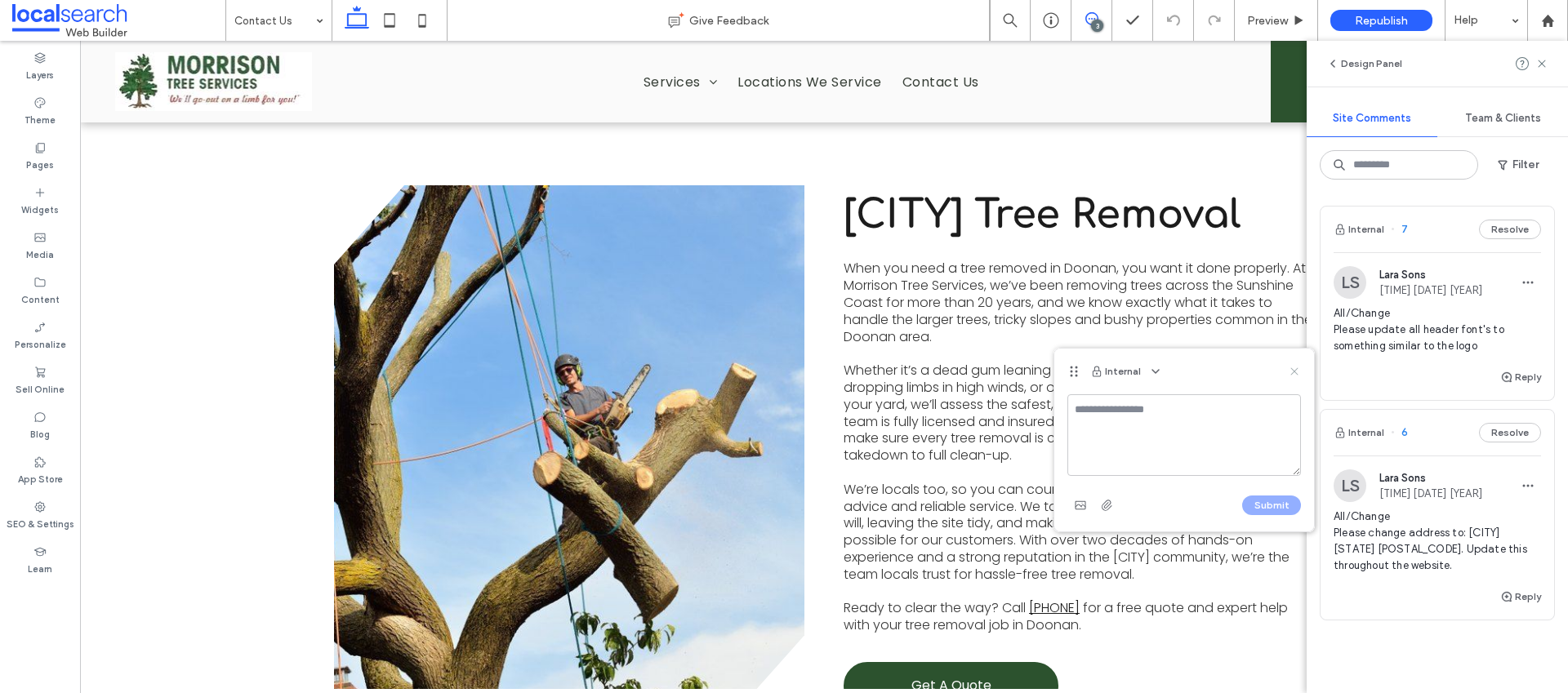 drag, startPoint x: 1294, startPoint y: 373, endPoint x: 1477, endPoint y: 205, distance: 248.42101 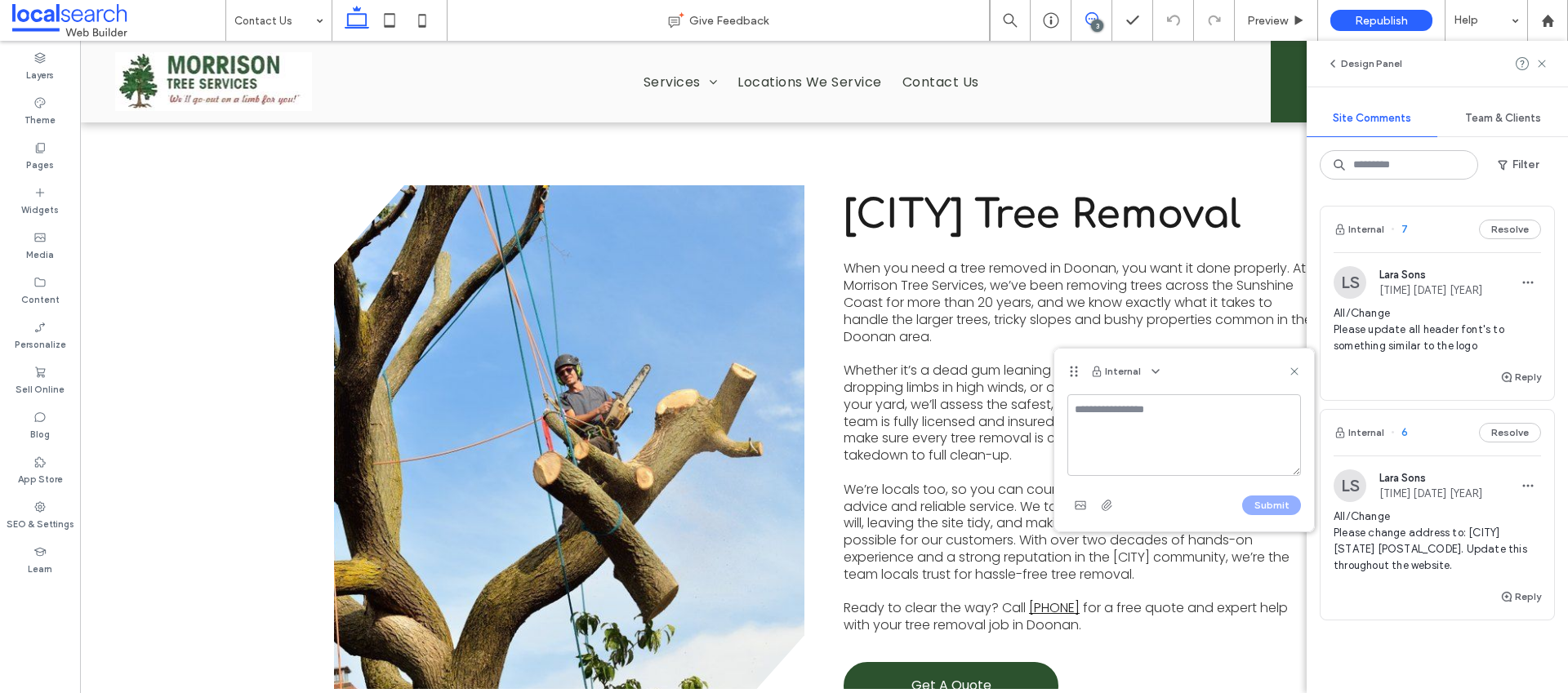 click 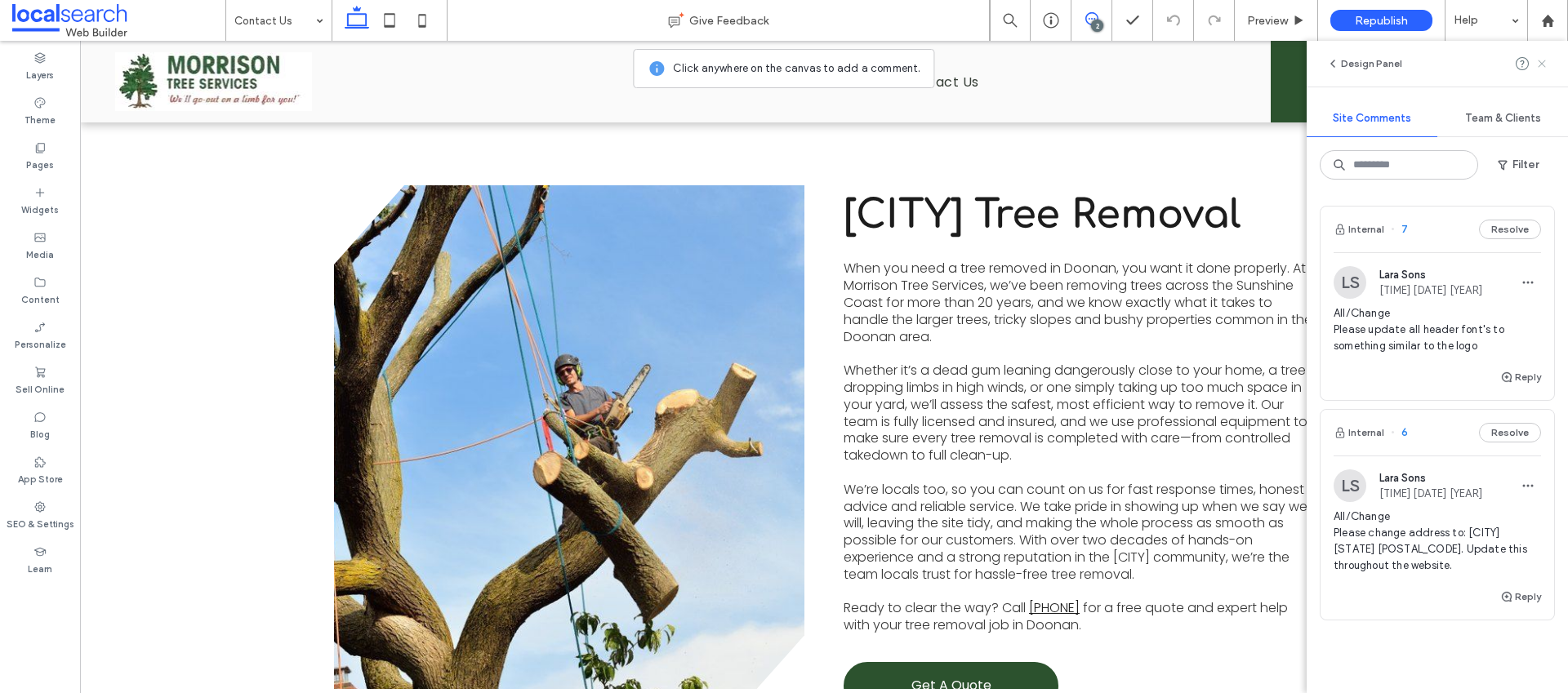 drag, startPoint x: 1544, startPoint y: 64, endPoint x: 1396, endPoint y: 197, distance: 198.9799 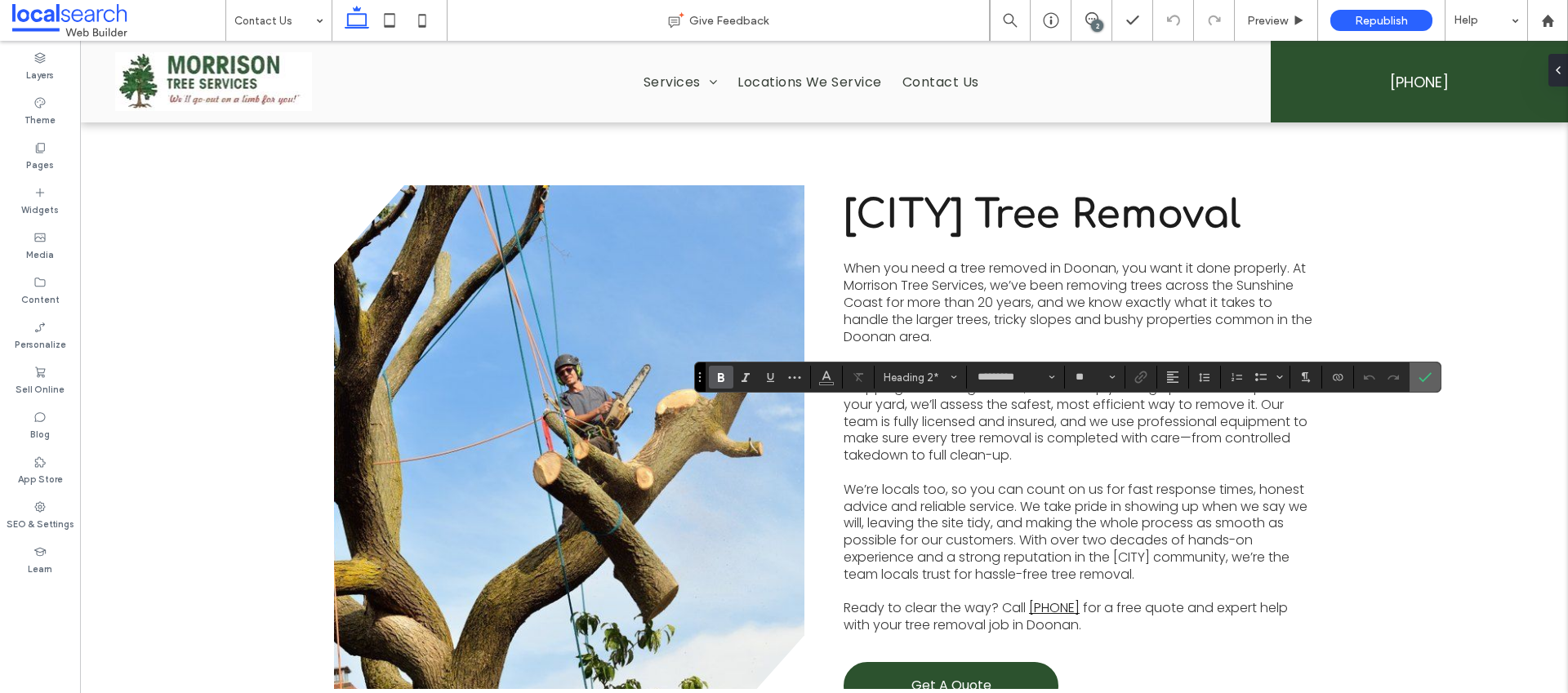 click 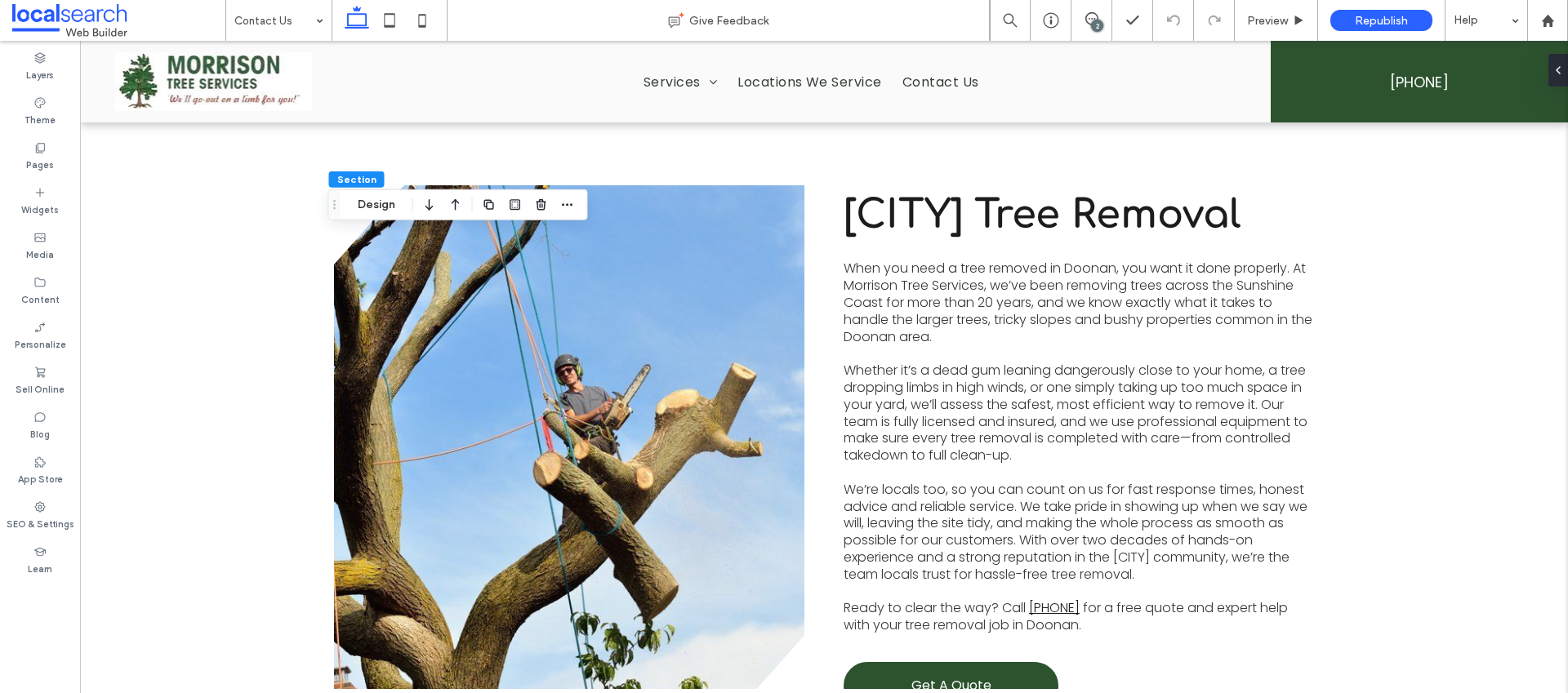 click on "2" at bounding box center [1097, 25] 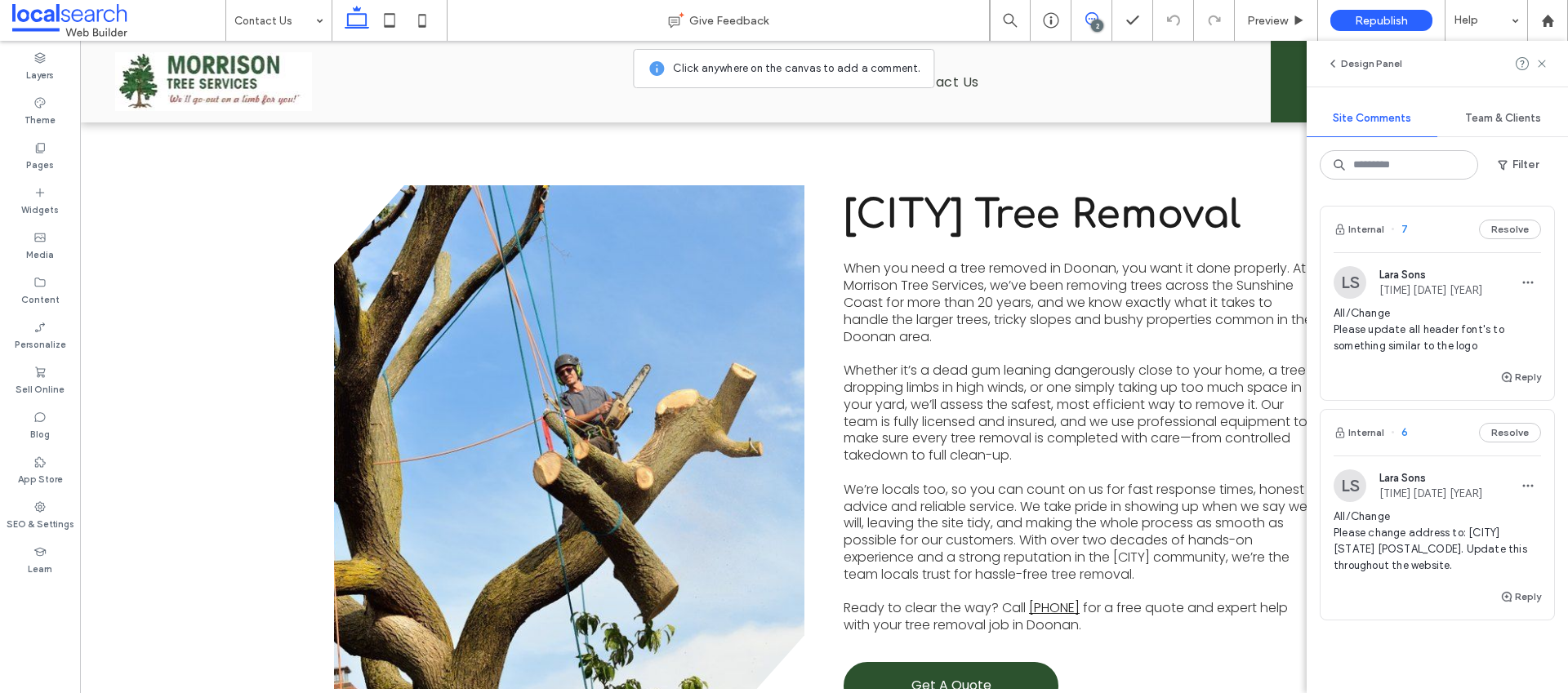 click on "All/Change
Please update all header font's to something similar to the logo" at bounding box center [1437, 330] 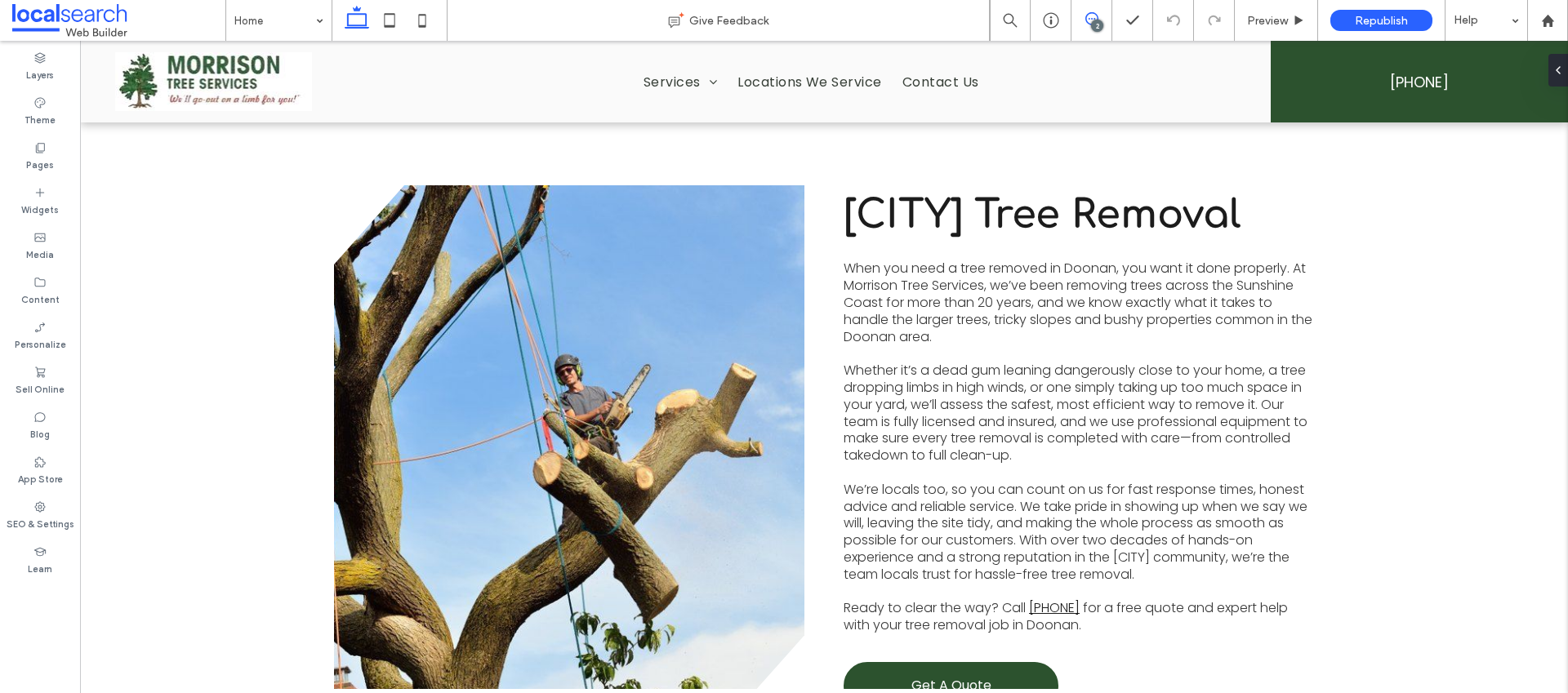 click 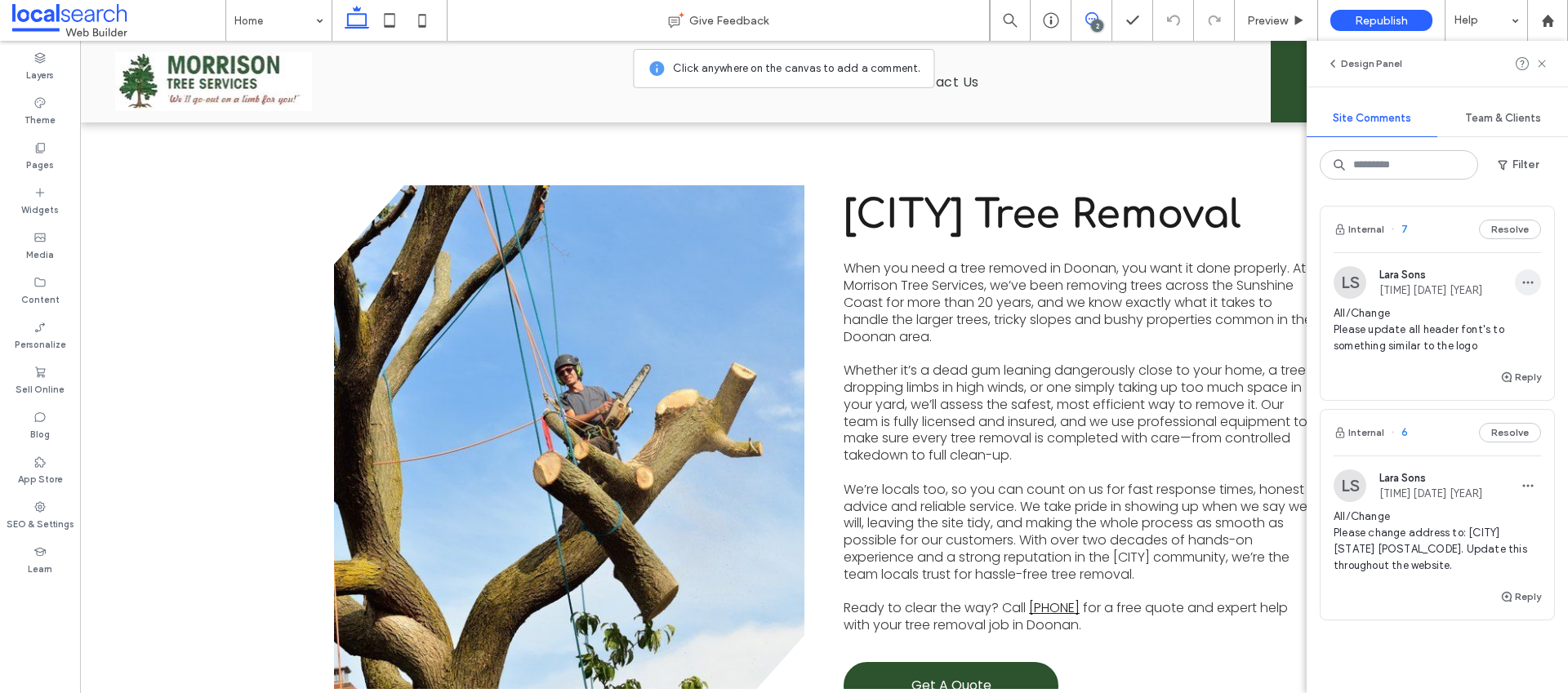click 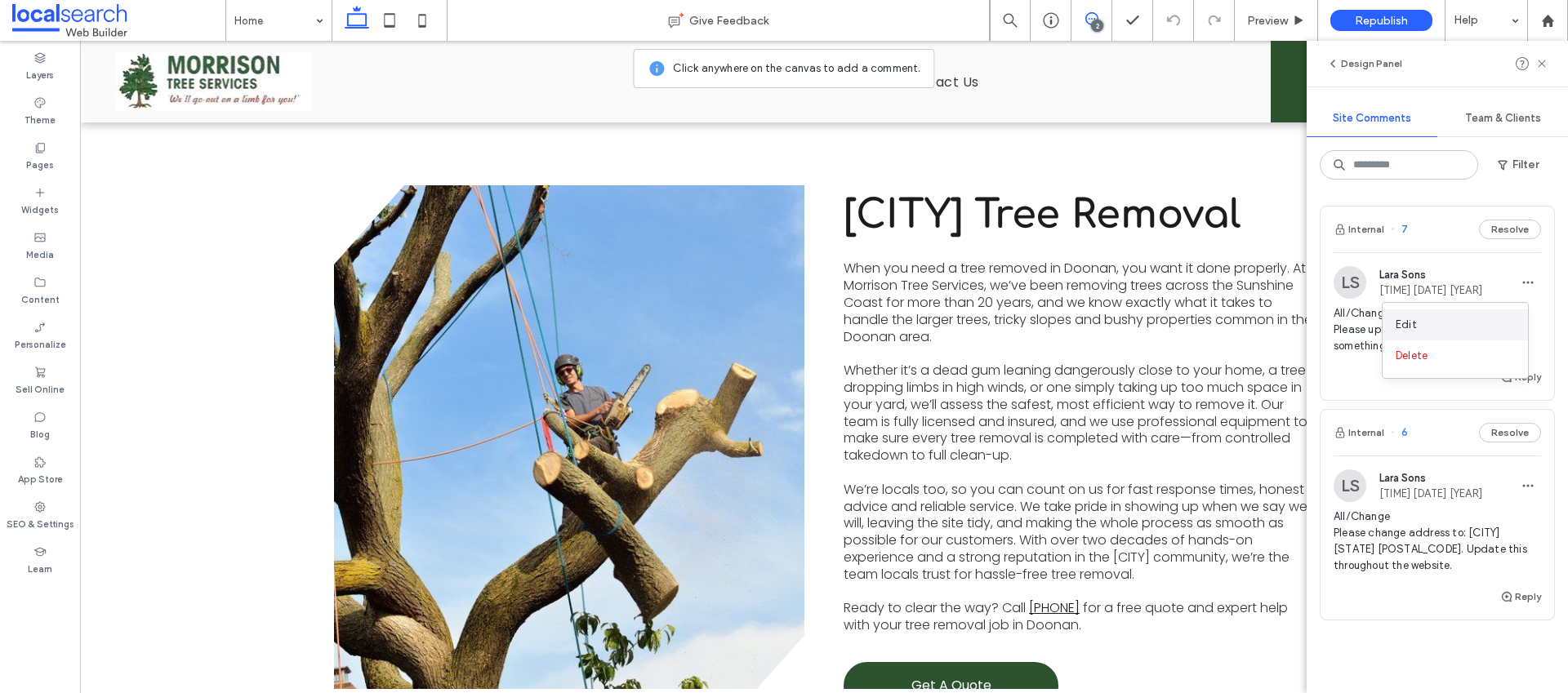 click on "Edit" at bounding box center [1455, 325] 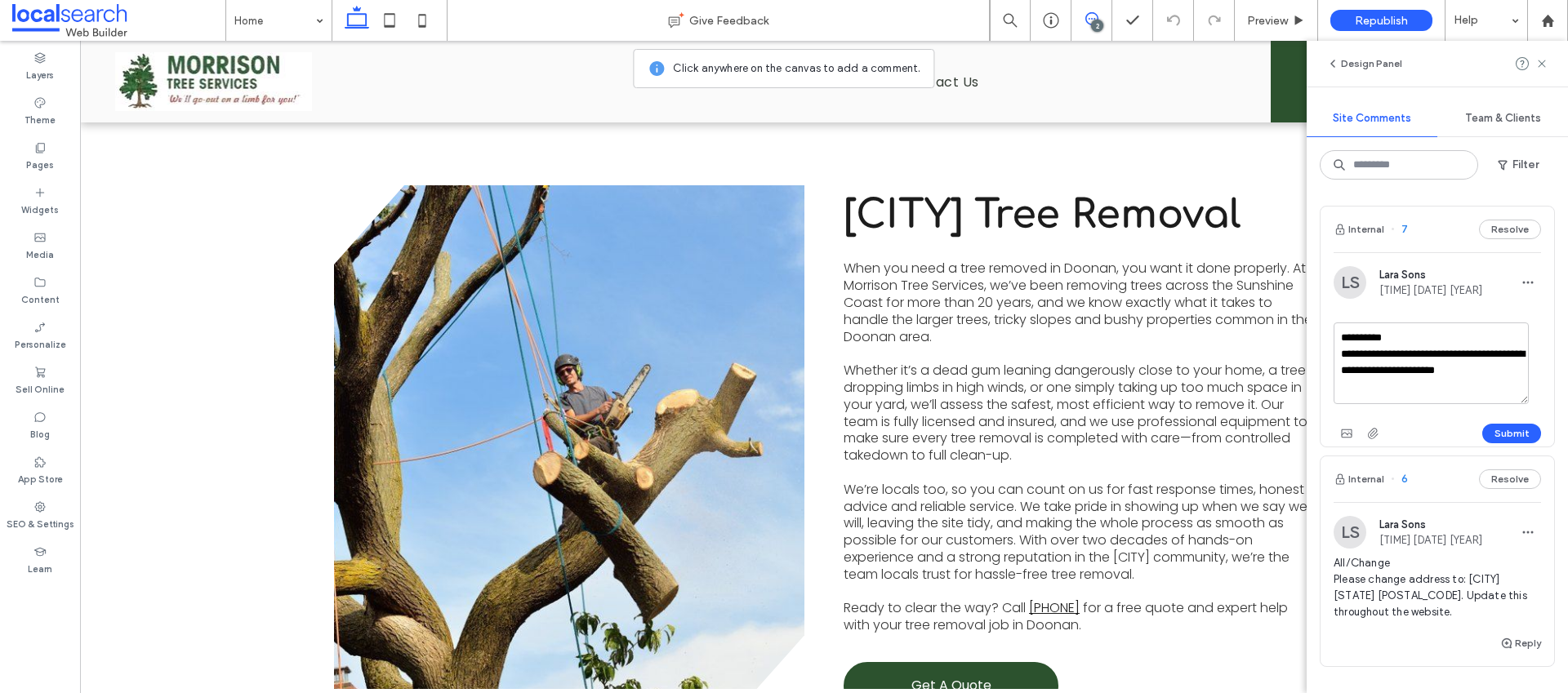 drag, startPoint x: 1510, startPoint y: 376, endPoint x: 1342, endPoint y: 366, distance: 168.29736 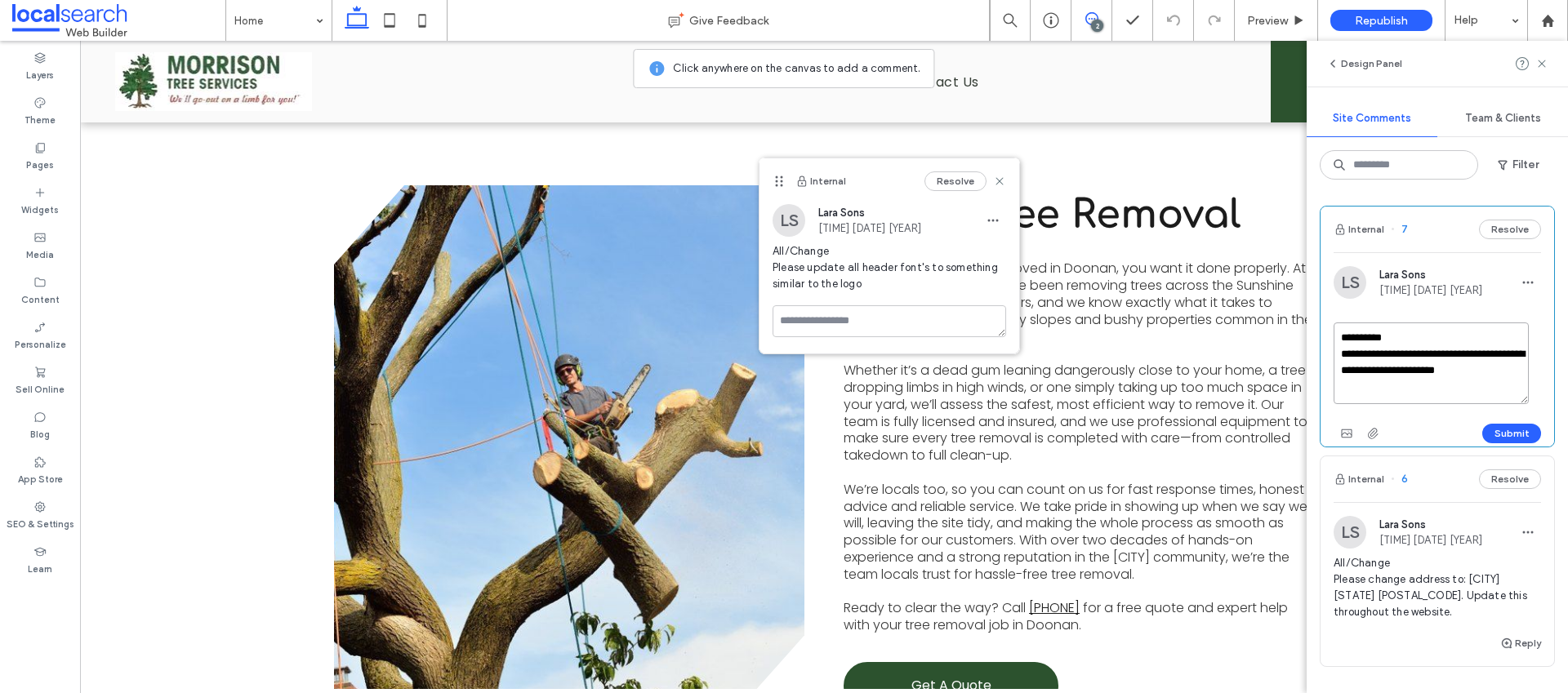 drag, startPoint x: 1341, startPoint y: 353, endPoint x: 1511, endPoint y: 395, distance: 175.11139 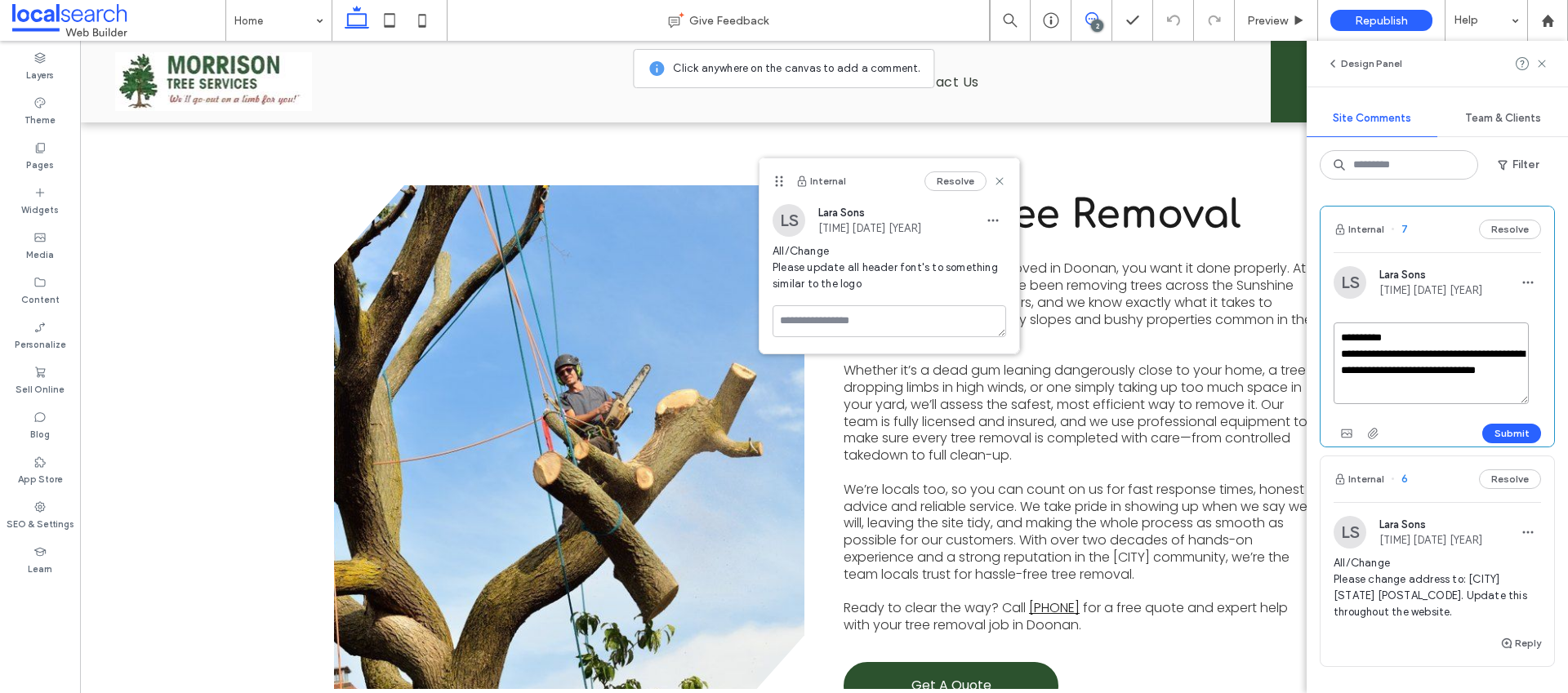 drag, startPoint x: 1493, startPoint y: 388, endPoint x: 1494, endPoint y: 402, distance: 14.035669 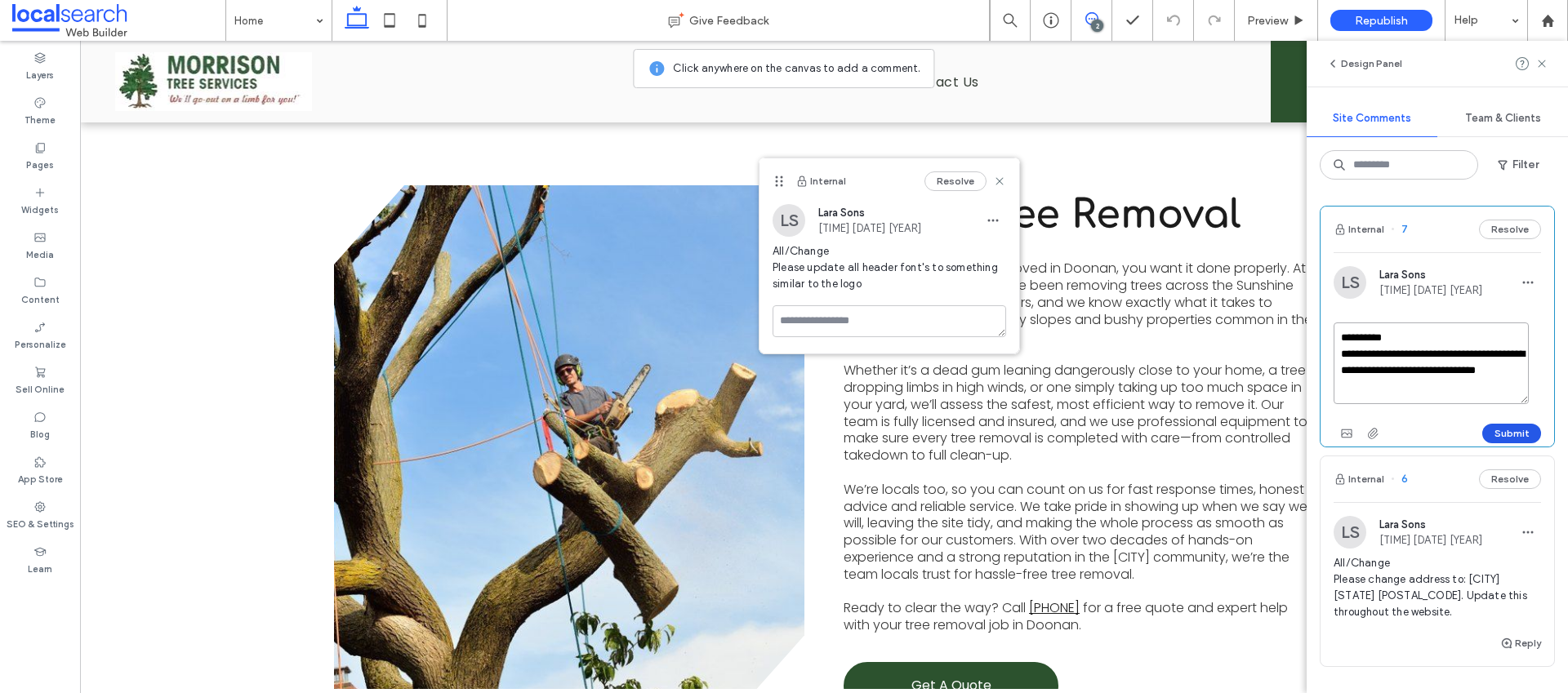 type on "**********" 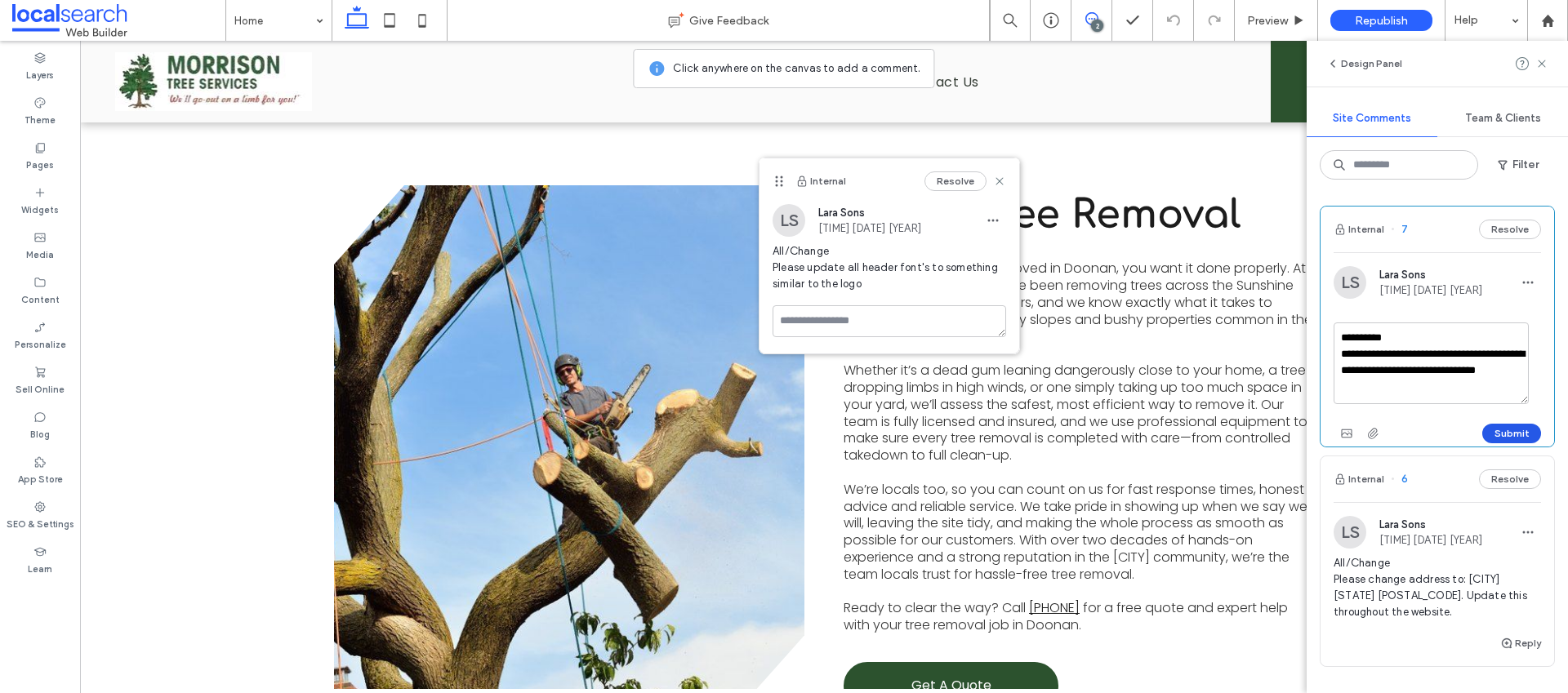 click on "Submit" at bounding box center [1512, 433] 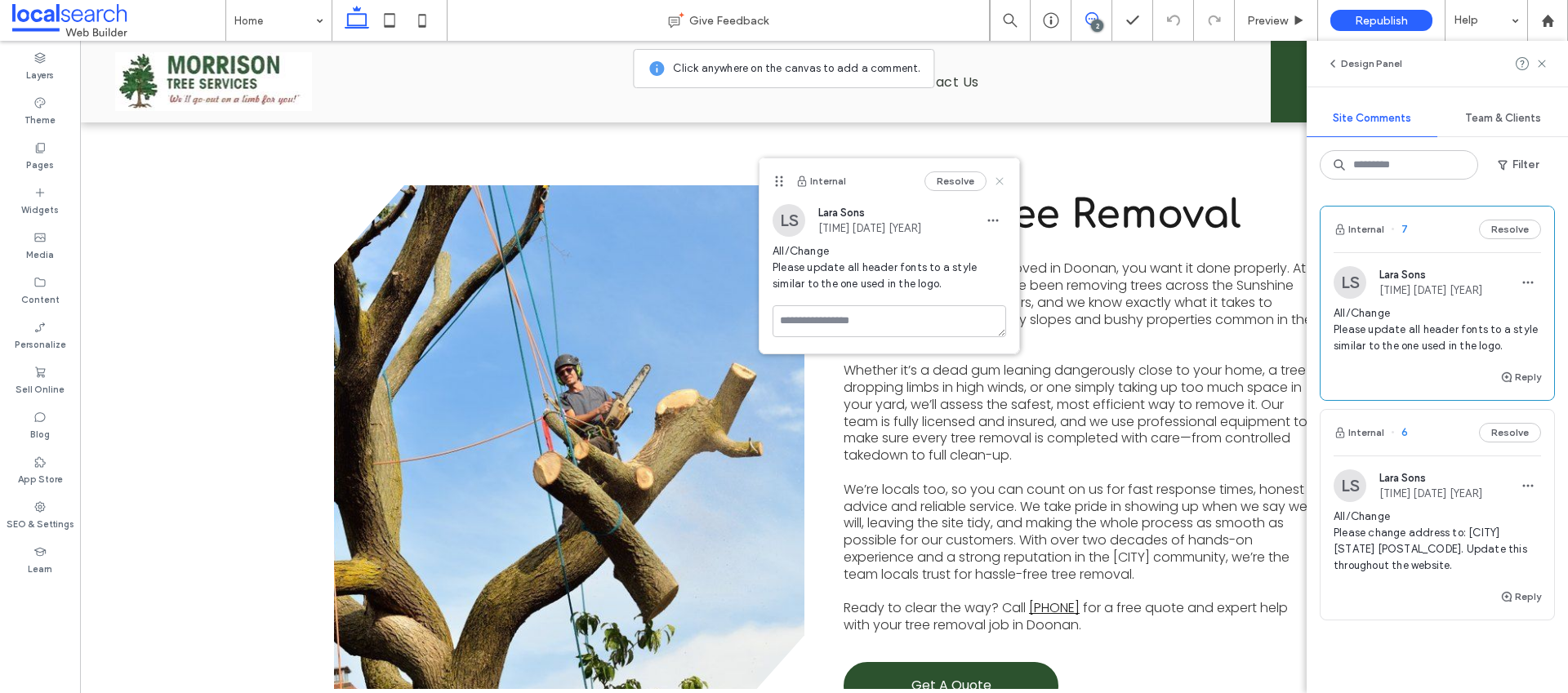 click 